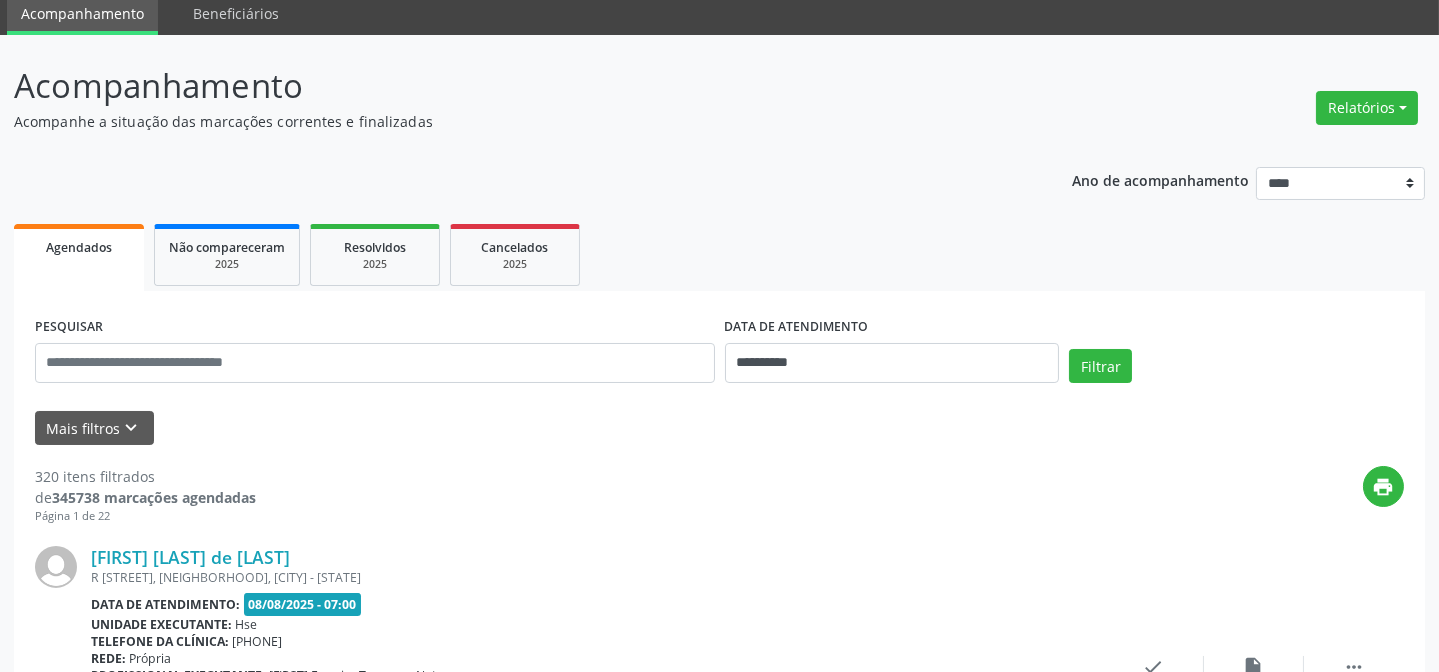 scroll, scrollTop: 181, scrollLeft: 0, axis: vertical 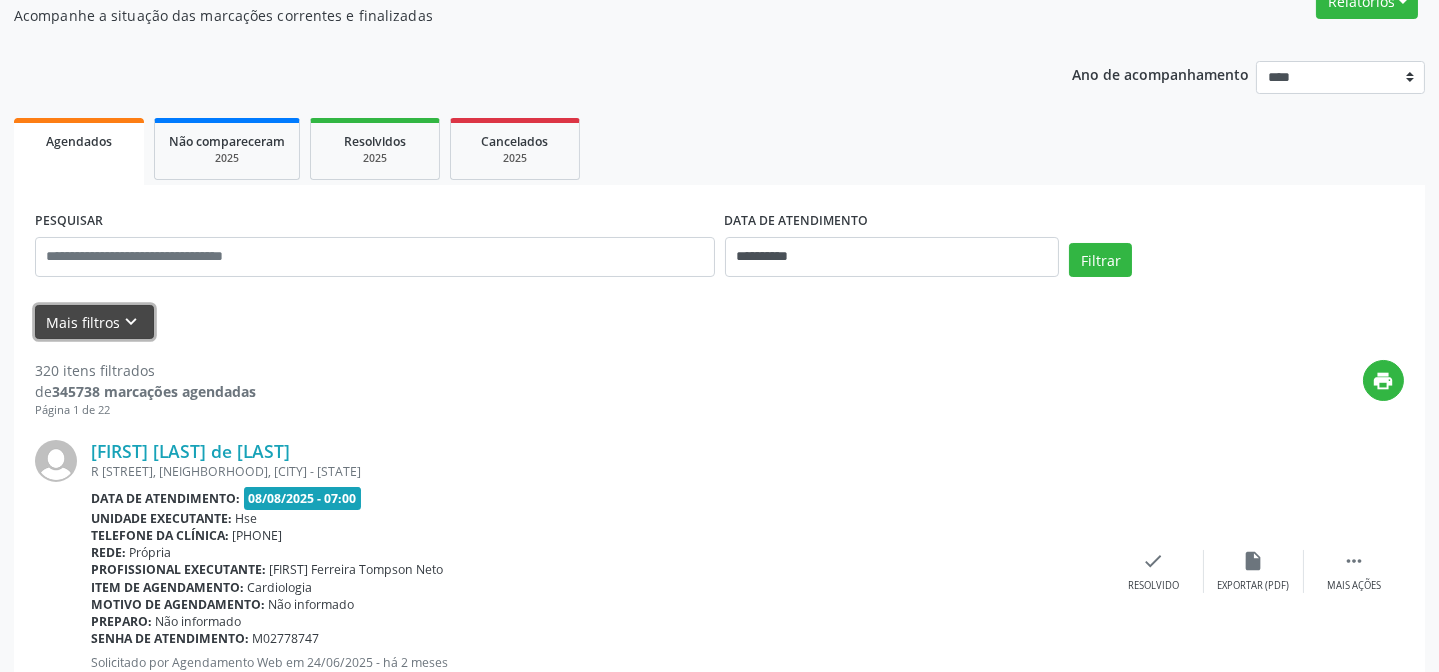 click on "Mais filtros
keyboard_arrow_down" at bounding box center [94, 322] 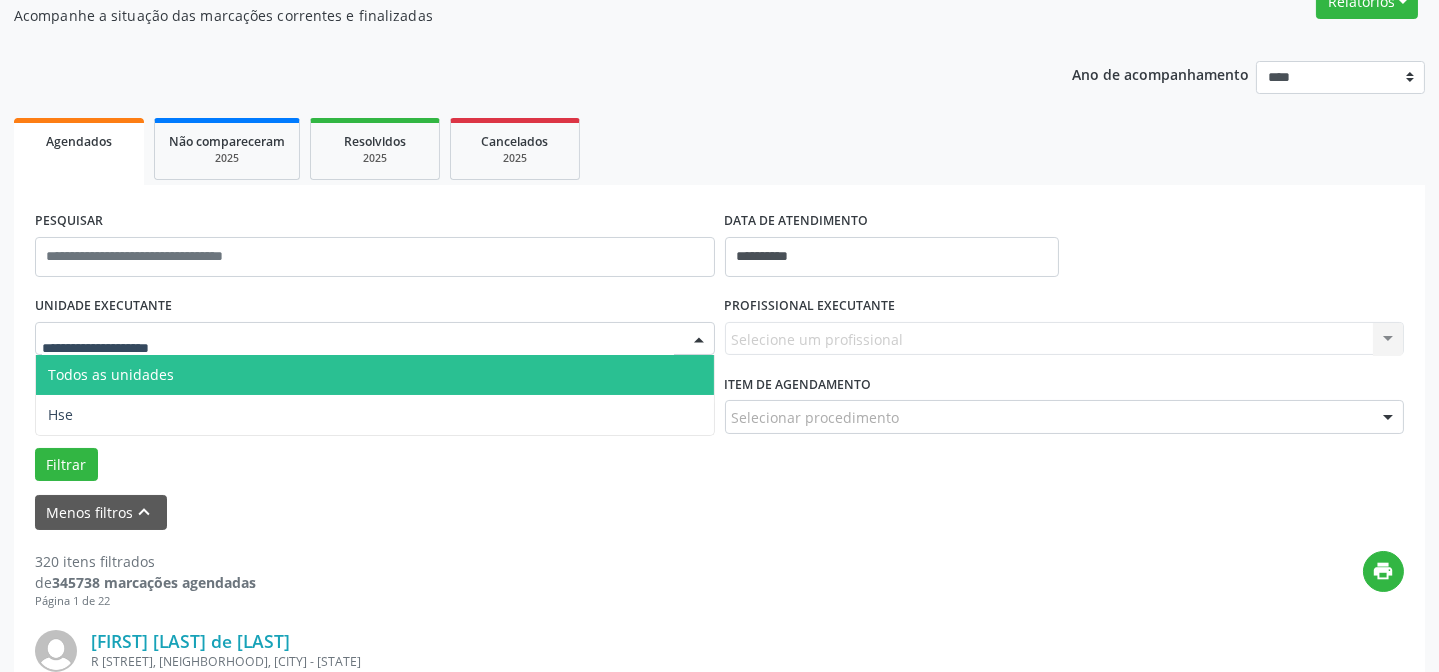 click at bounding box center (375, 339) 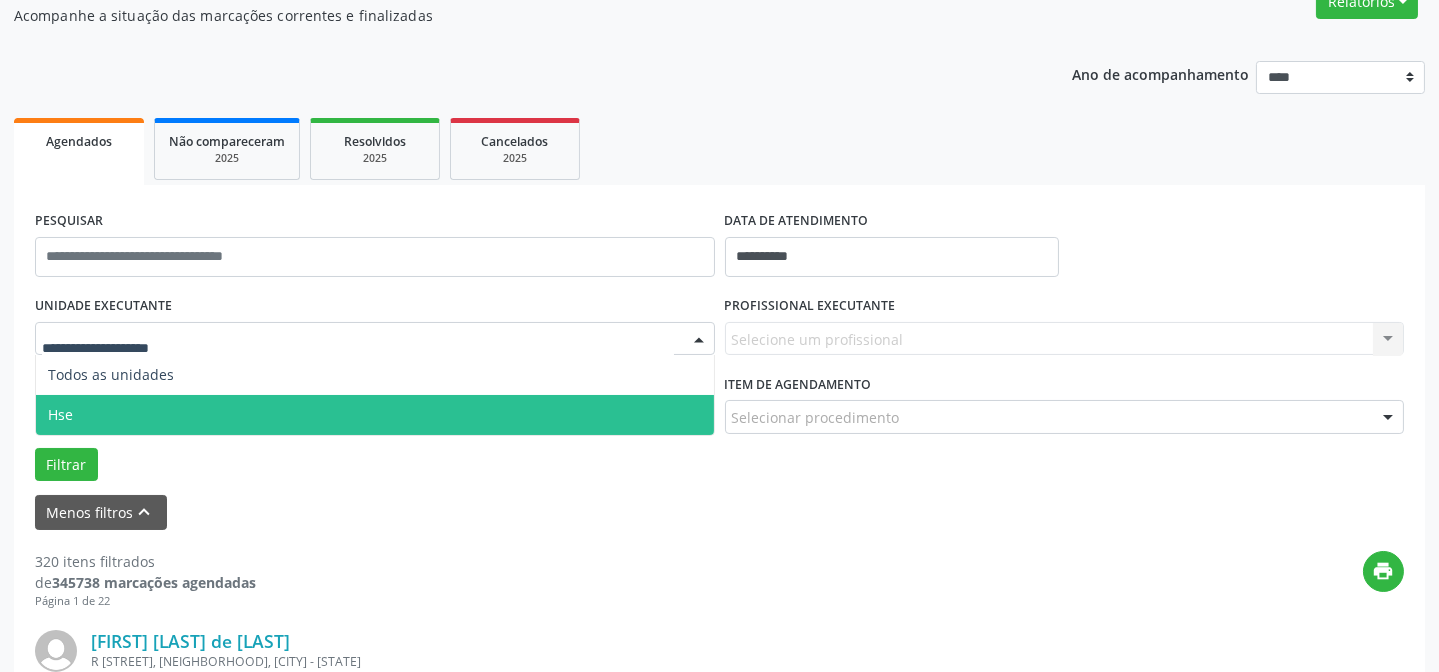 click on "Hse" at bounding box center [375, 415] 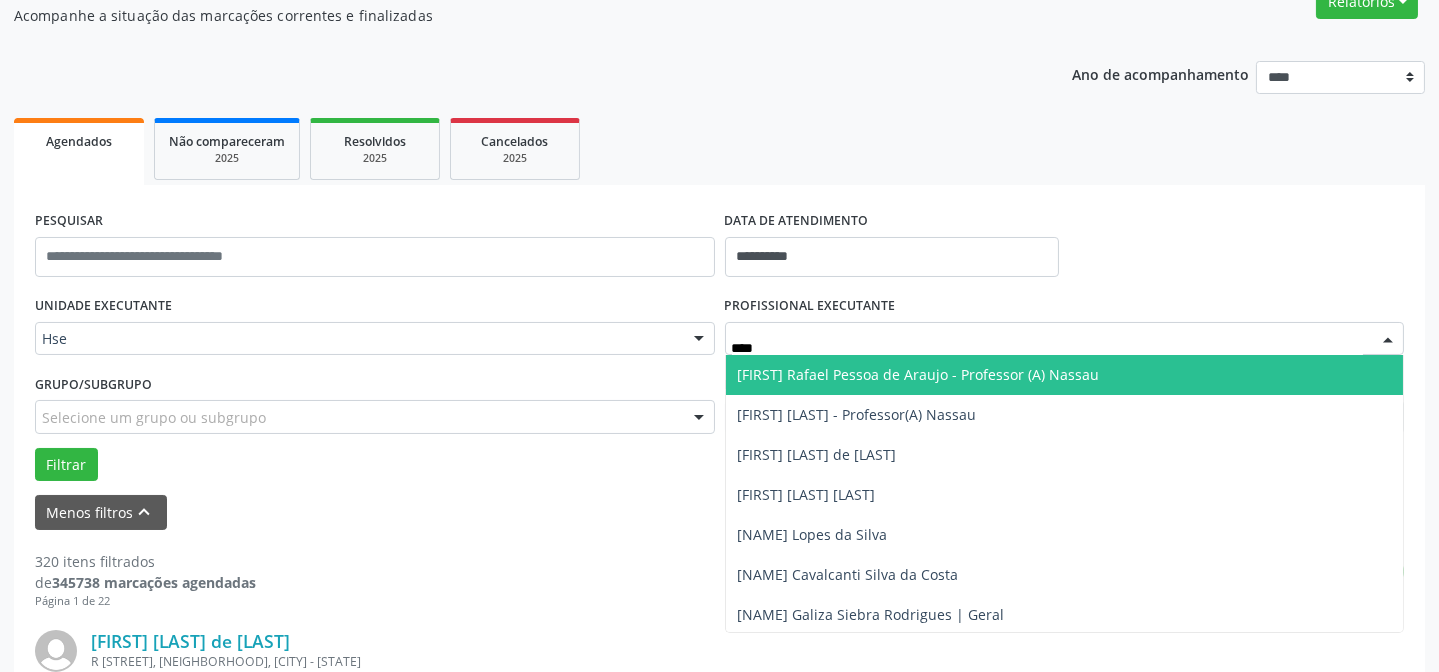 type on "*****" 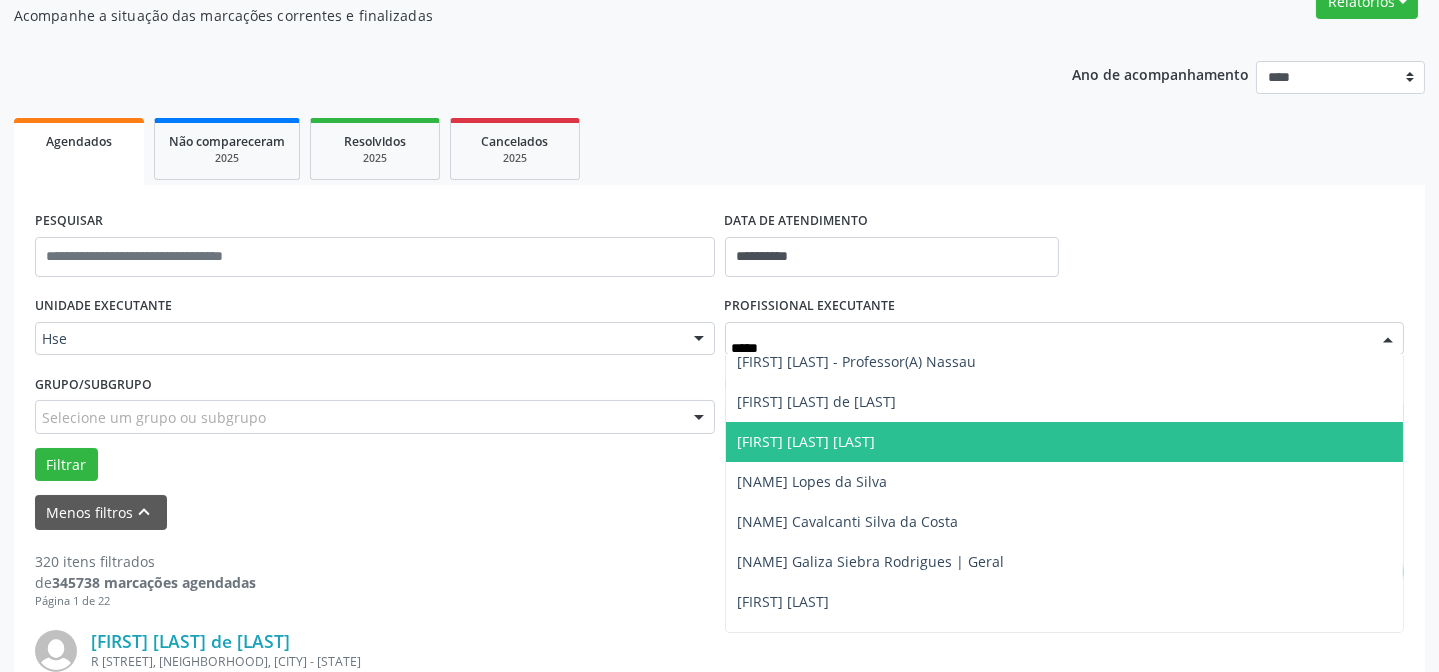 scroll, scrollTop: 82, scrollLeft: 0, axis: vertical 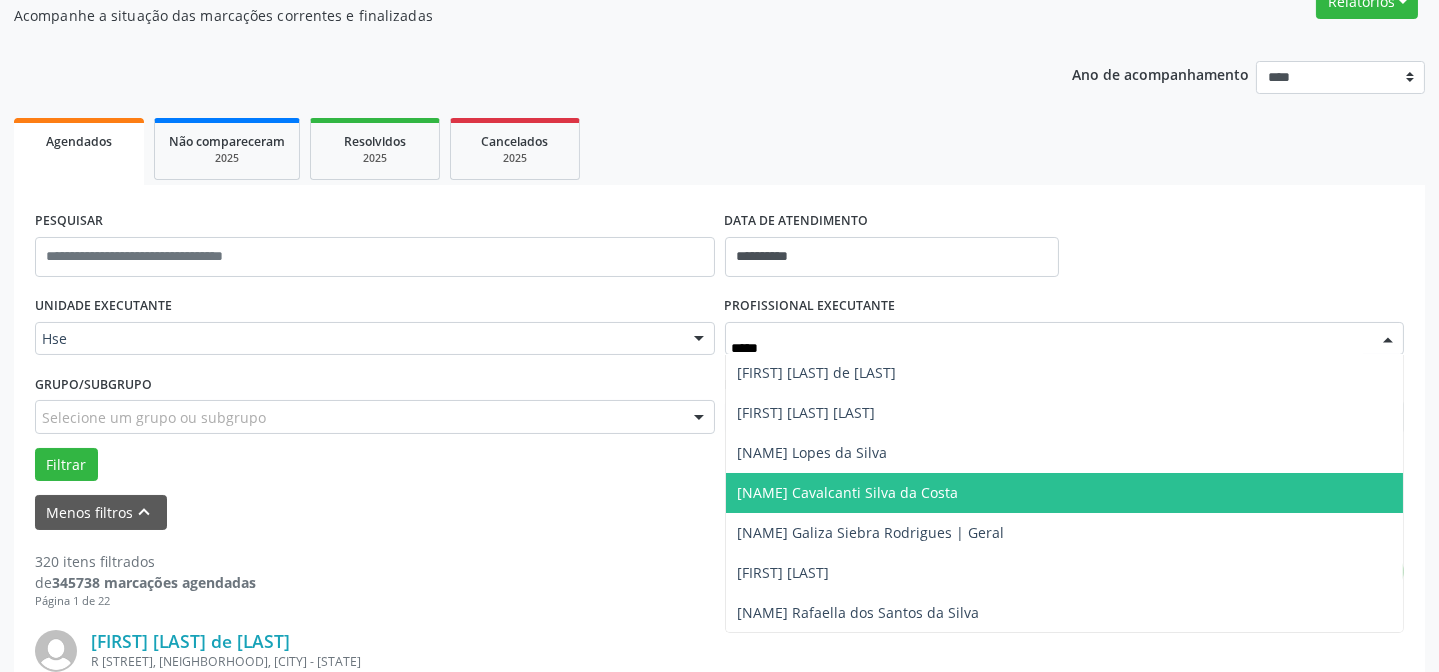 click on "[FIRST] [MIDDLE] [LAST] da [LAST]" at bounding box center (848, 492) 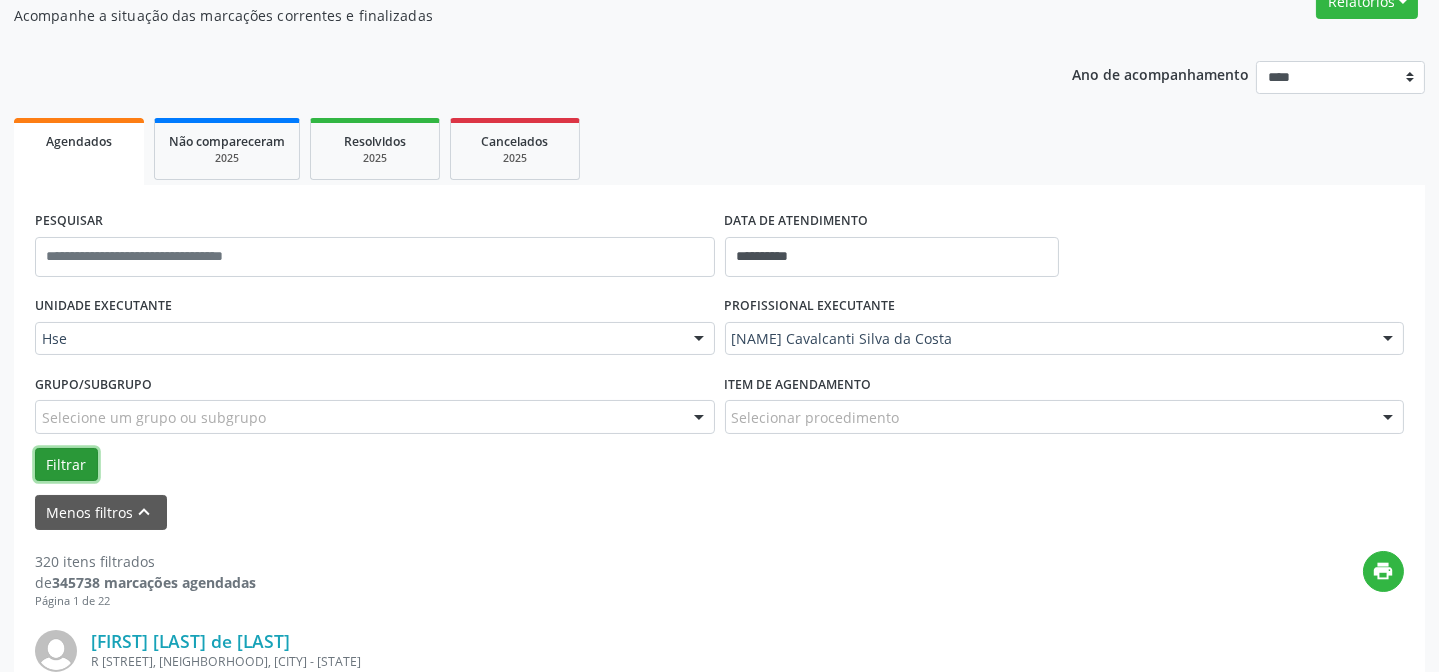 click on "Filtrar" at bounding box center [66, 465] 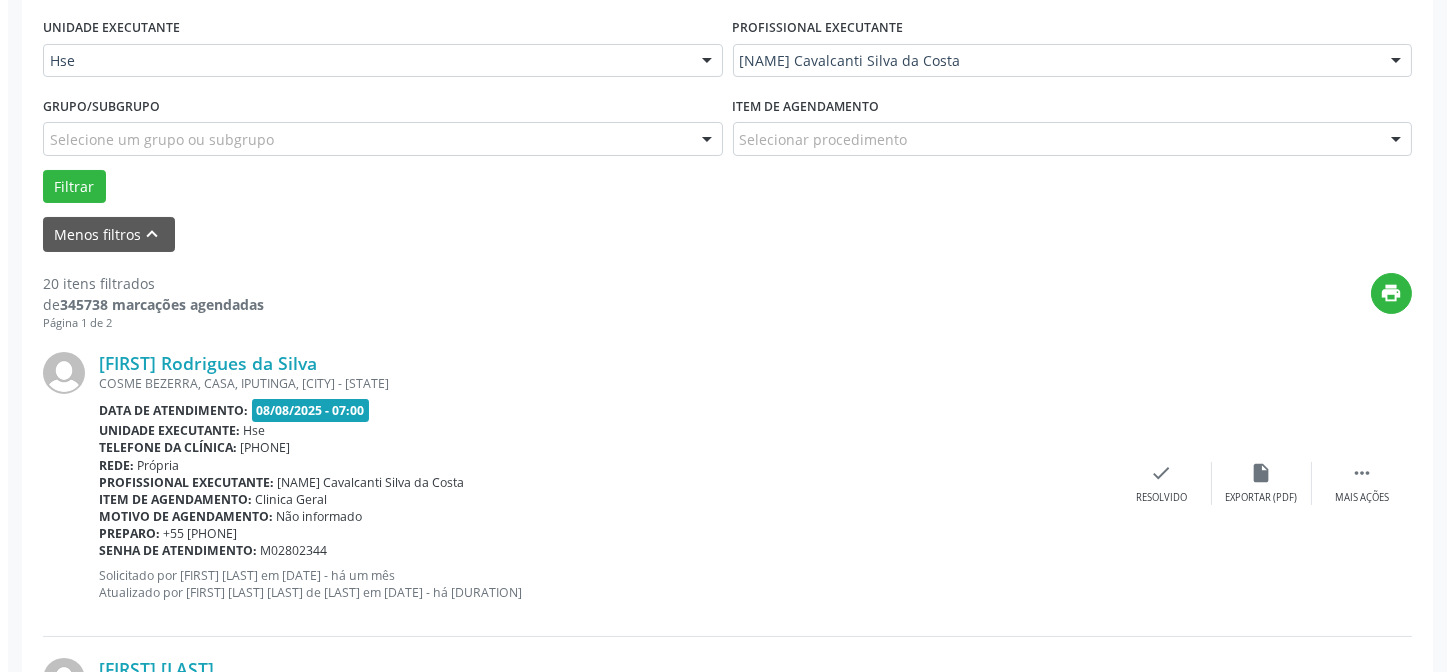 scroll, scrollTop: 563, scrollLeft: 0, axis: vertical 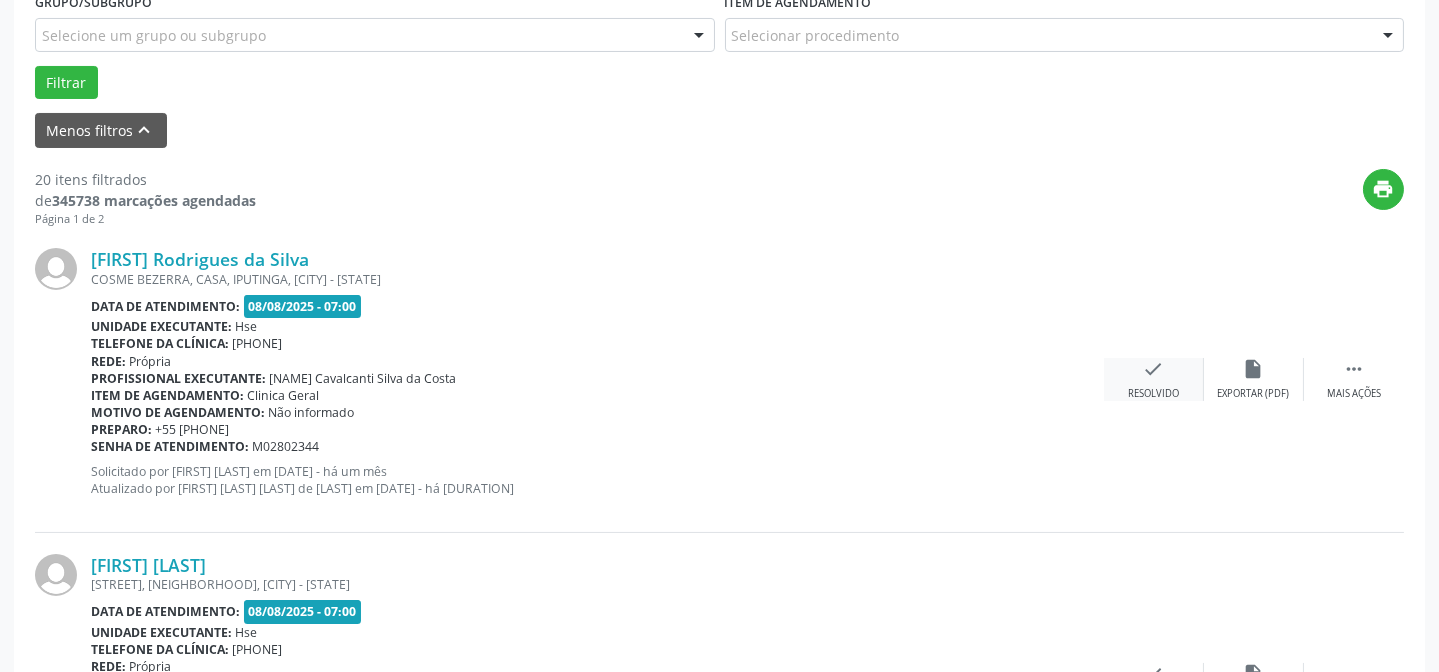 click on "check
Resolvido" at bounding box center [1154, 379] 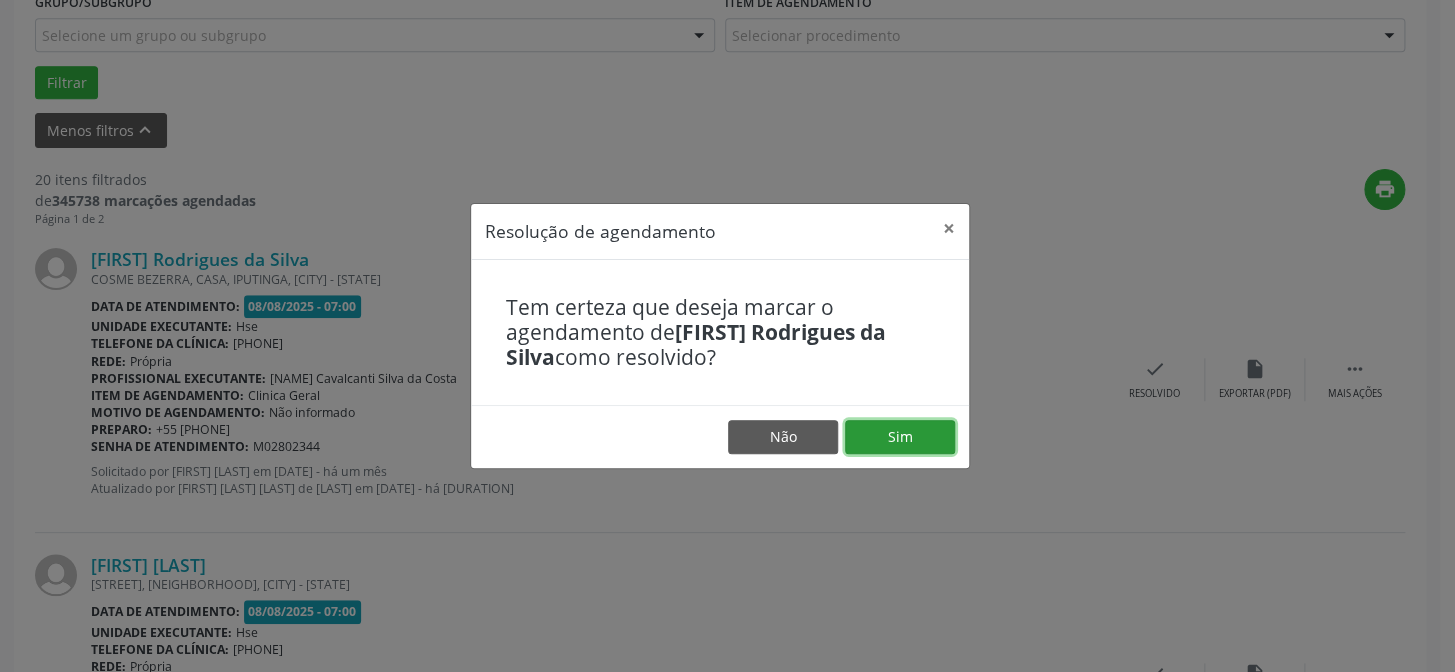 click on "Sim" at bounding box center [900, 437] 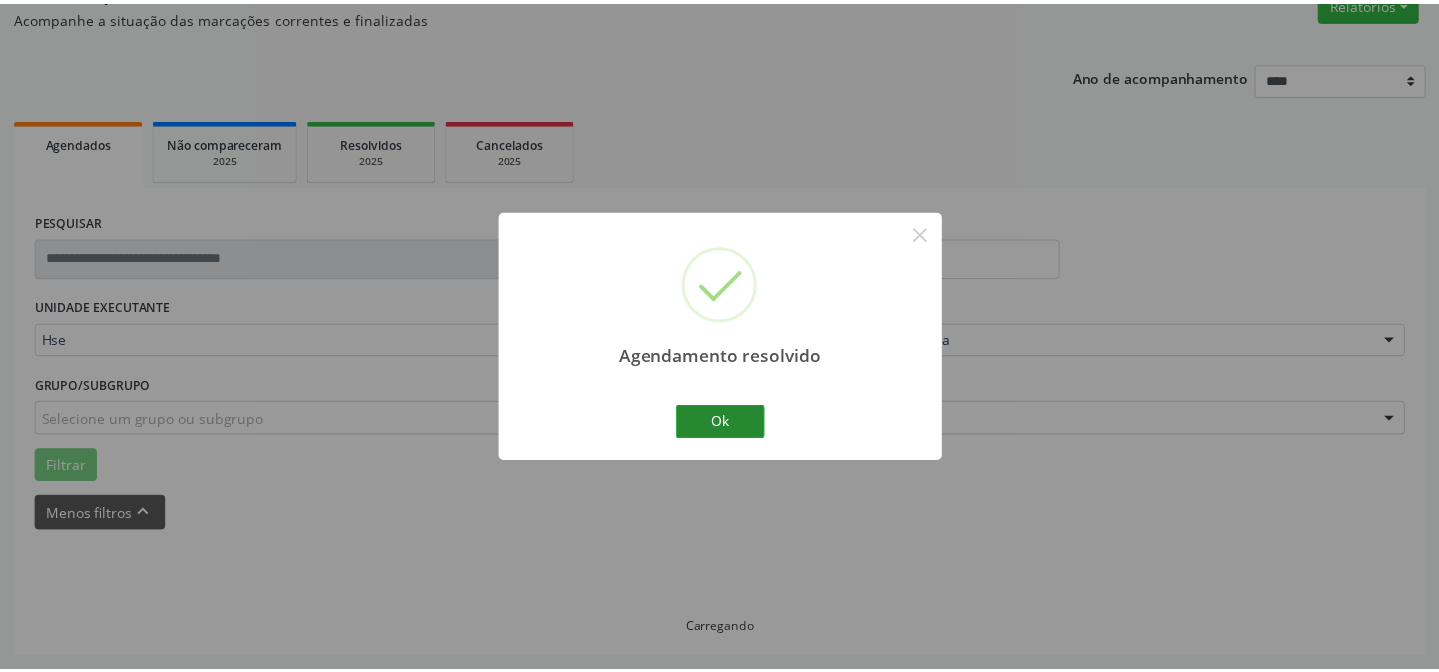 scroll, scrollTop: 179, scrollLeft: 0, axis: vertical 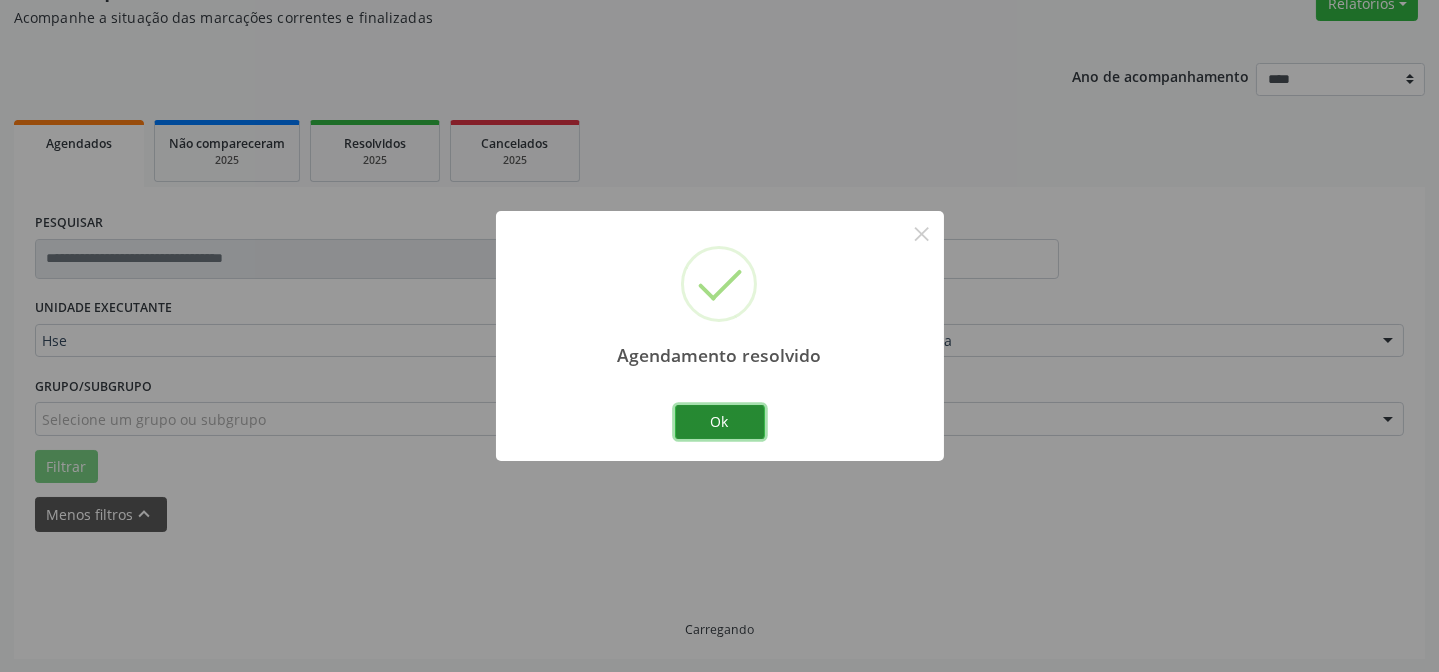 click on "Ok" at bounding box center [720, 422] 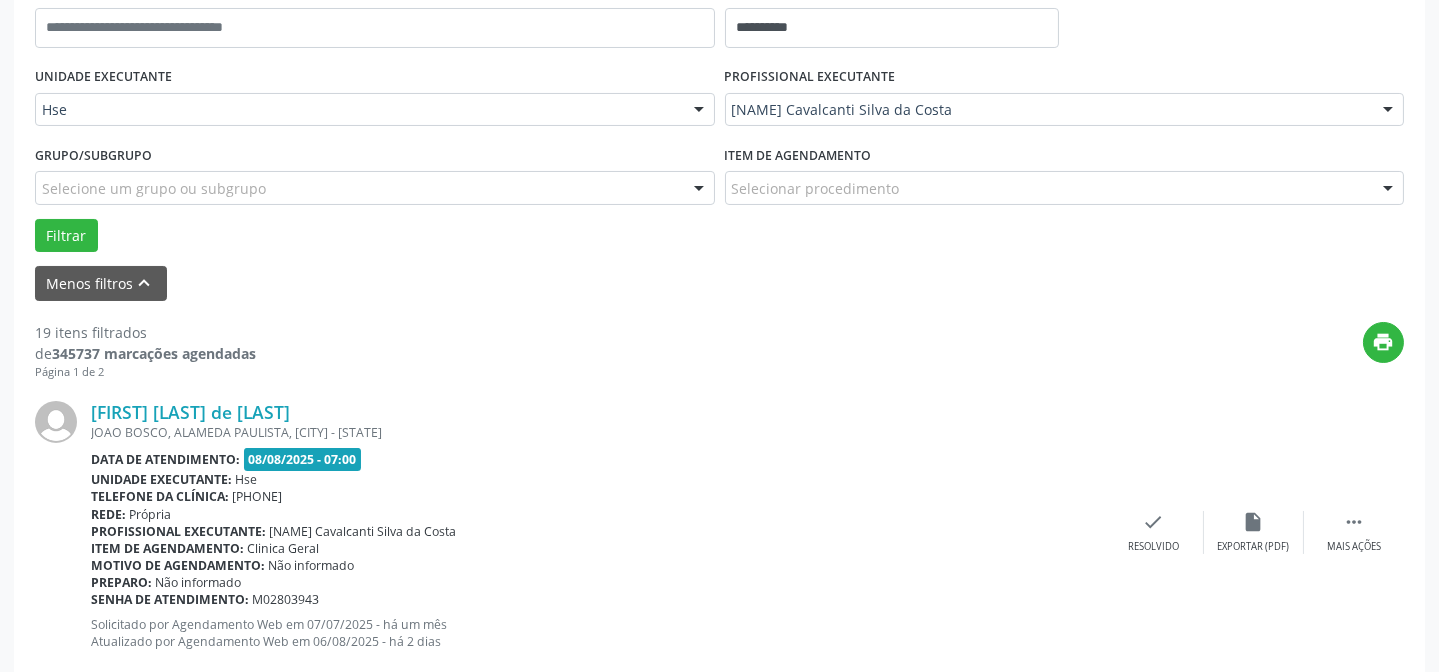 scroll, scrollTop: 451, scrollLeft: 0, axis: vertical 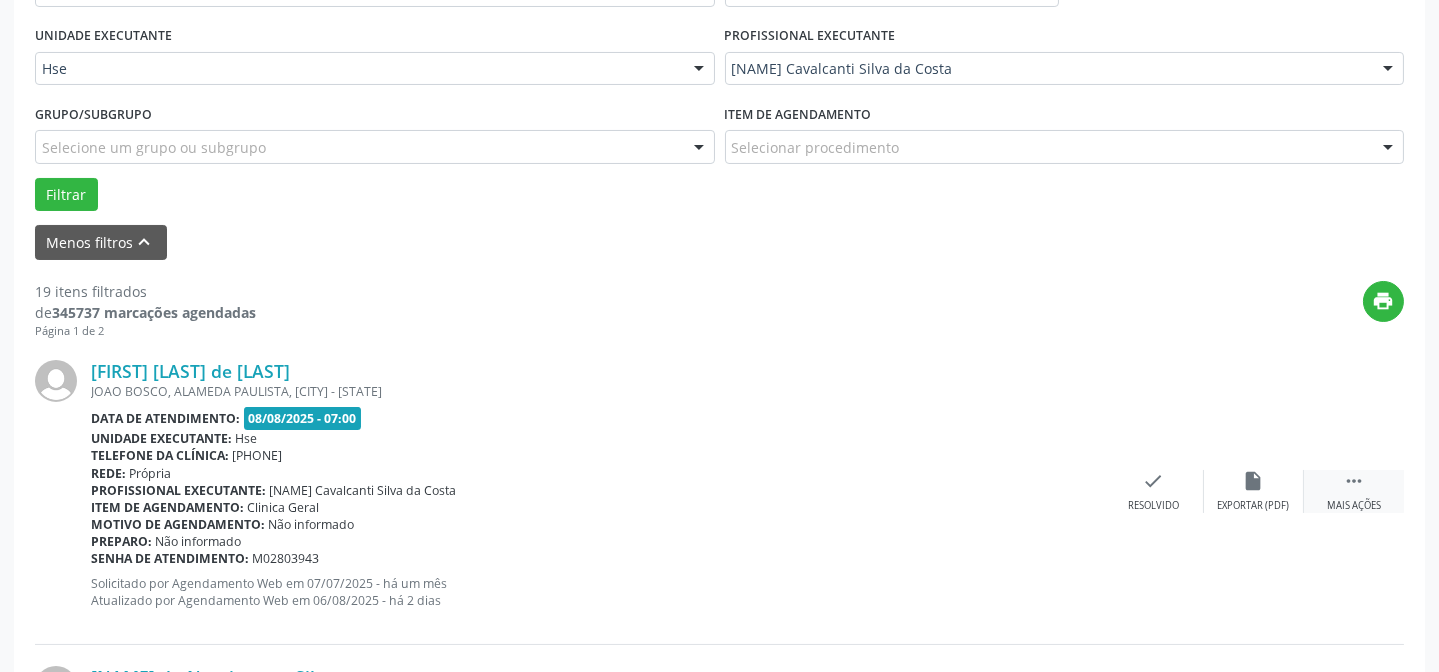 click on "" at bounding box center [1354, 481] 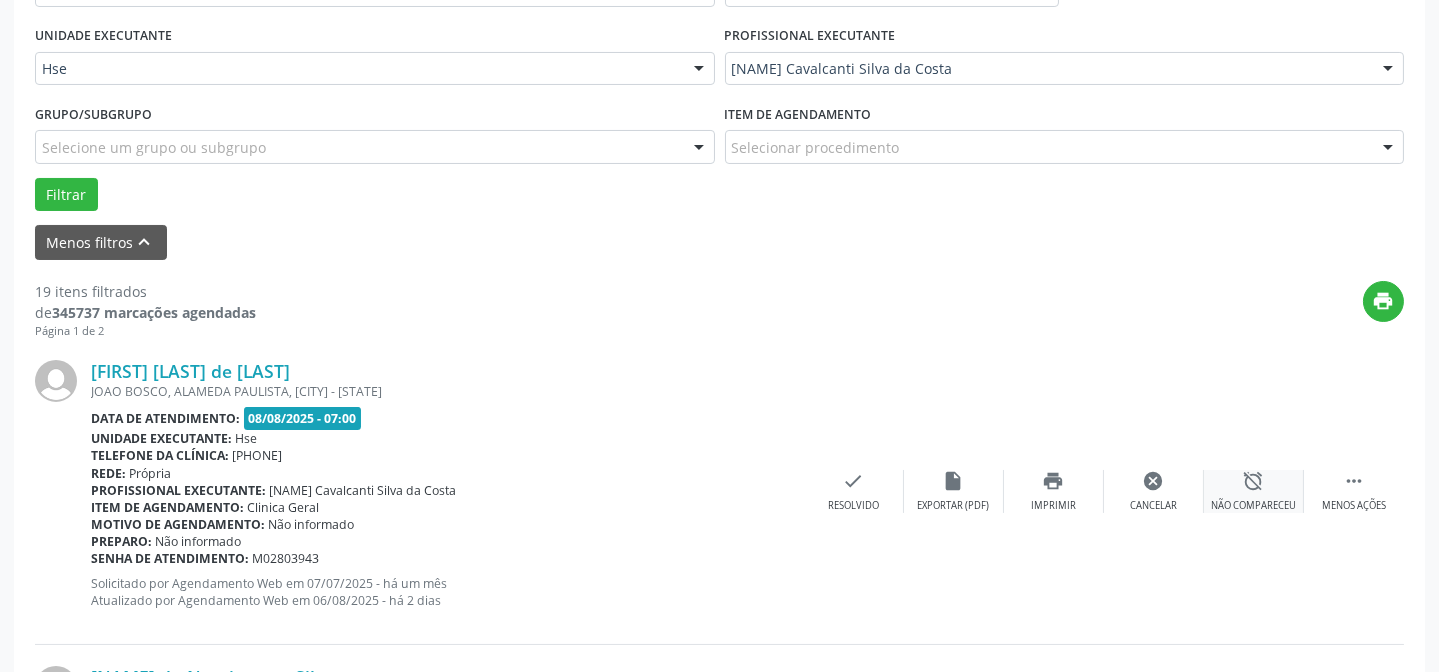click on "alarm_off
Não compareceu" at bounding box center (1254, 491) 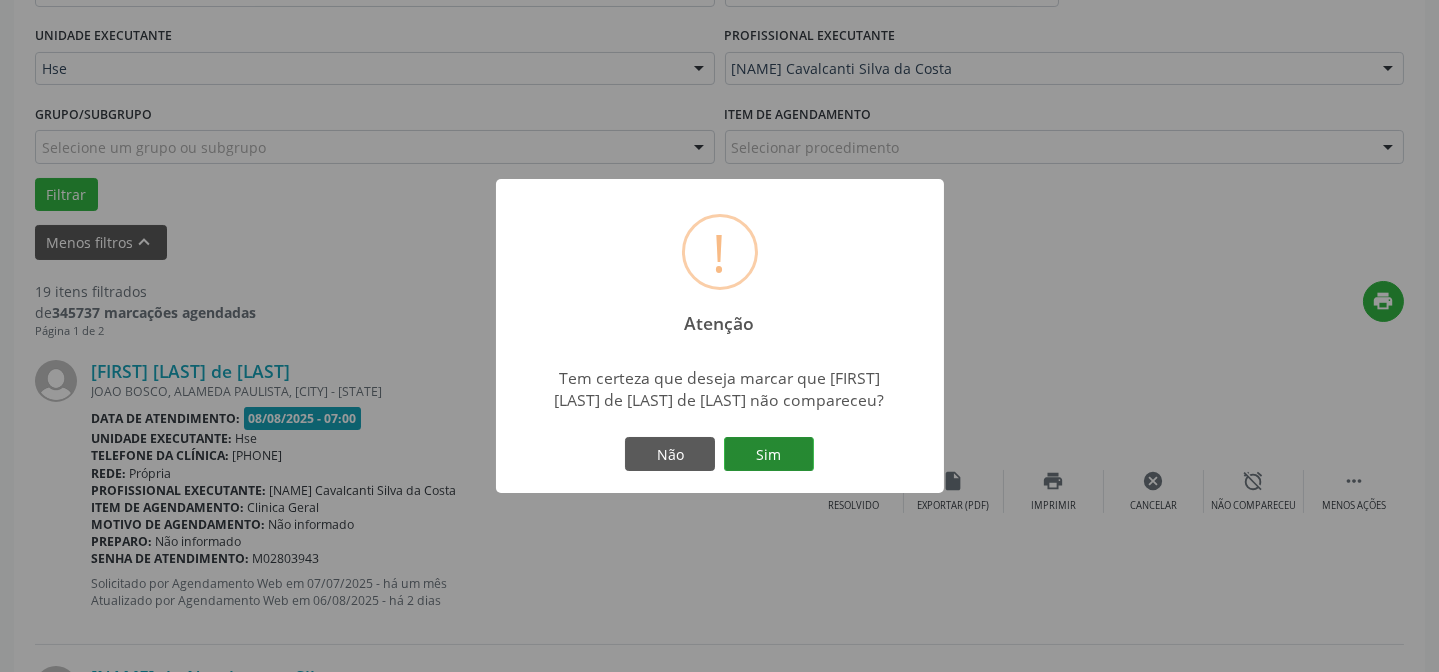 click on "Sim" at bounding box center [769, 454] 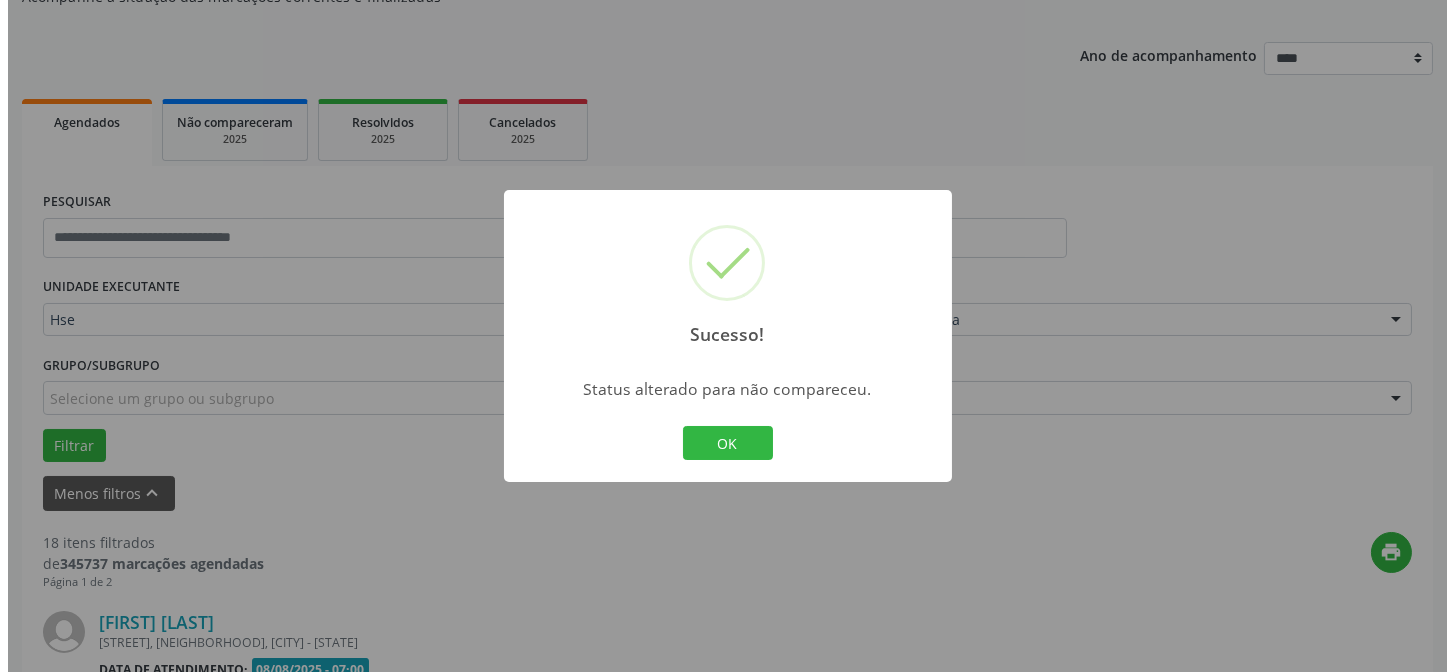 scroll, scrollTop: 451, scrollLeft: 0, axis: vertical 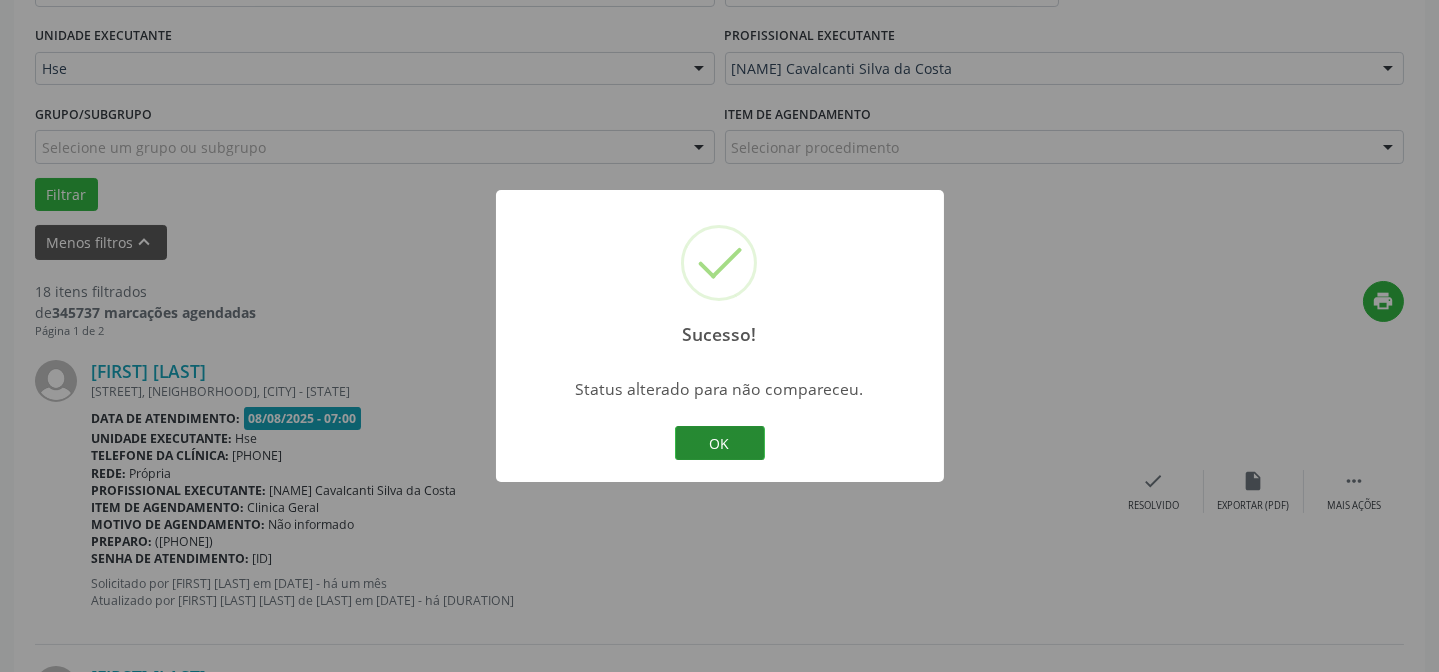 click on "OK" at bounding box center [720, 443] 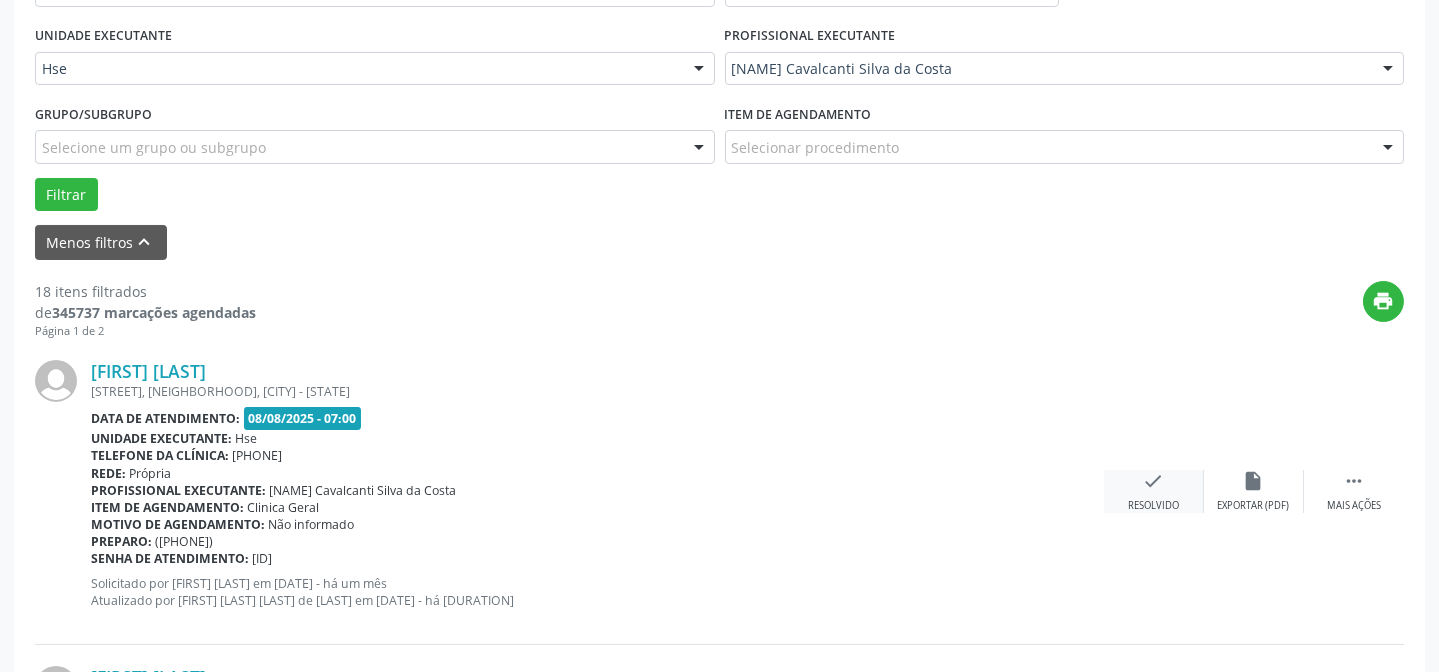 click on "Resolvido" at bounding box center (1153, 506) 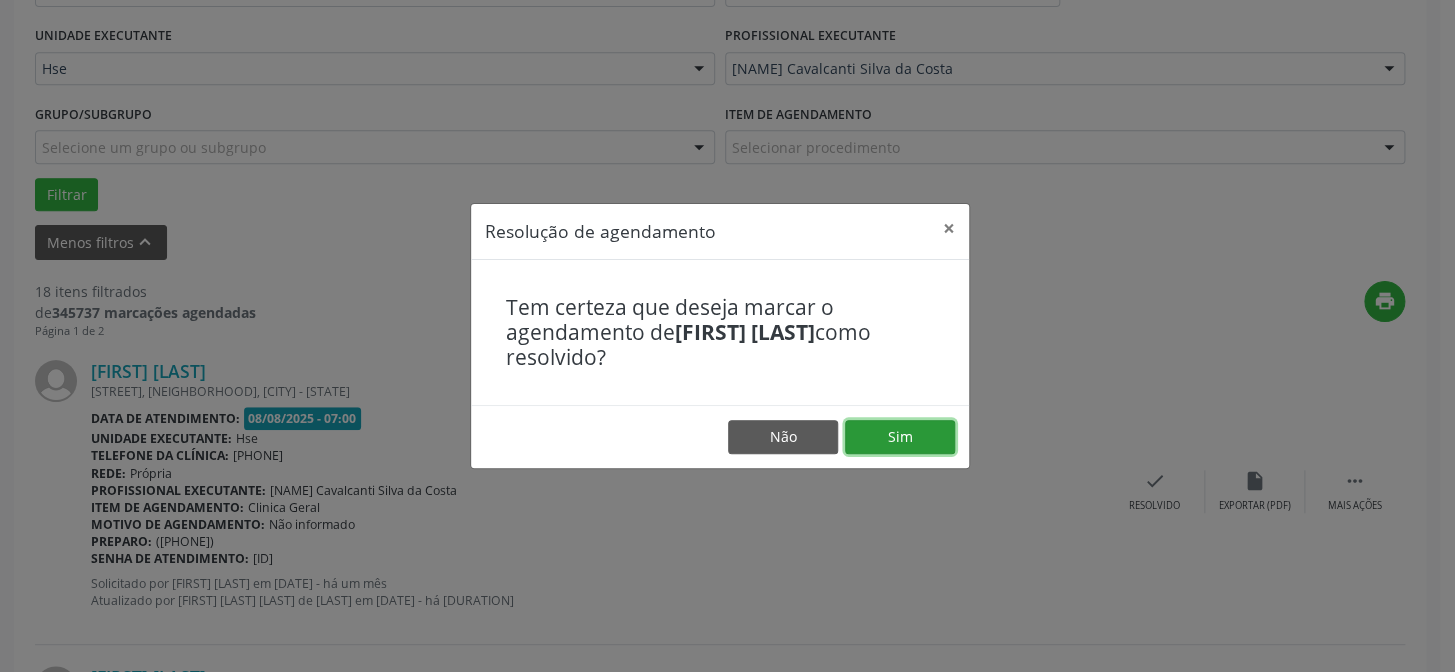 click on "Sim" at bounding box center [900, 437] 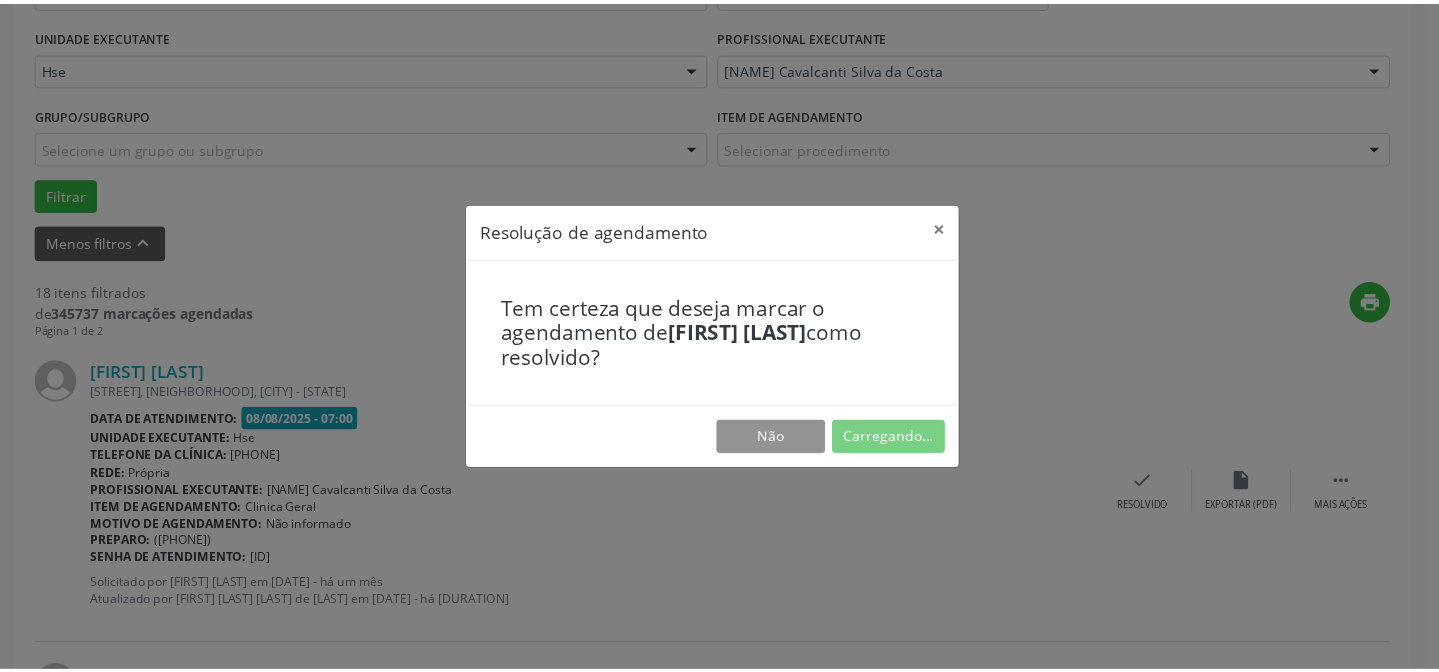 scroll, scrollTop: 179, scrollLeft: 0, axis: vertical 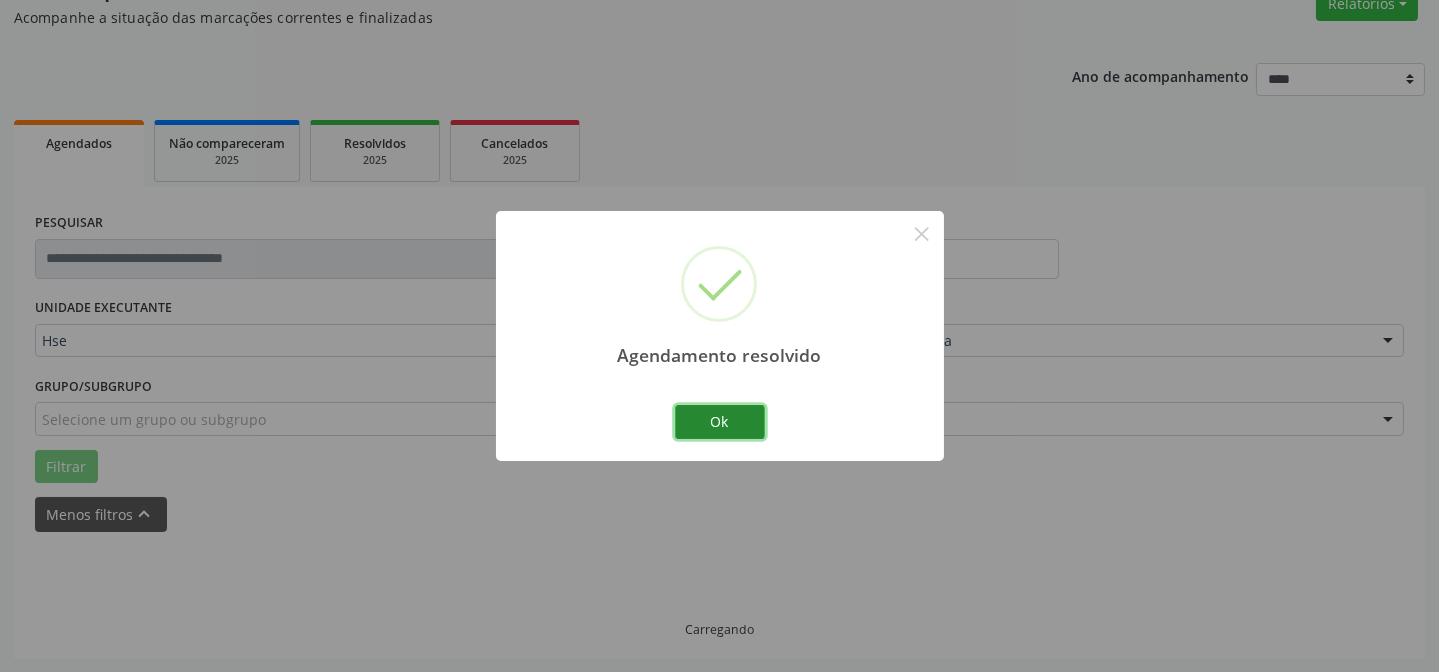 click on "Ok" at bounding box center (720, 422) 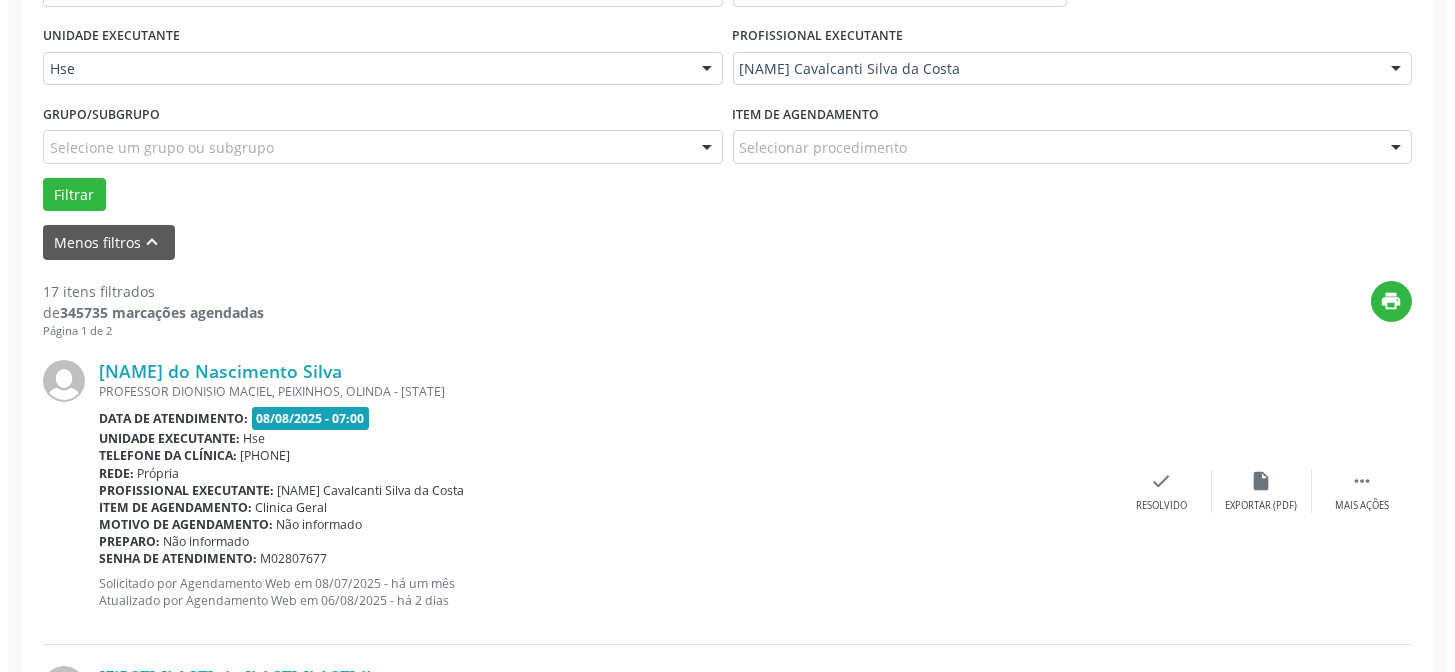 scroll, scrollTop: 542, scrollLeft: 0, axis: vertical 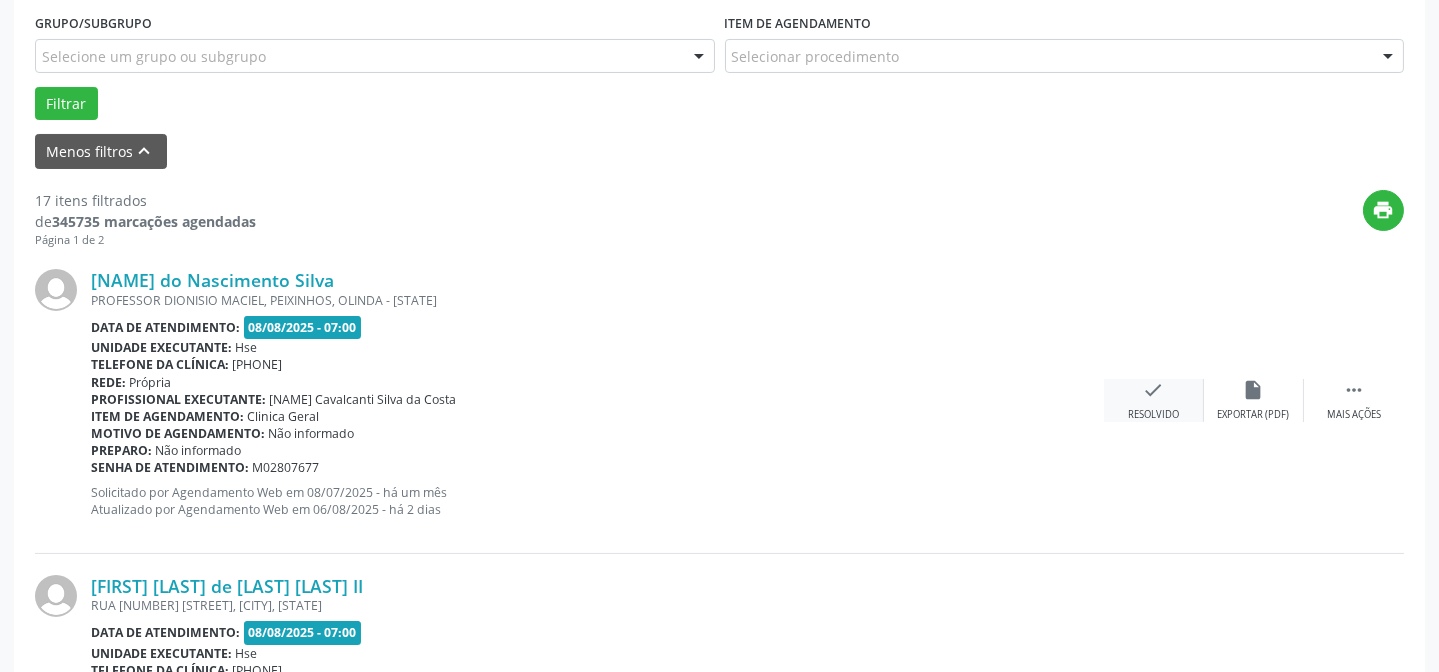 click on "Resolvido" at bounding box center (1153, 415) 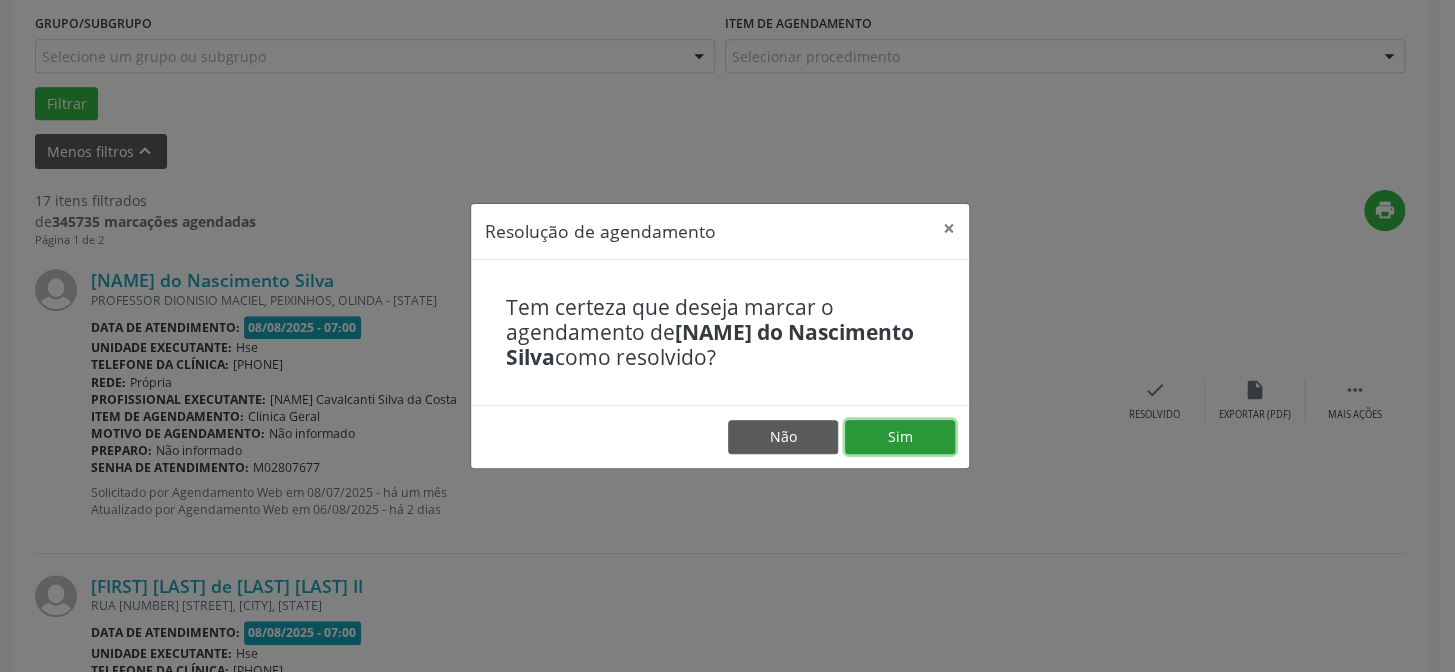 click on "Sim" at bounding box center (900, 437) 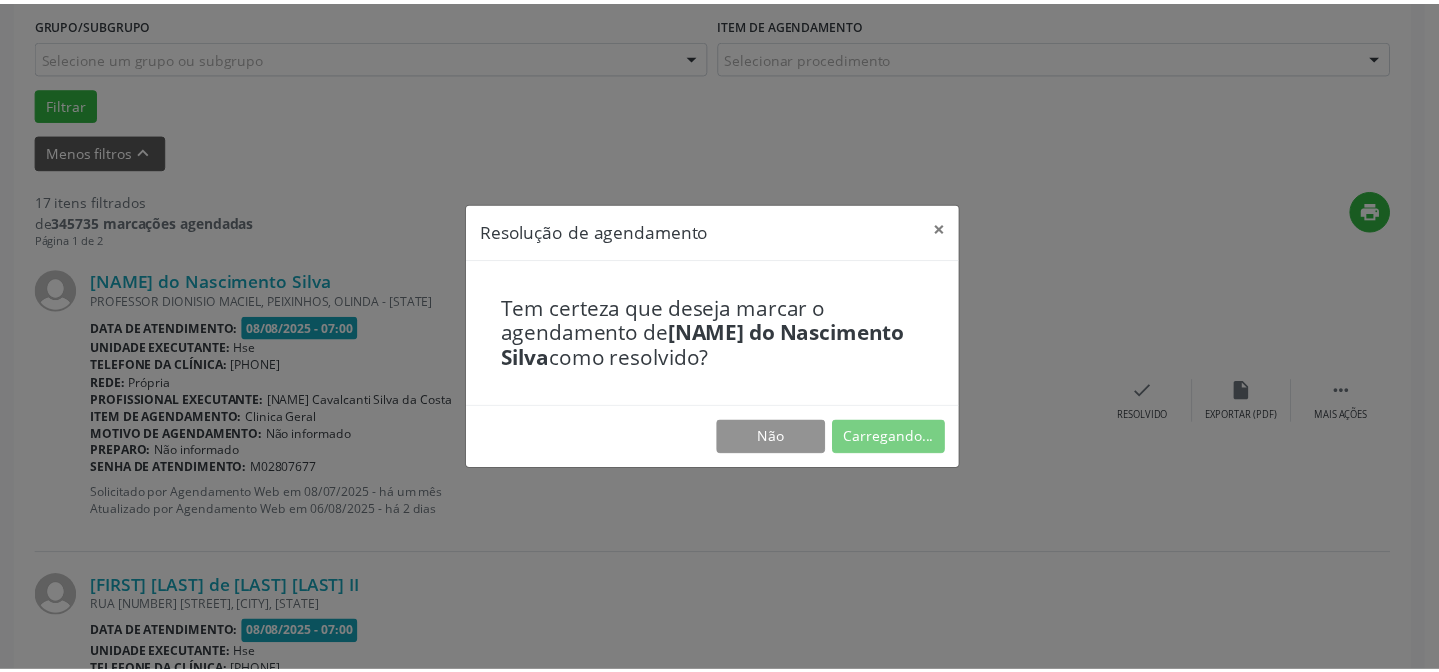 scroll, scrollTop: 179, scrollLeft: 0, axis: vertical 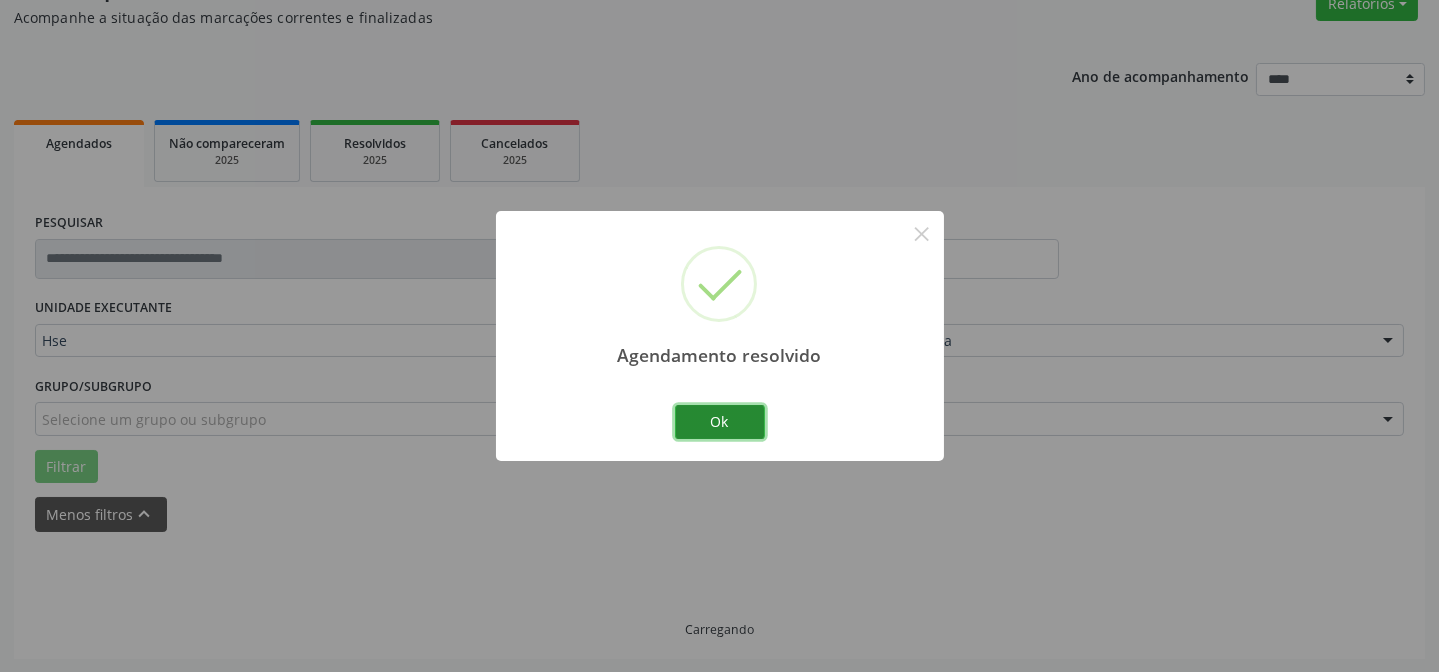 click on "Ok" at bounding box center (720, 422) 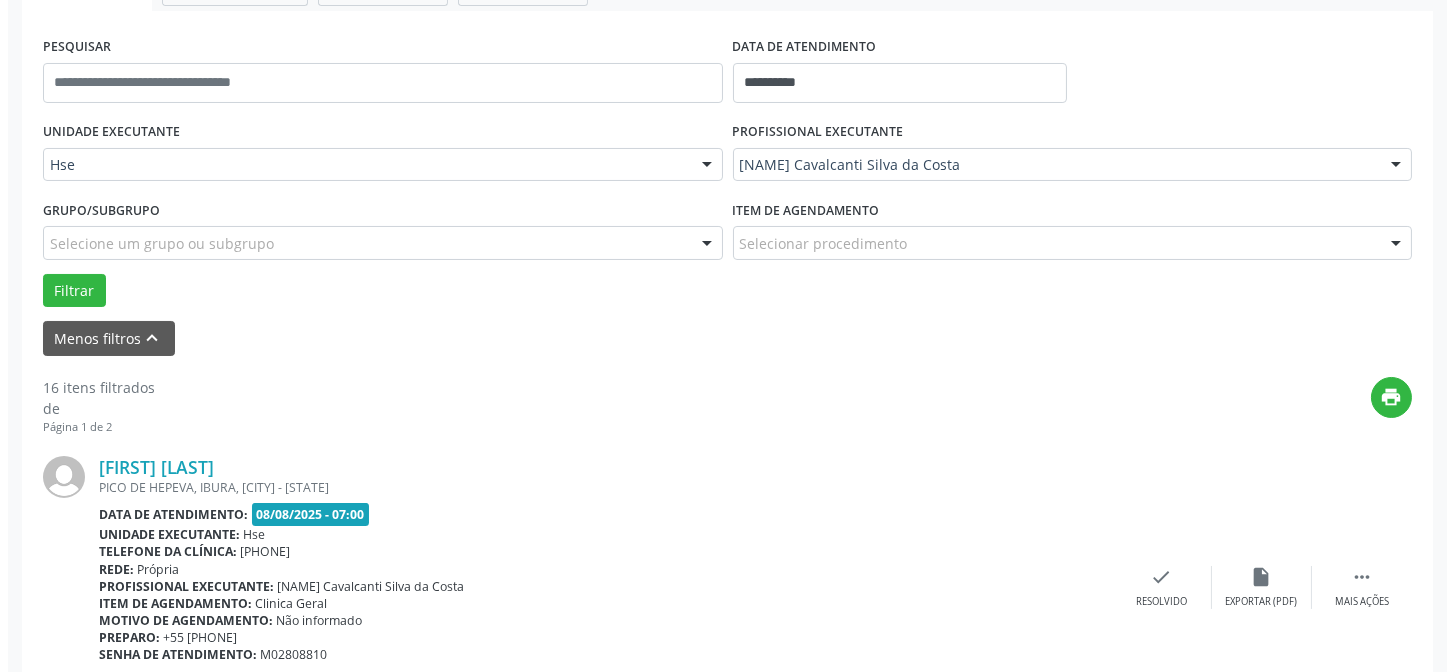 scroll, scrollTop: 360, scrollLeft: 0, axis: vertical 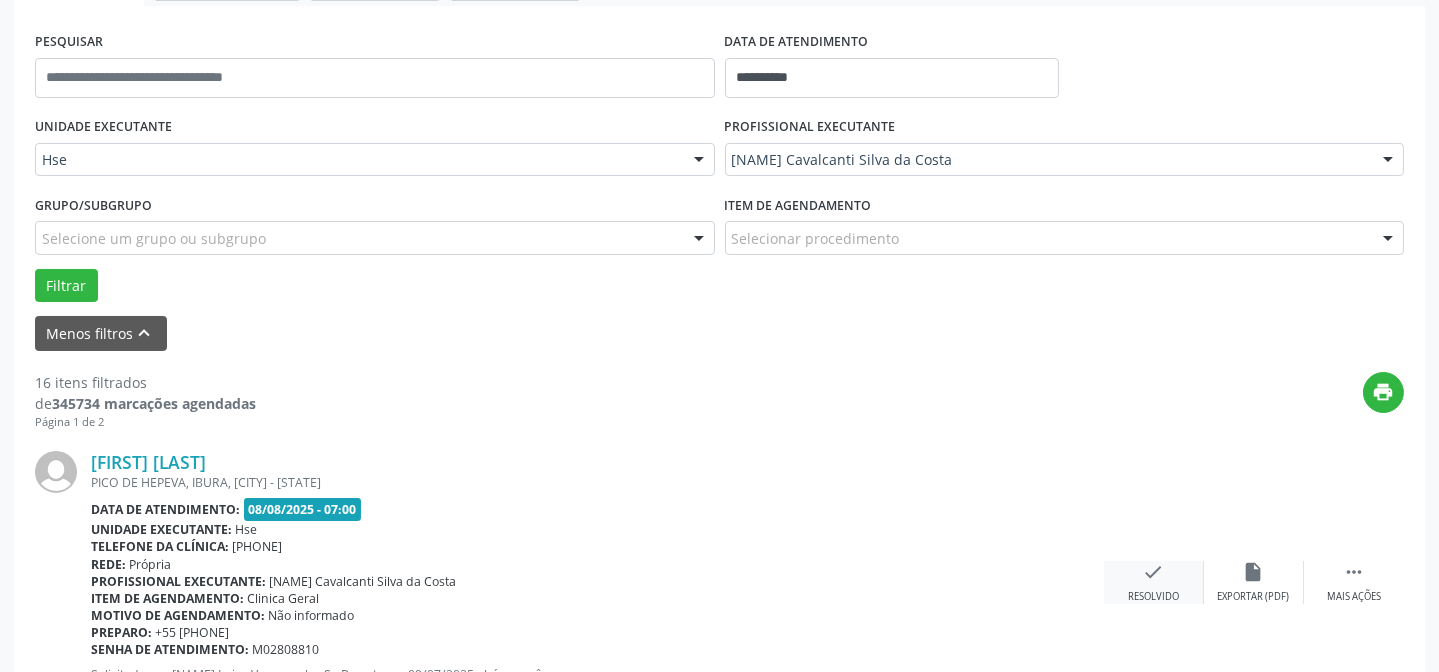 click on "check" at bounding box center [1154, 572] 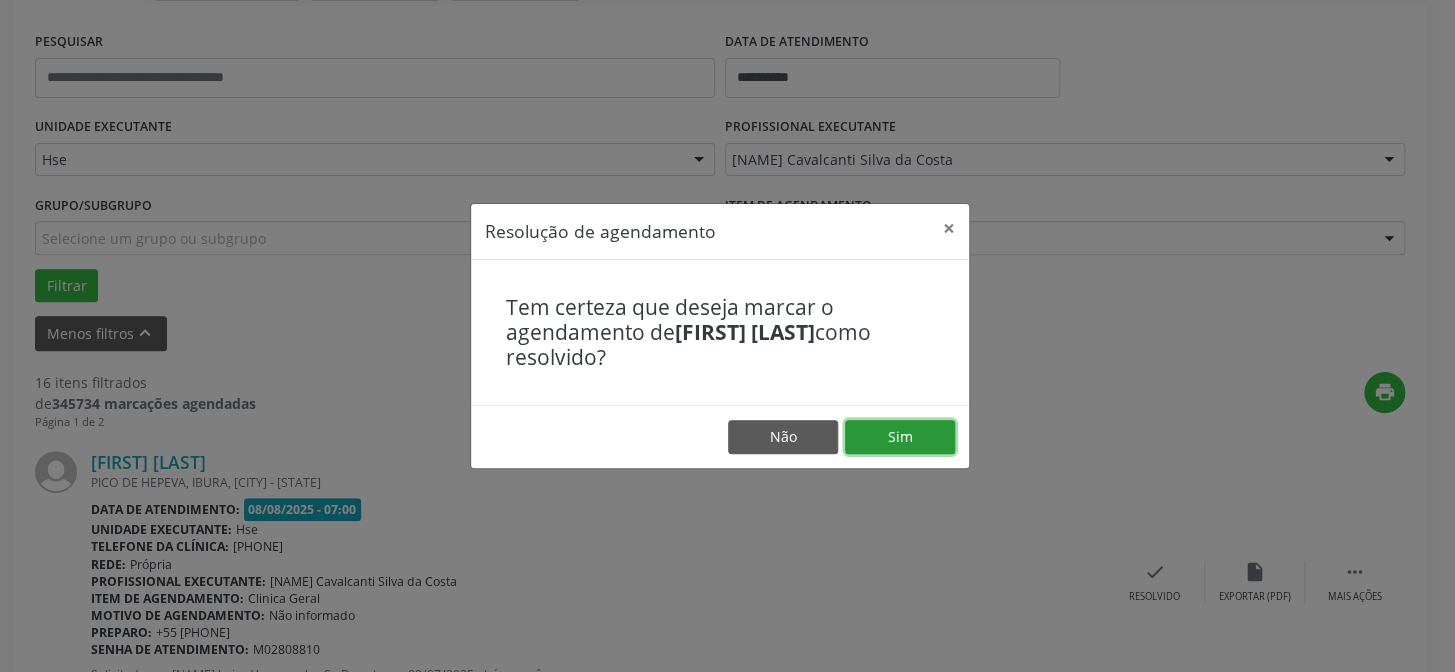 click on "Sim" at bounding box center (900, 437) 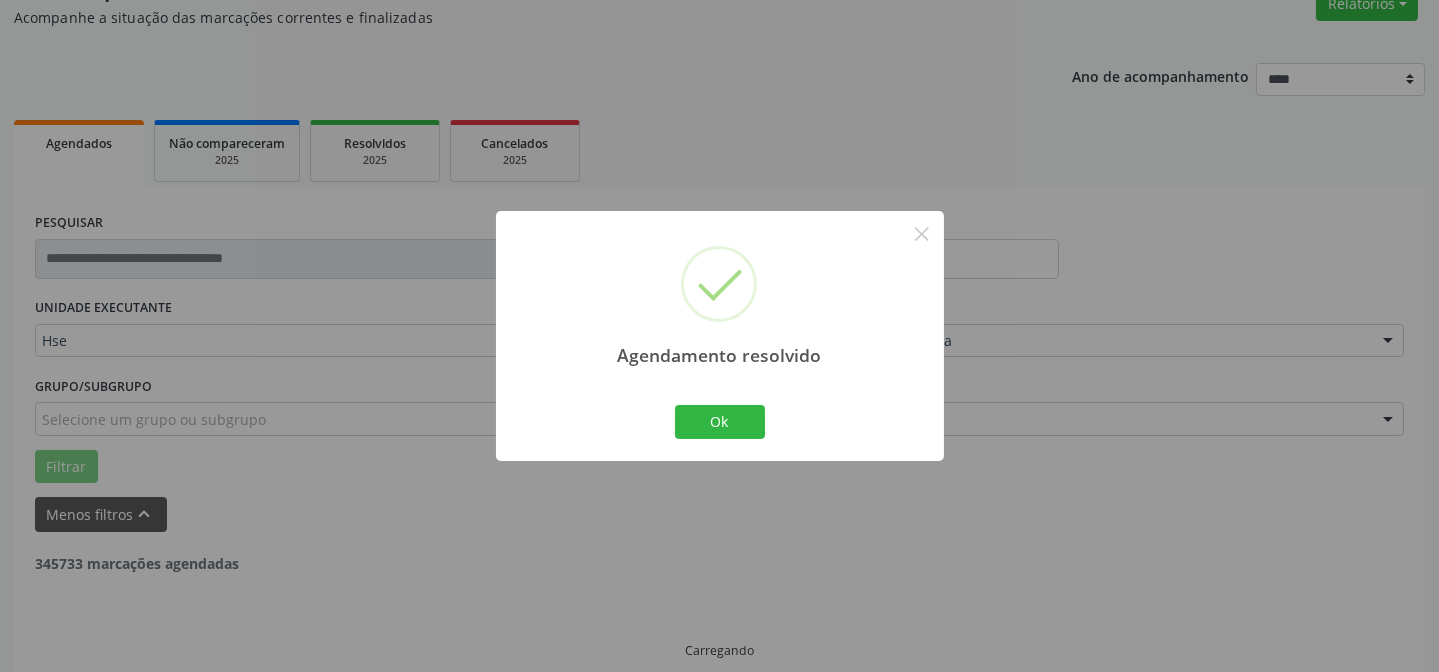 scroll, scrollTop: 360, scrollLeft: 0, axis: vertical 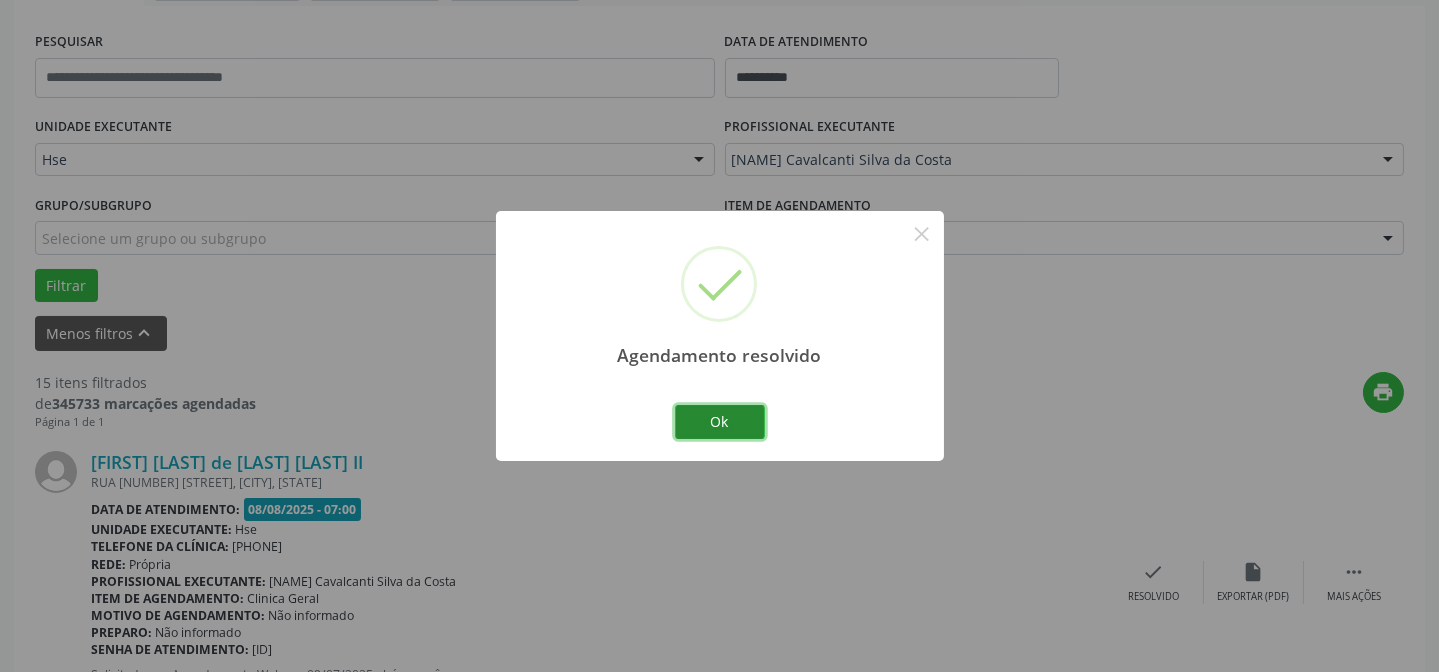 click on "Ok" at bounding box center [720, 422] 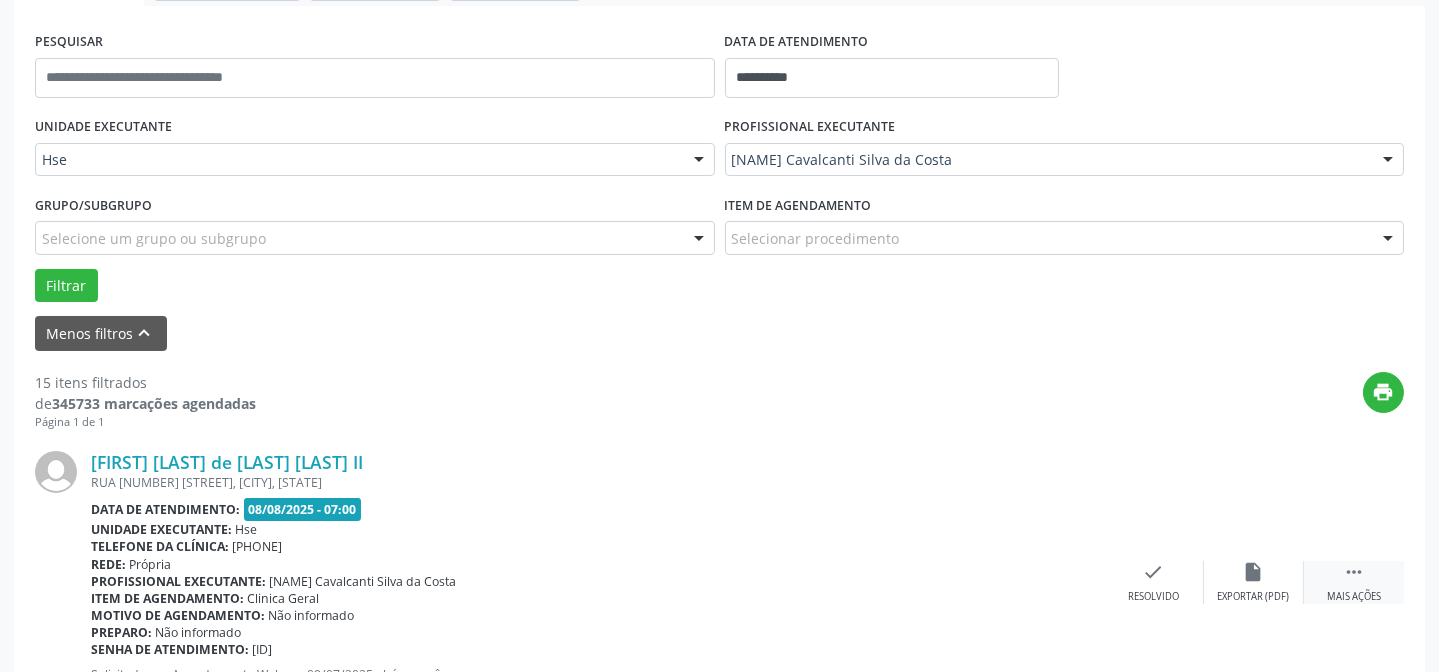 click on "Mais ações" at bounding box center (1354, 597) 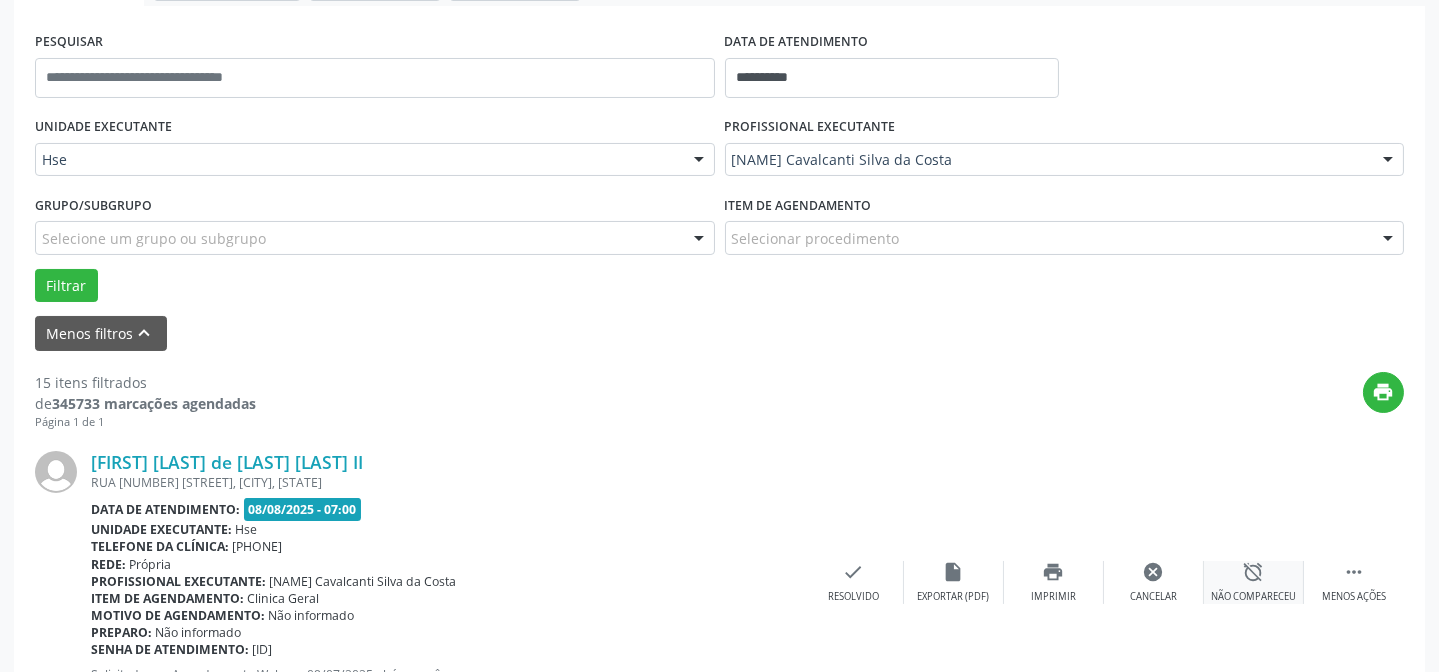 click on "alarm_off
Não compareceu" at bounding box center [1254, 582] 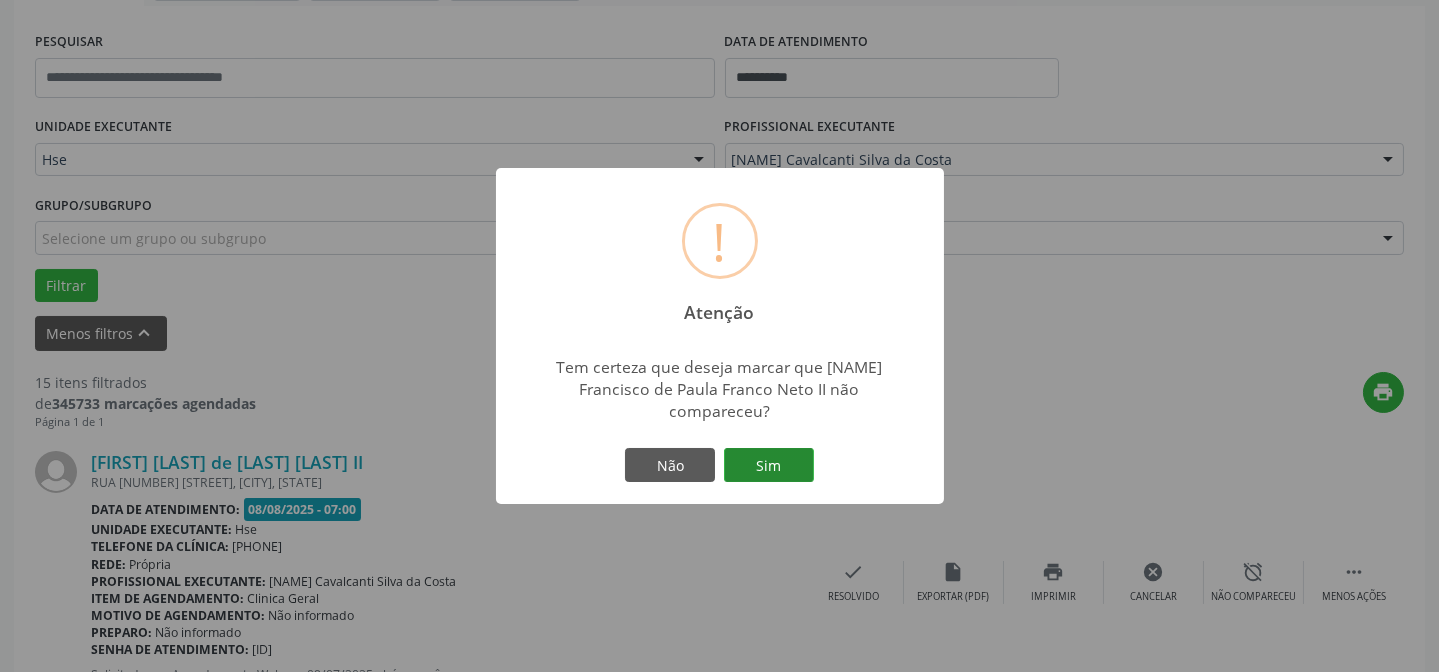 click on "Sim" at bounding box center (769, 465) 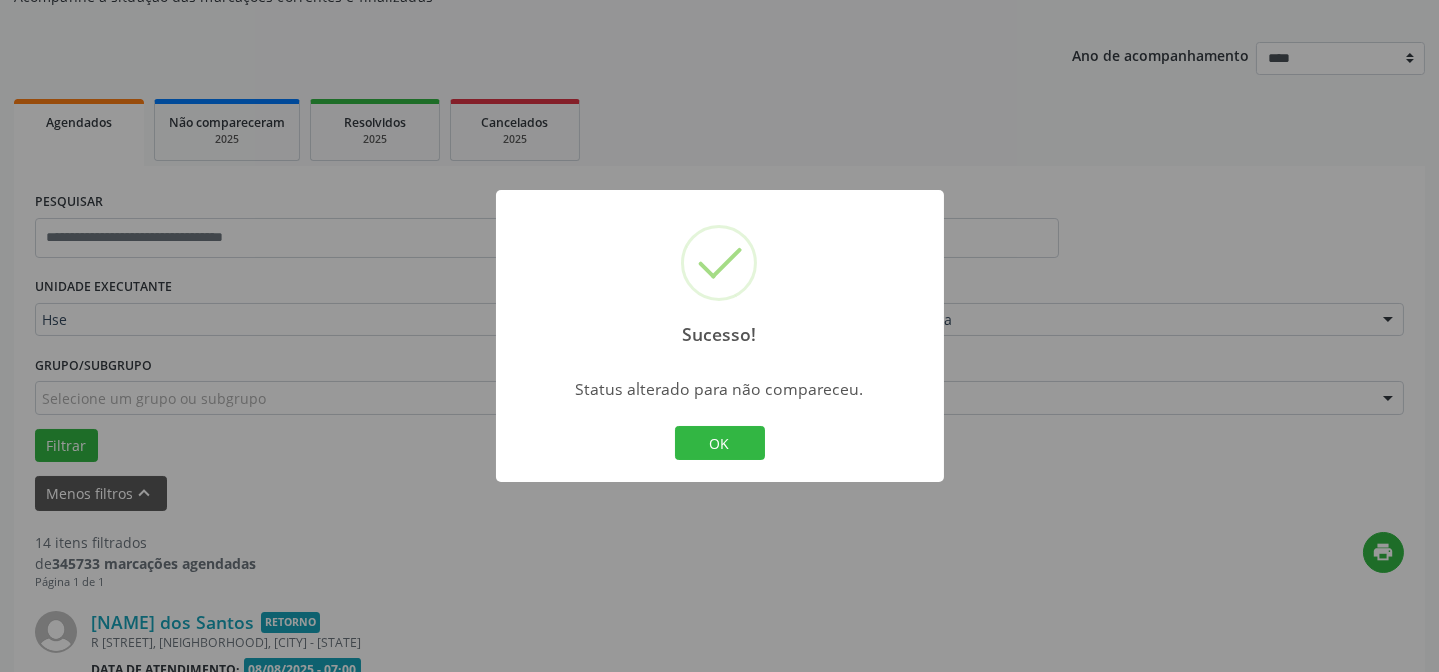 scroll, scrollTop: 360, scrollLeft: 0, axis: vertical 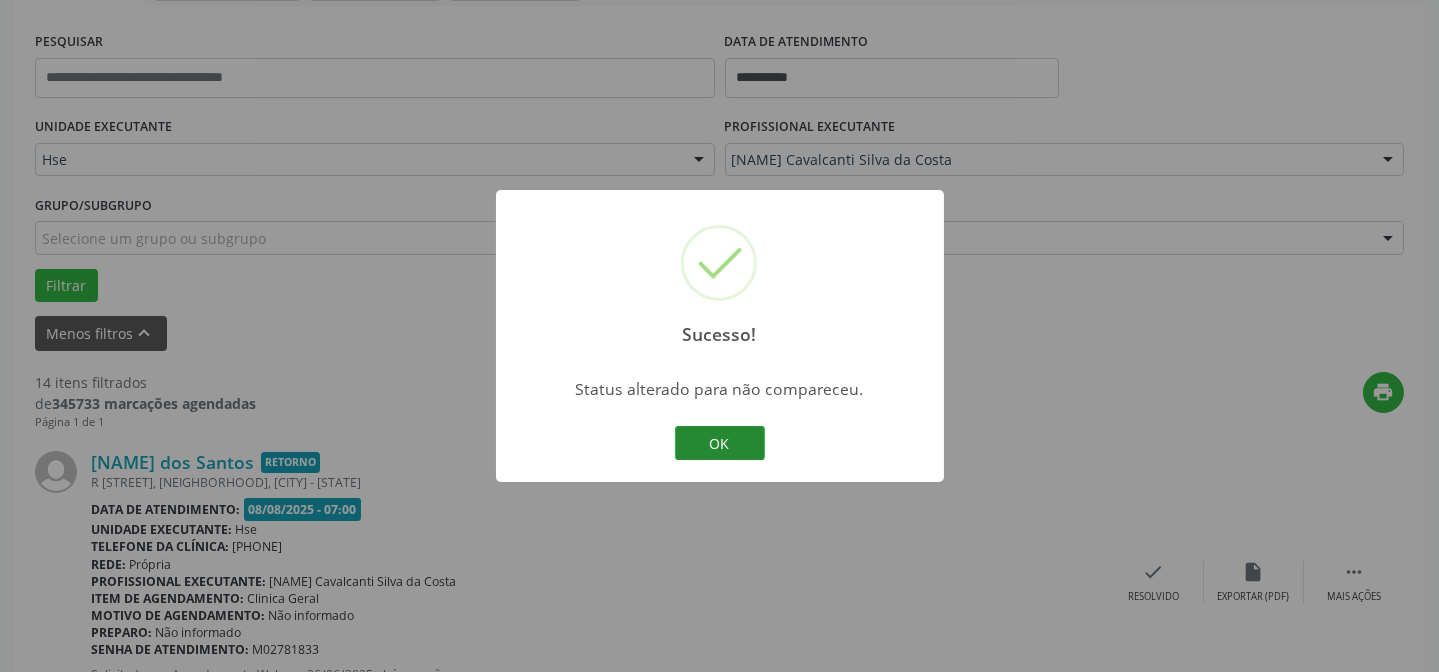 click on "OK" at bounding box center (720, 443) 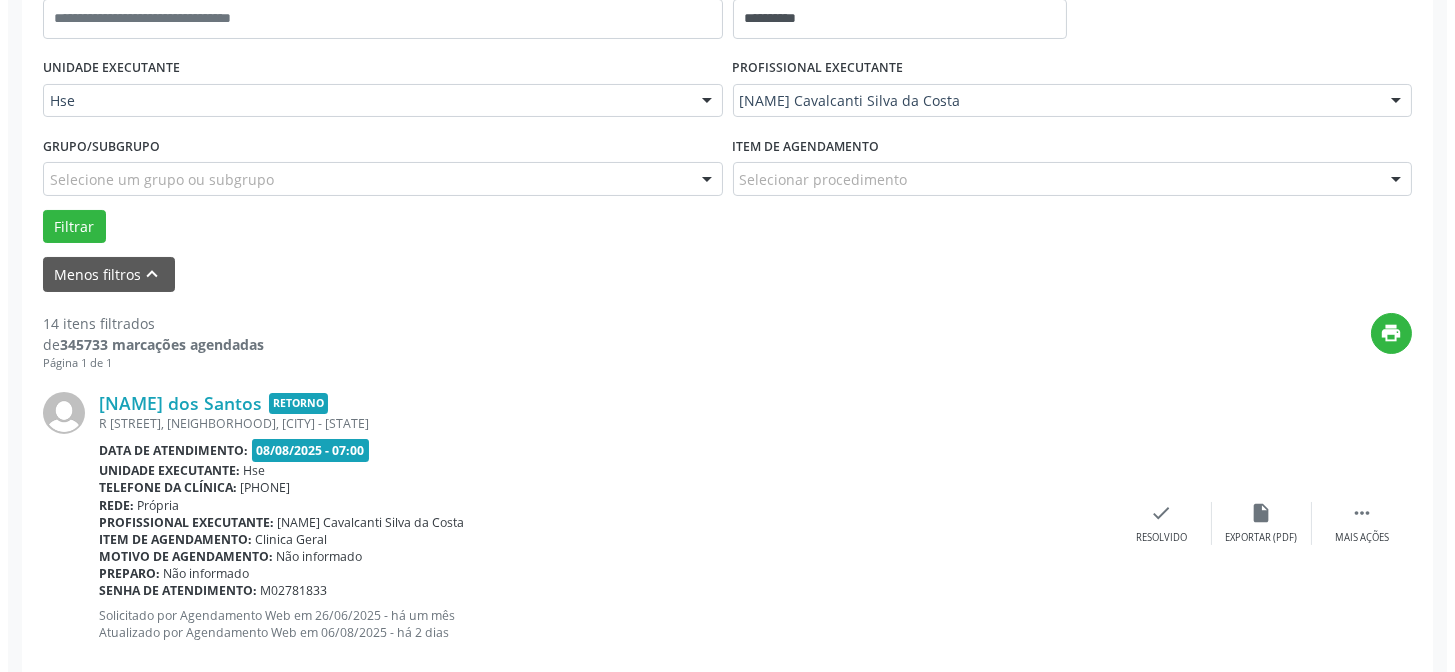 scroll, scrollTop: 451, scrollLeft: 0, axis: vertical 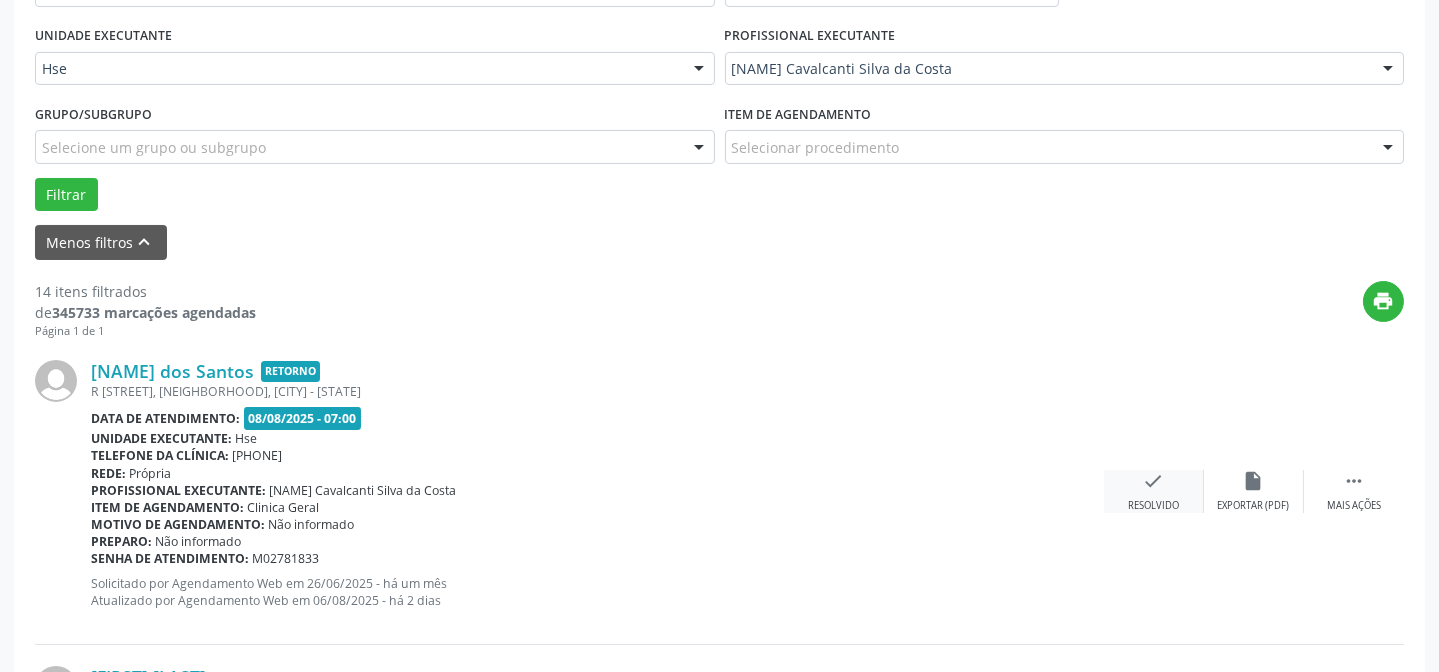 click on "Resolvido" at bounding box center (1153, 506) 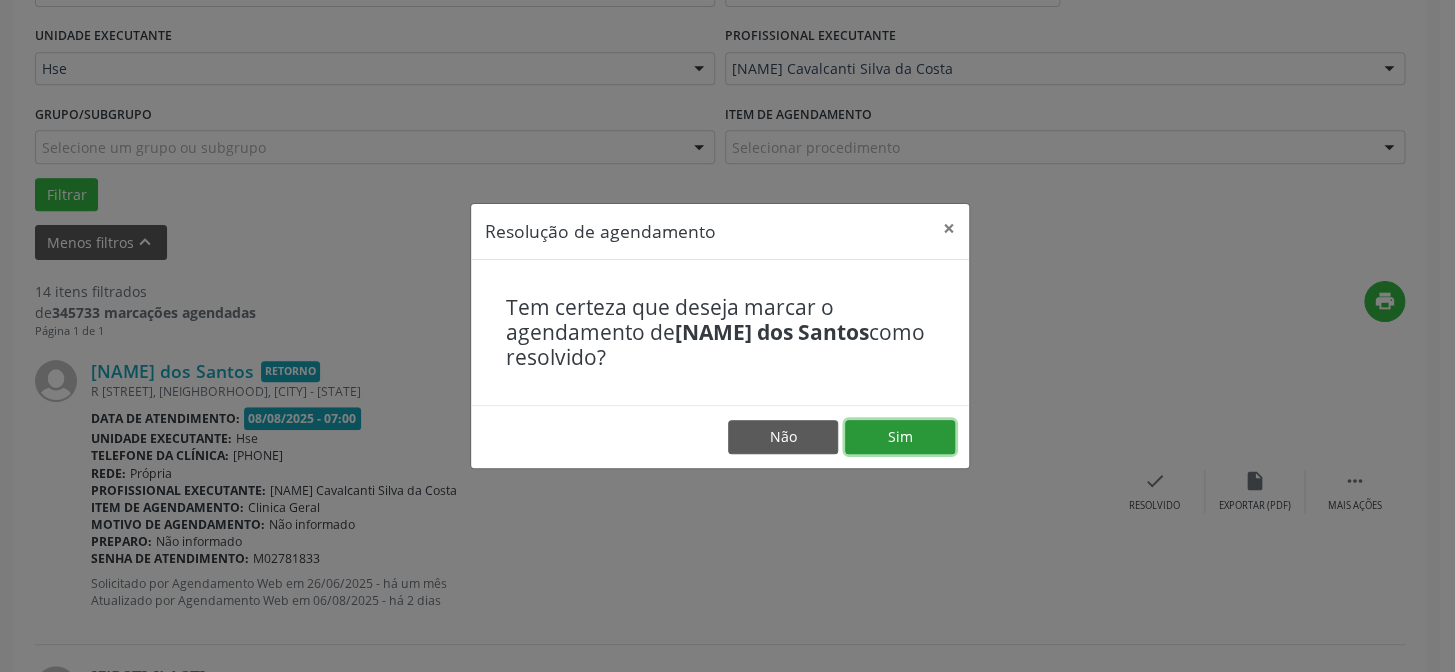 click on "Sim" at bounding box center (900, 437) 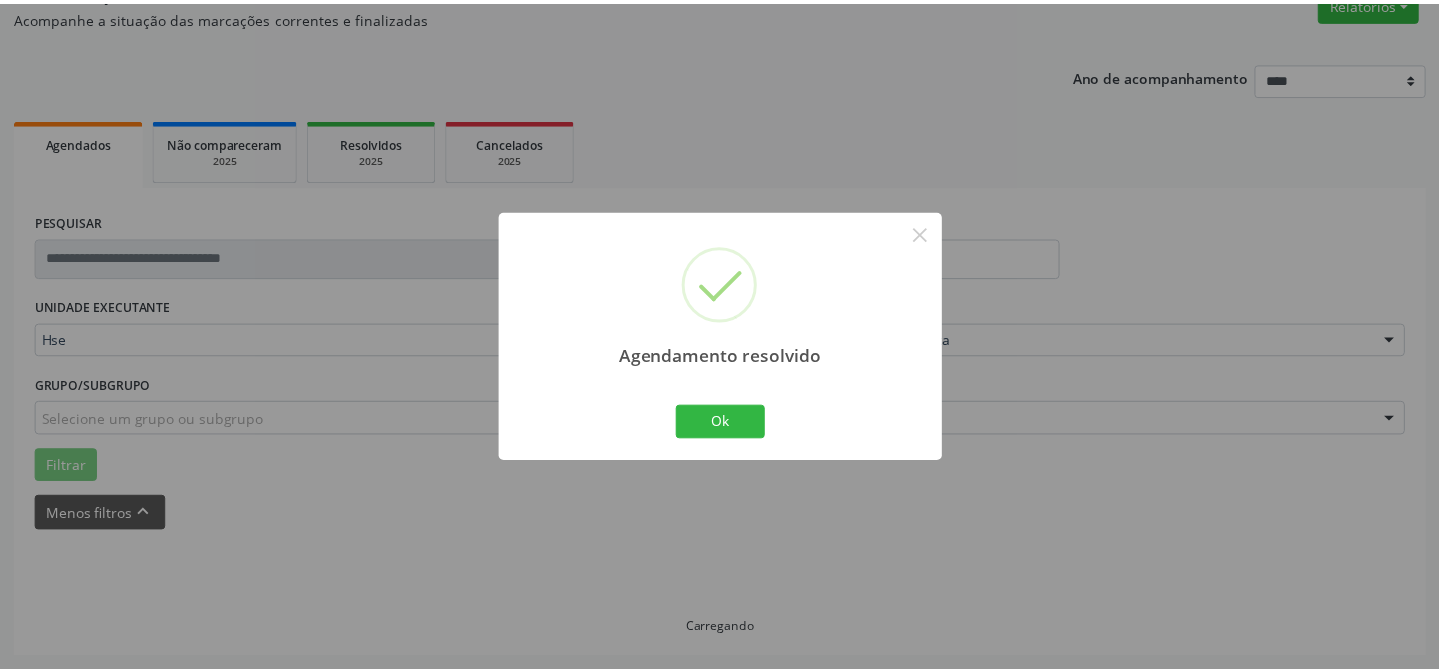 scroll, scrollTop: 179, scrollLeft: 0, axis: vertical 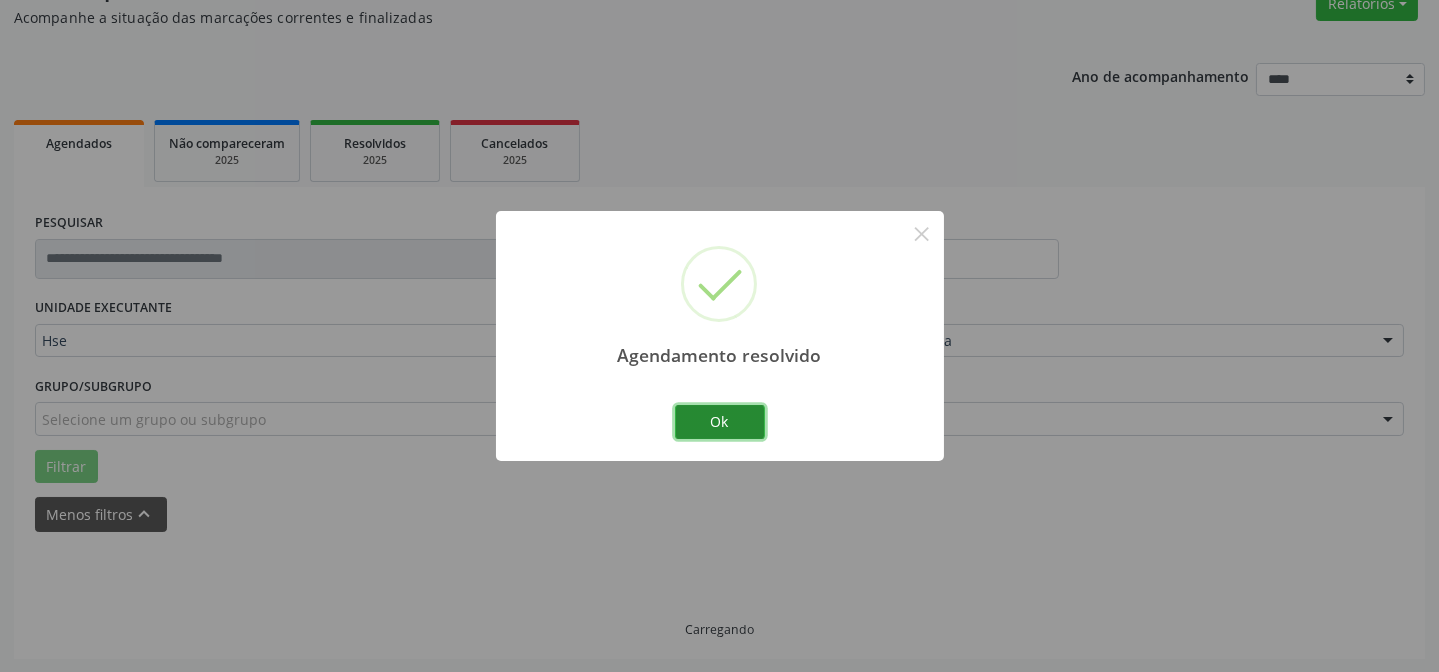 click on "Ok" at bounding box center [720, 422] 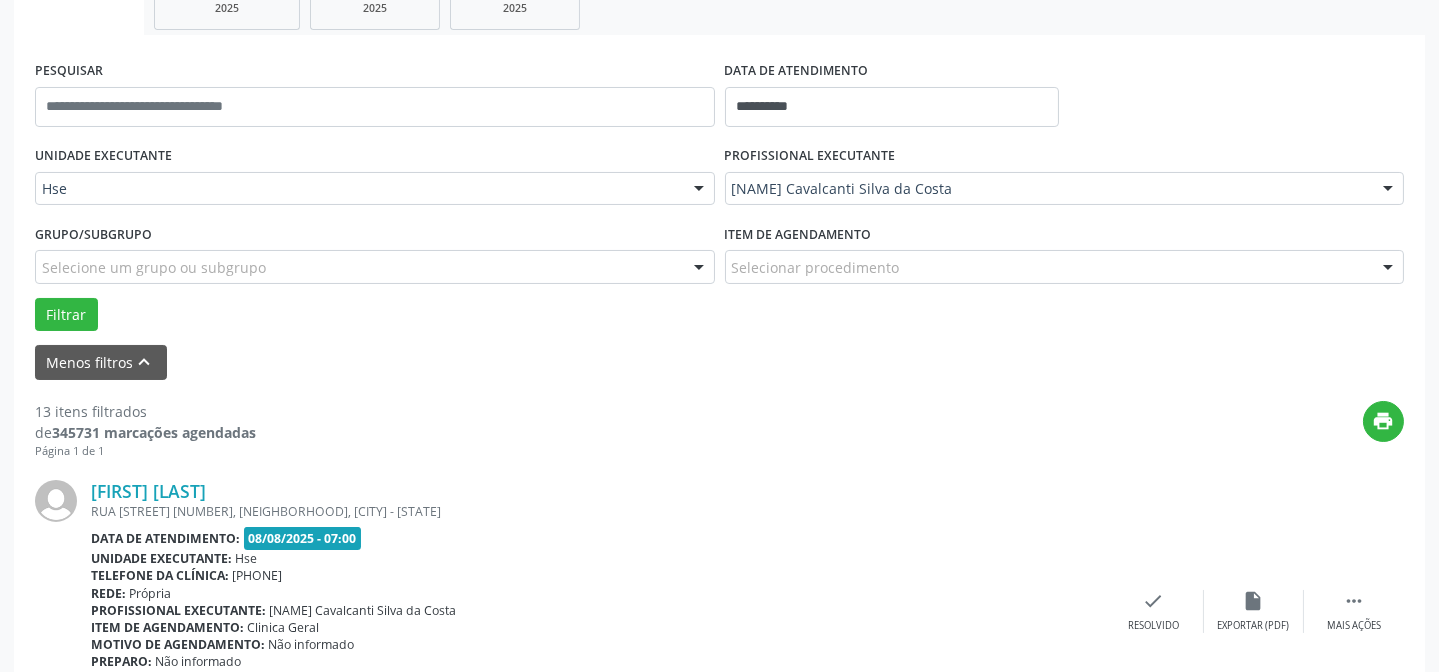 scroll, scrollTop: 360, scrollLeft: 0, axis: vertical 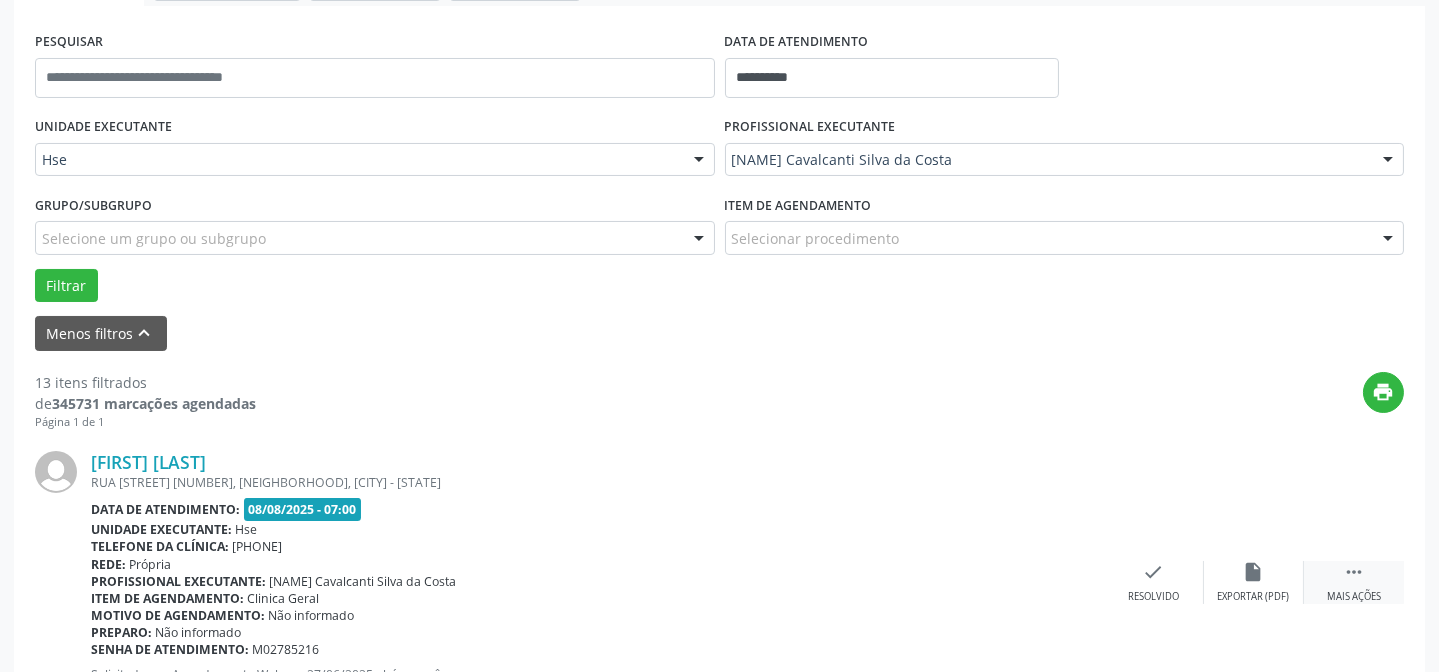 click on "
Mais ações" at bounding box center [1354, 582] 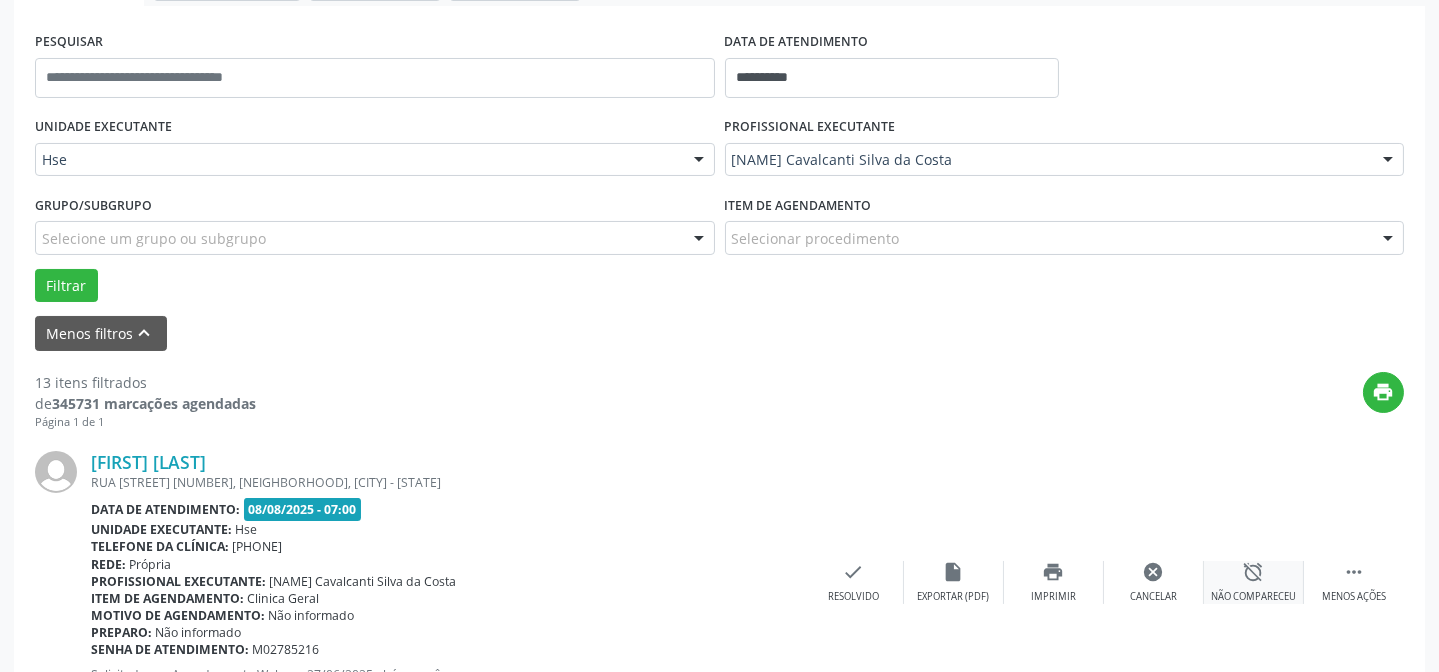 click on "alarm_off" at bounding box center [1254, 572] 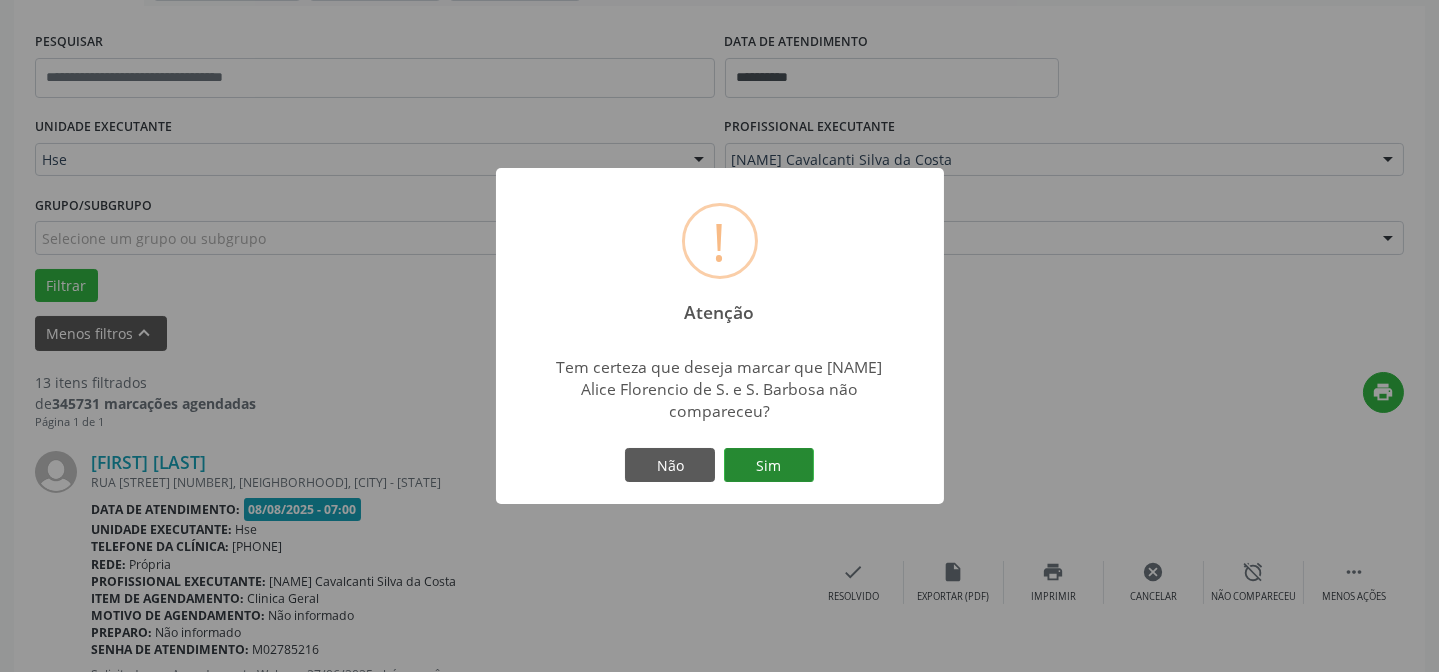 click on "Sim" at bounding box center (769, 465) 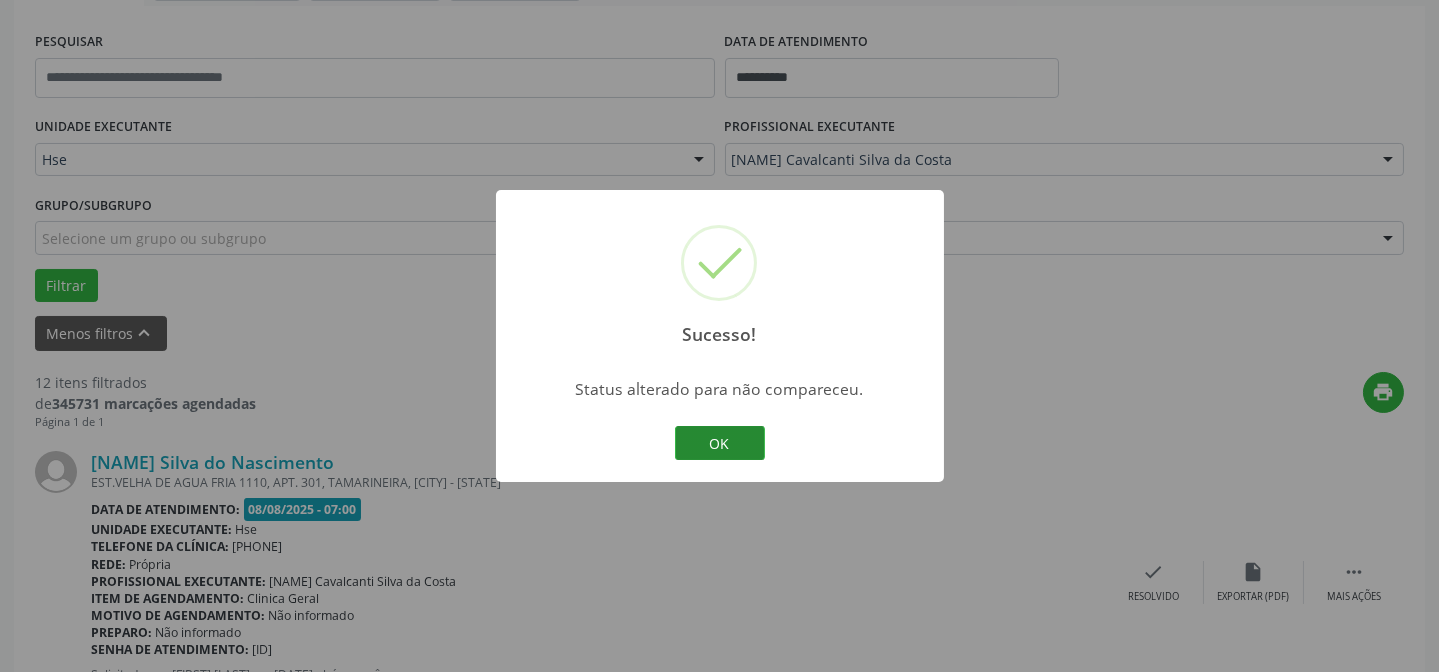 click on "OK" at bounding box center (720, 443) 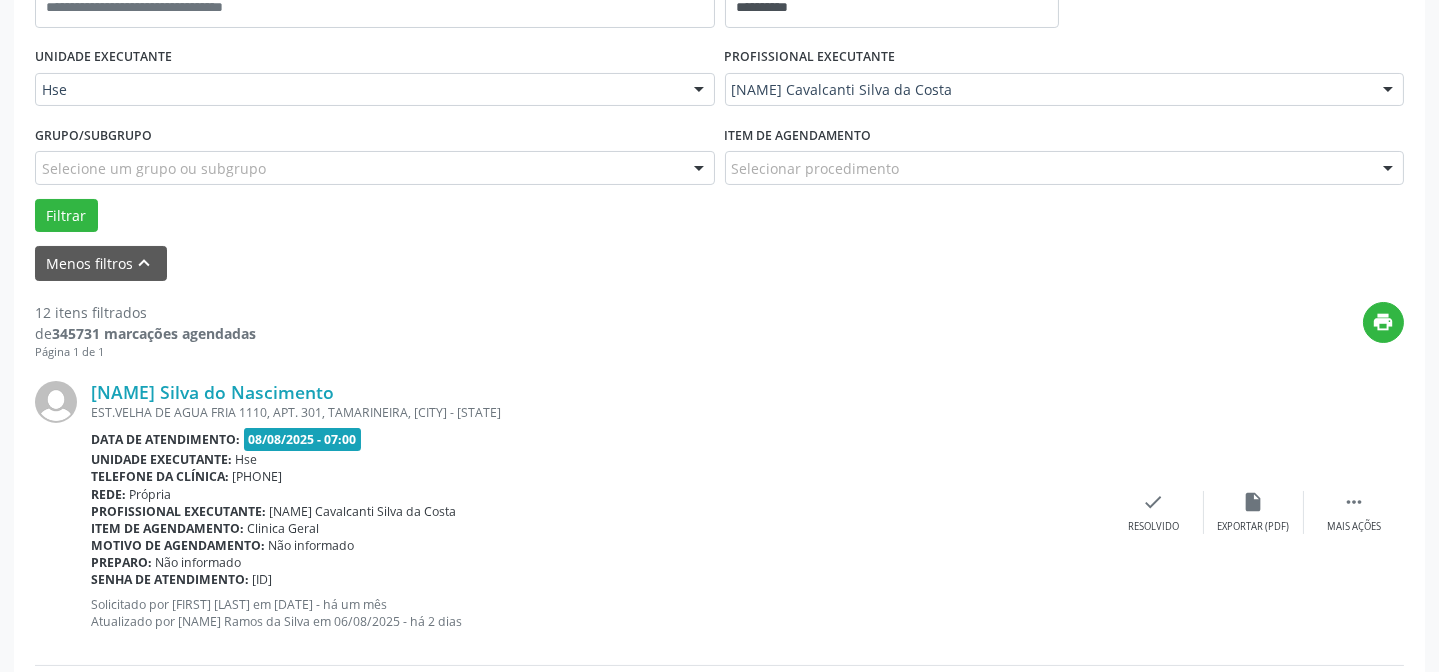scroll, scrollTop: 451, scrollLeft: 0, axis: vertical 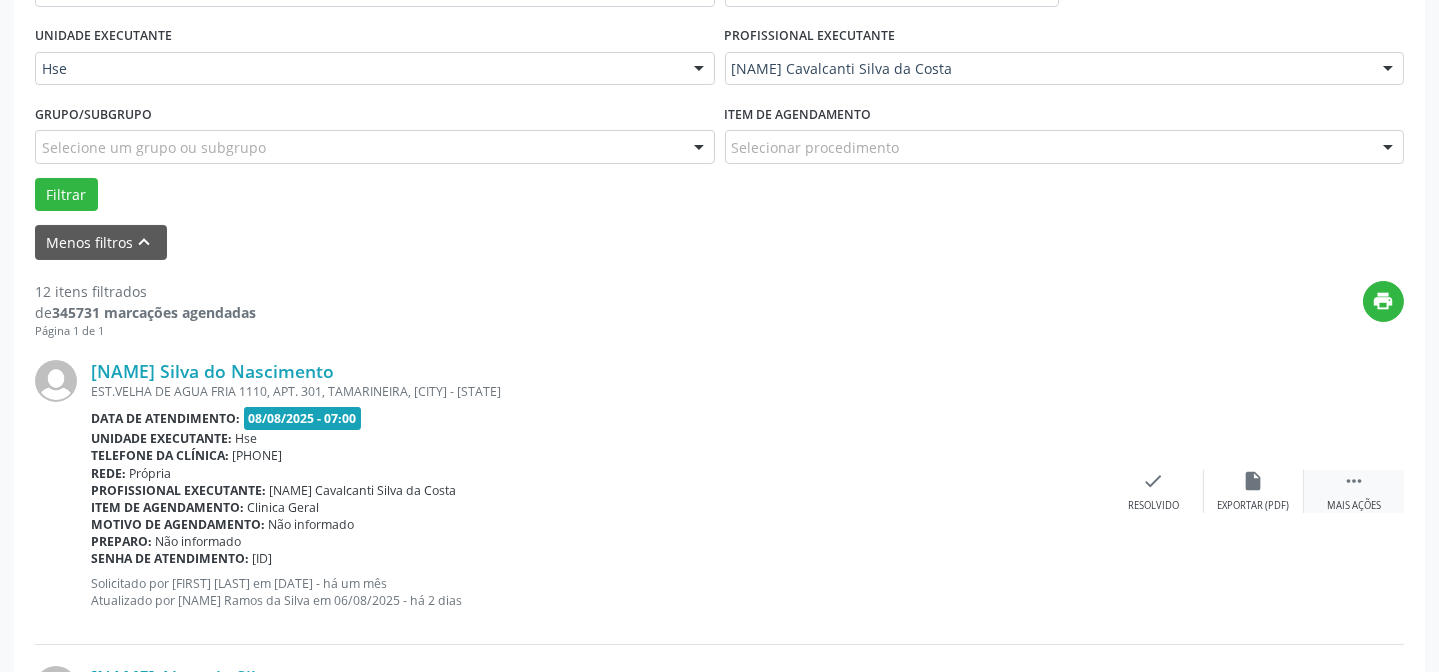 click on "Mais ações" at bounding box center [1354, 506] 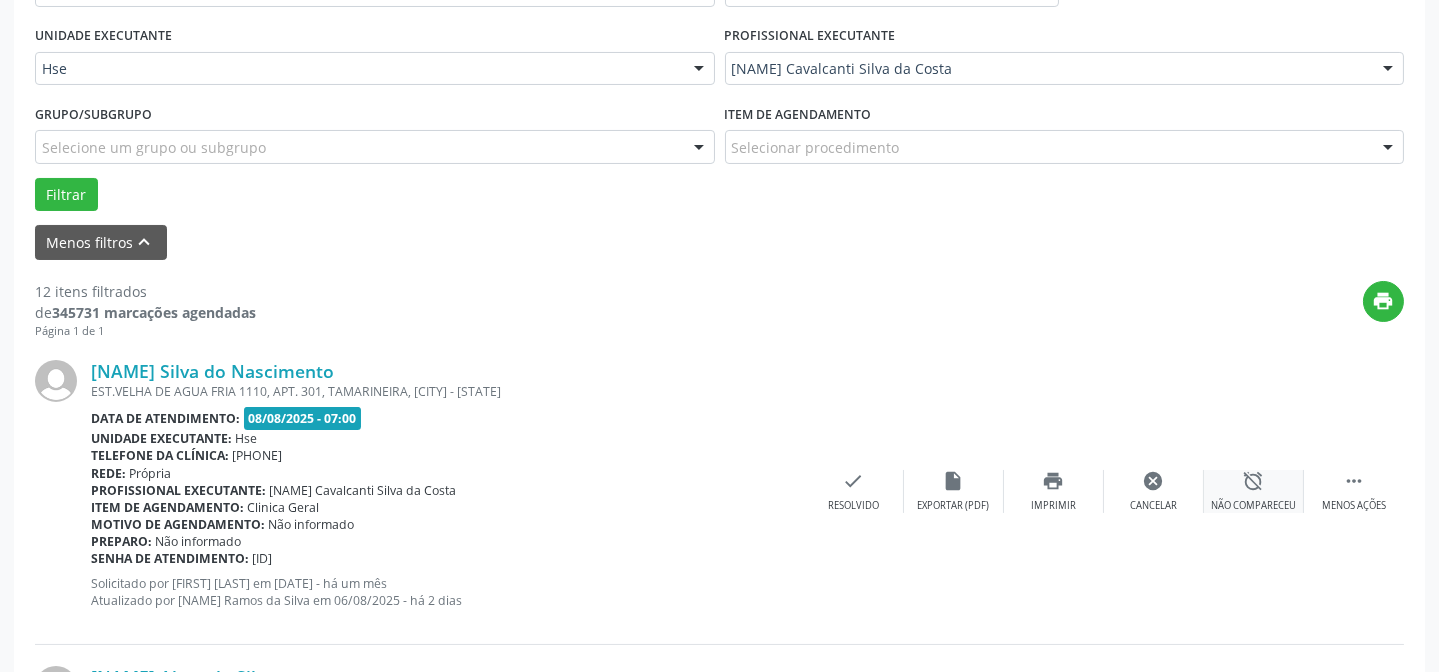 click on "Não compareceu" at bounding box center (1253, 506) 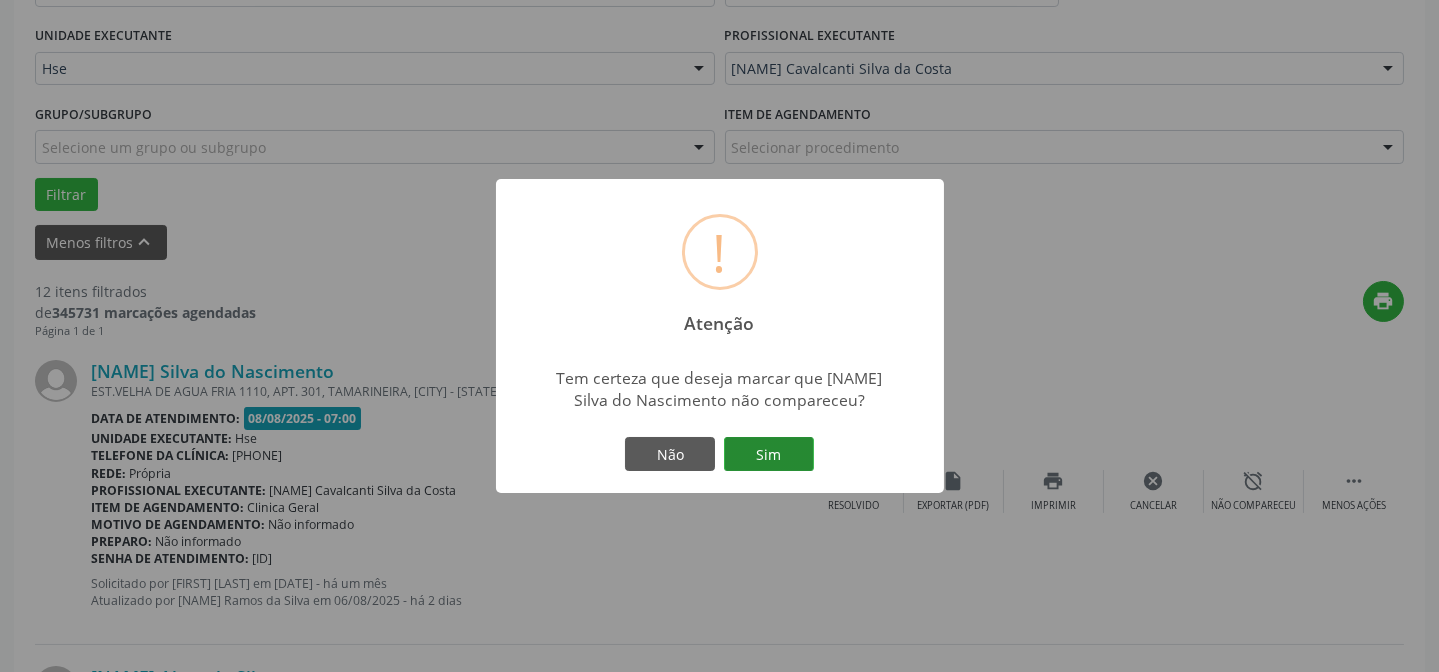 click on "Sim" at bounding box center (769, 454) 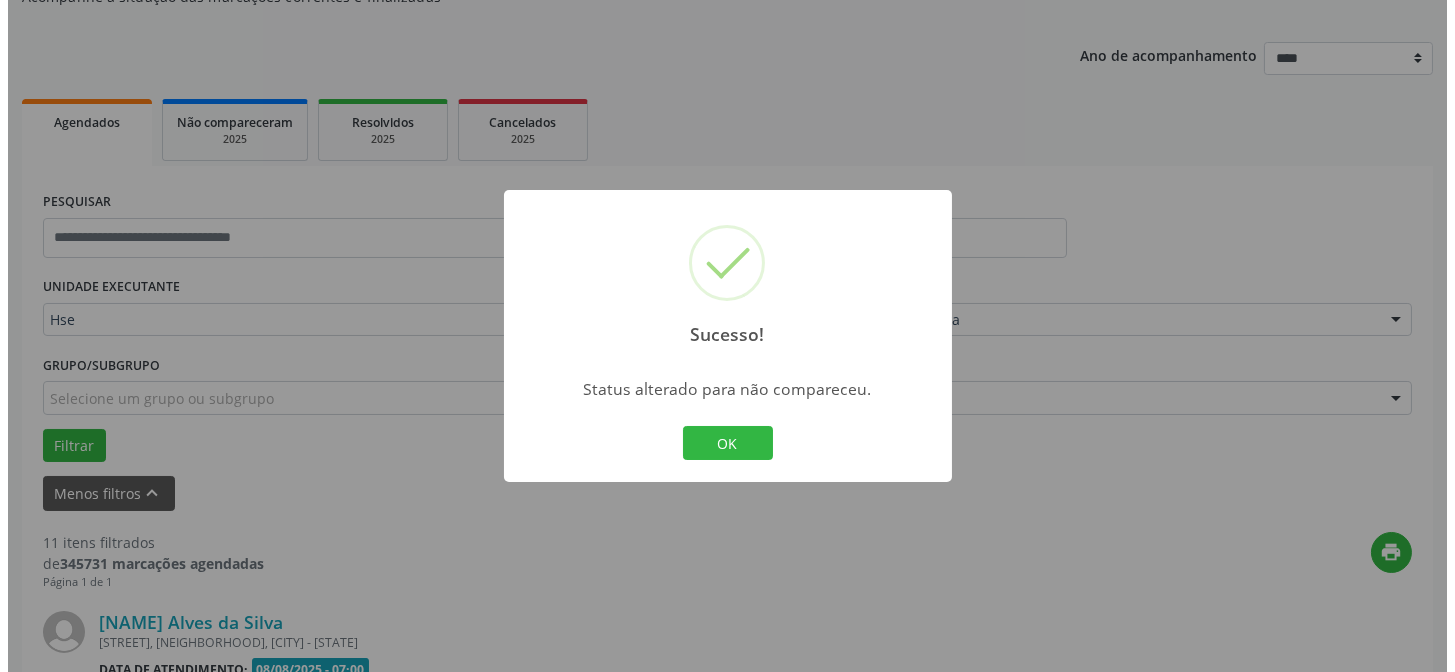 scroll, scrollTop: 451, scrollLeft: 0, axis: vertical 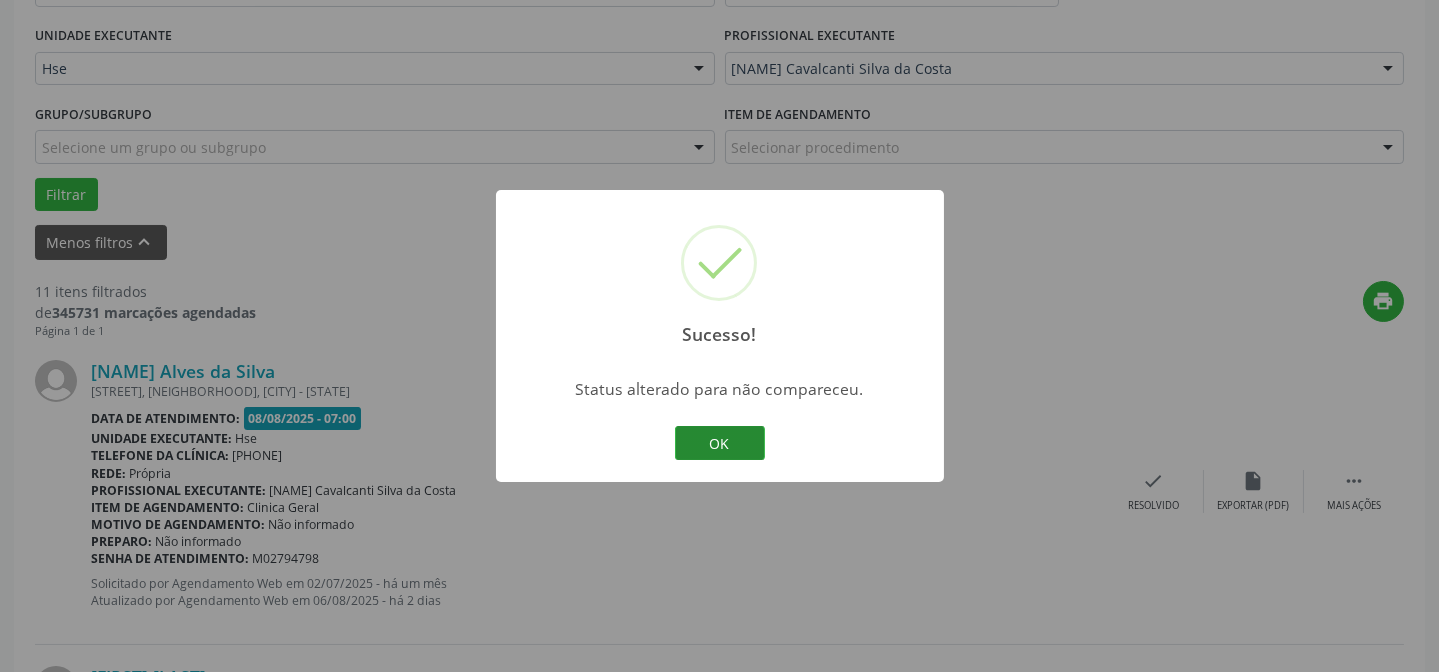 click on "OK" at bounding box center (720, 443) 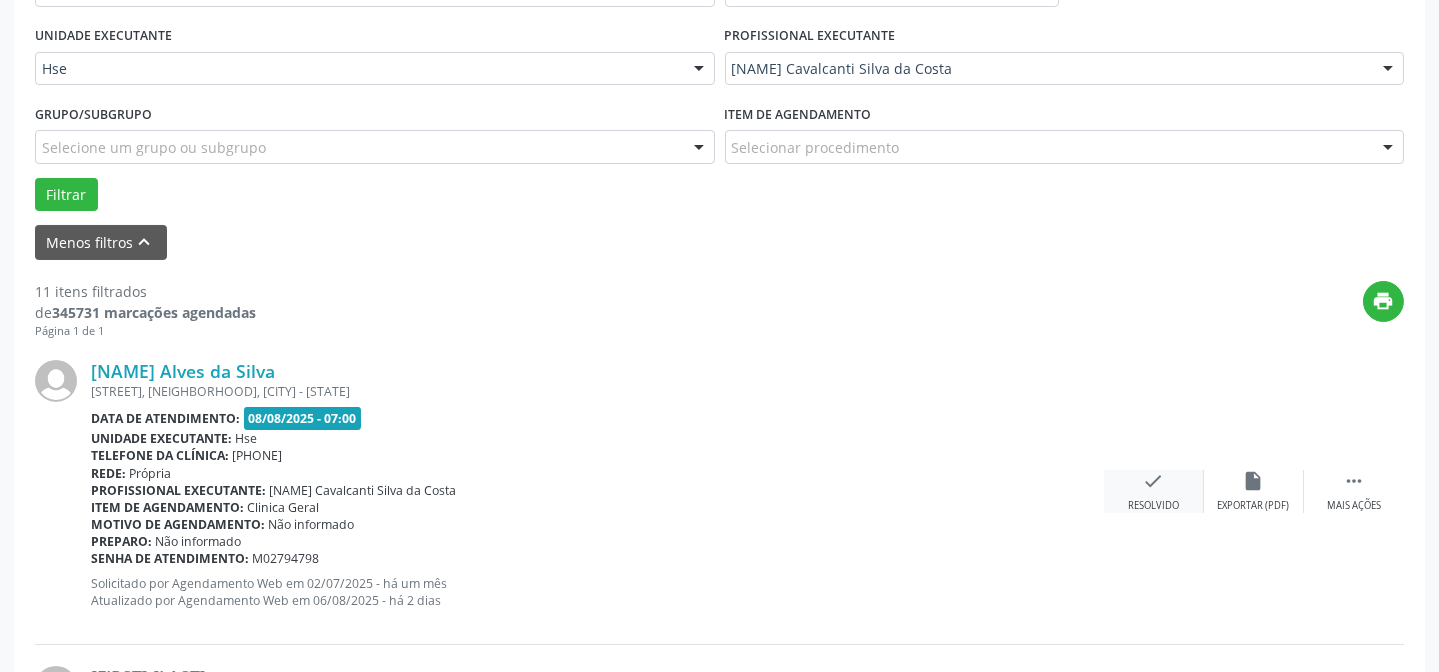 click on "Resolvido" at bounding box center [1153, 506] 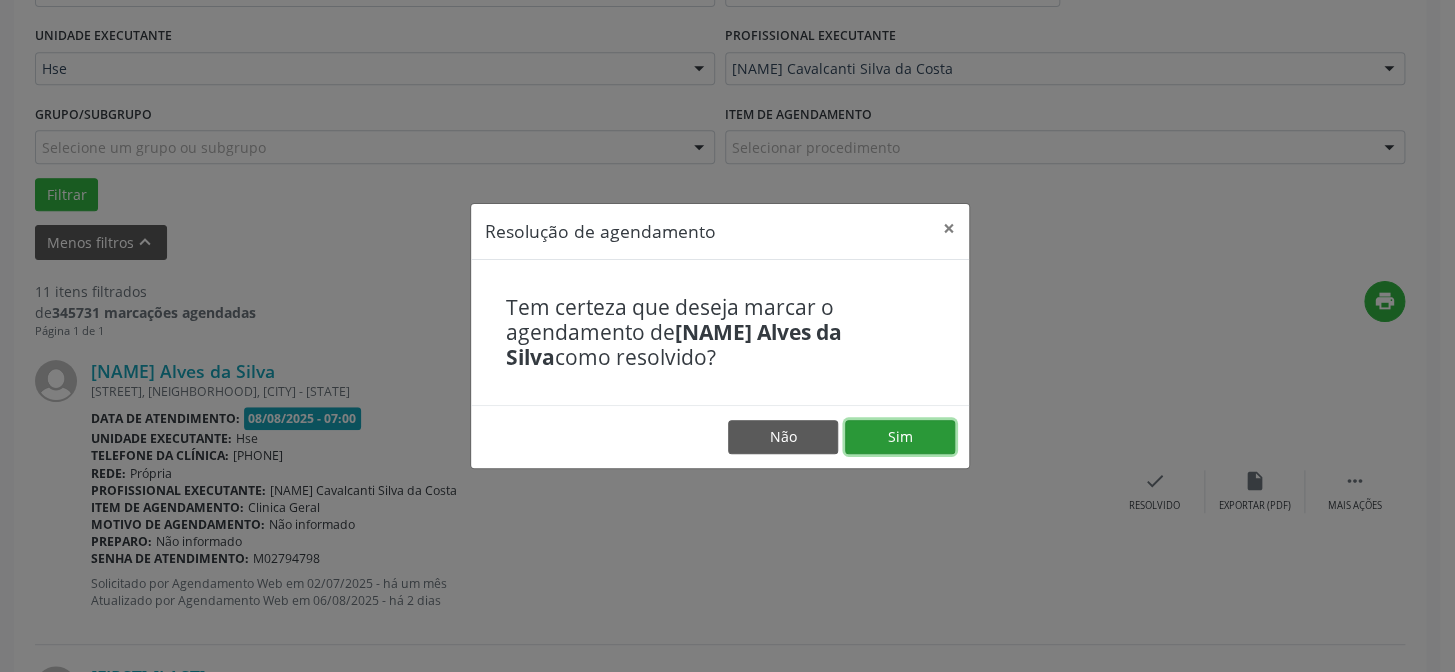 click on "Sim" at bounding box center [900, 437] 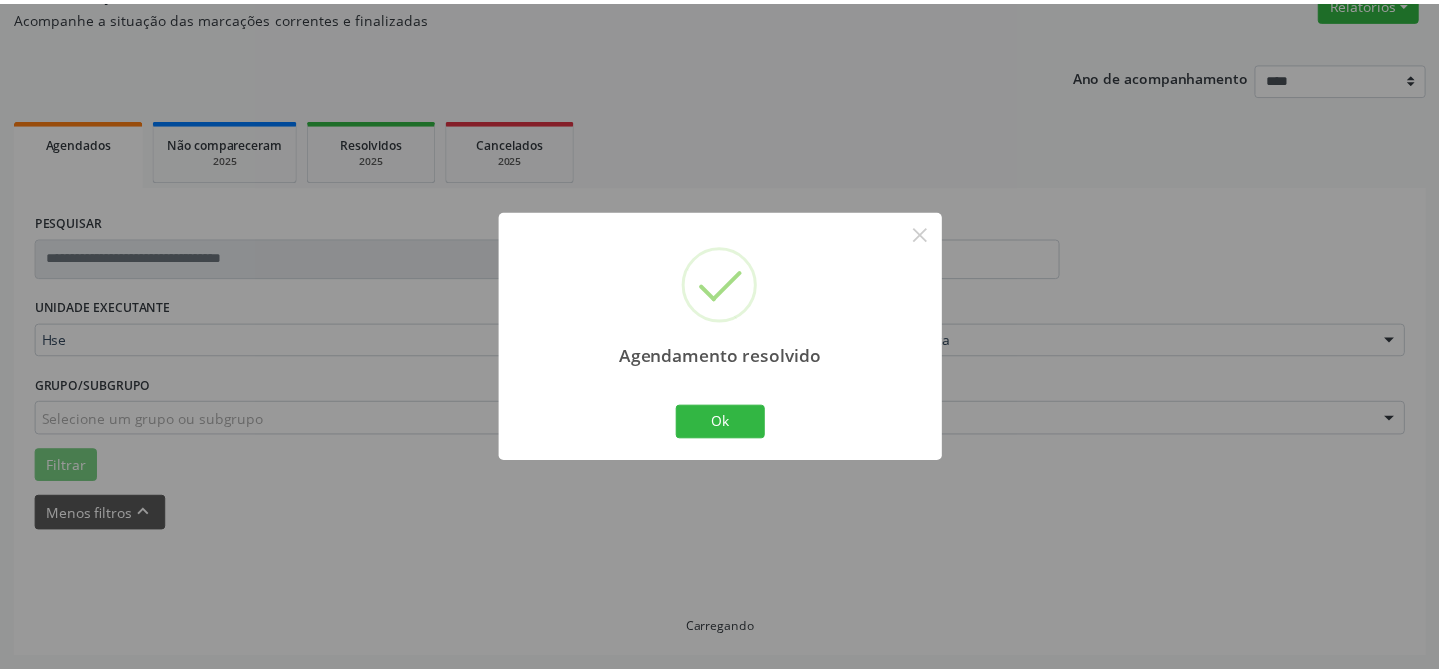 scroll, scrollTop: 179, scrollLeft: 0, axis: vertical 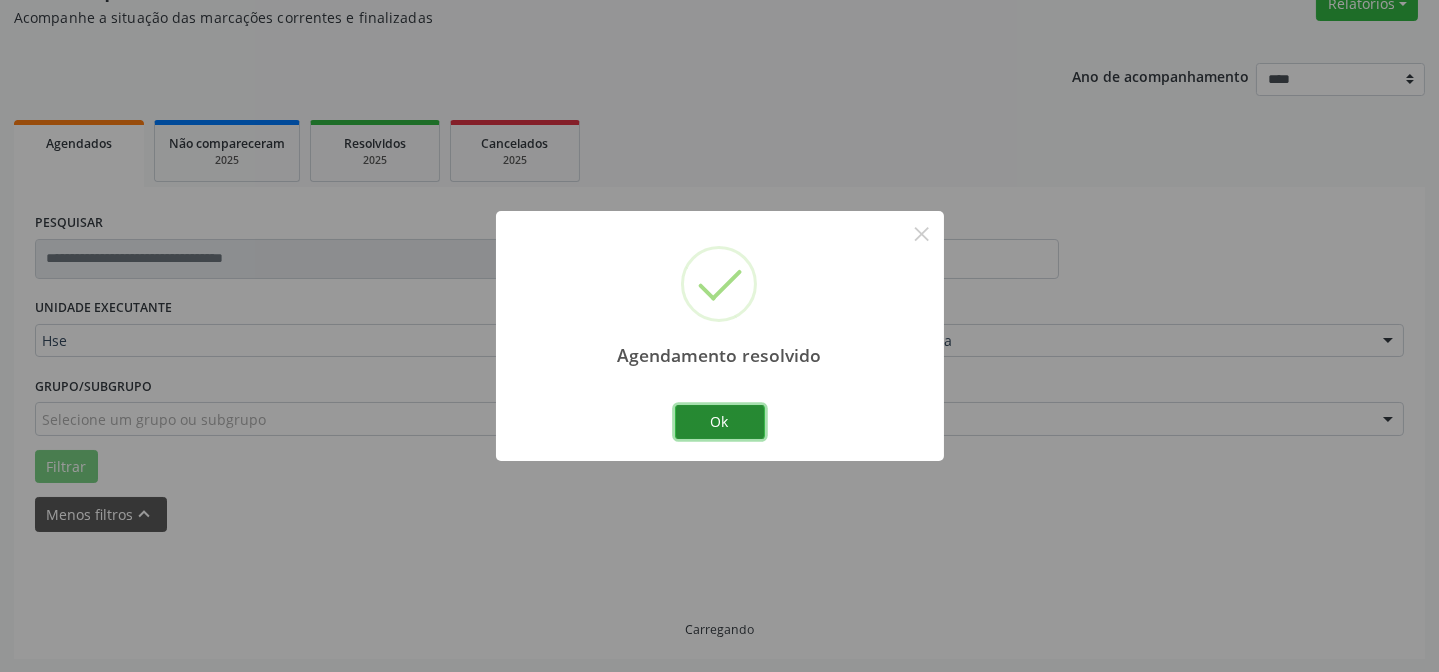 click on "Ok" at bounding box center [720, 422] 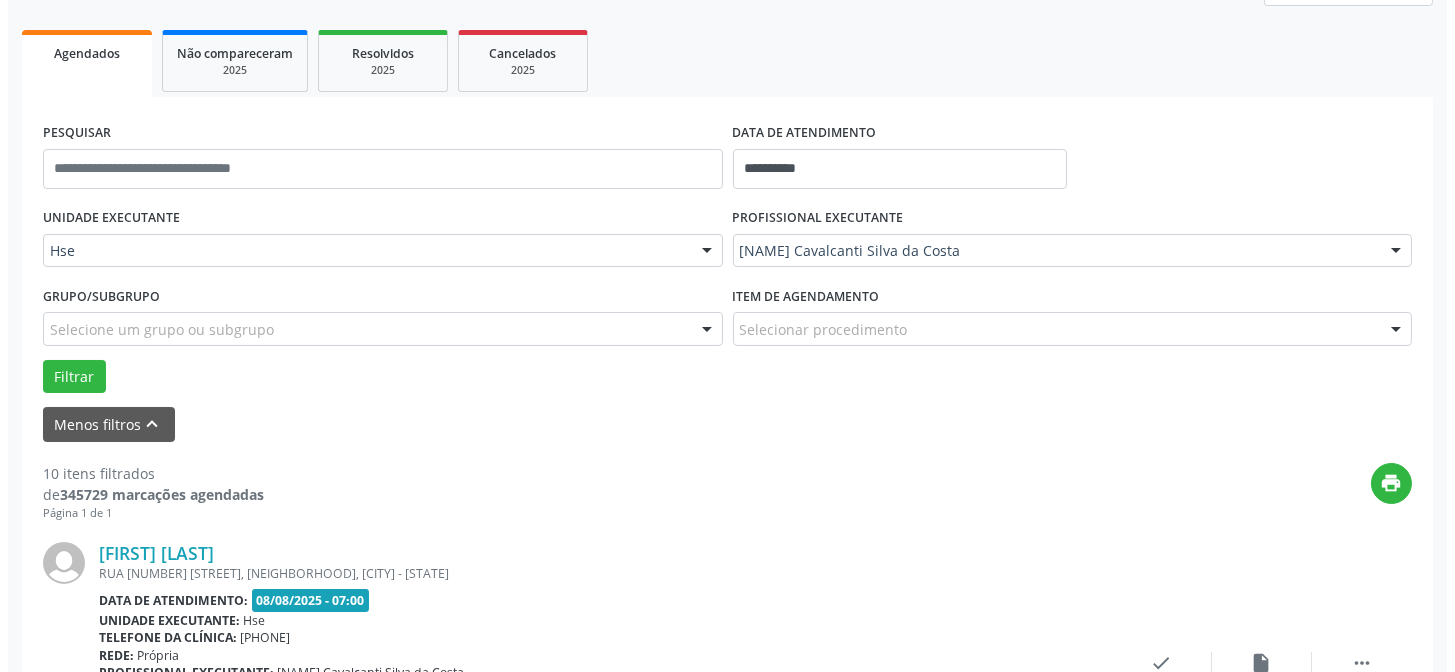 scroll, scrollTop: 360, scrollLeft: 0, axis: vertical 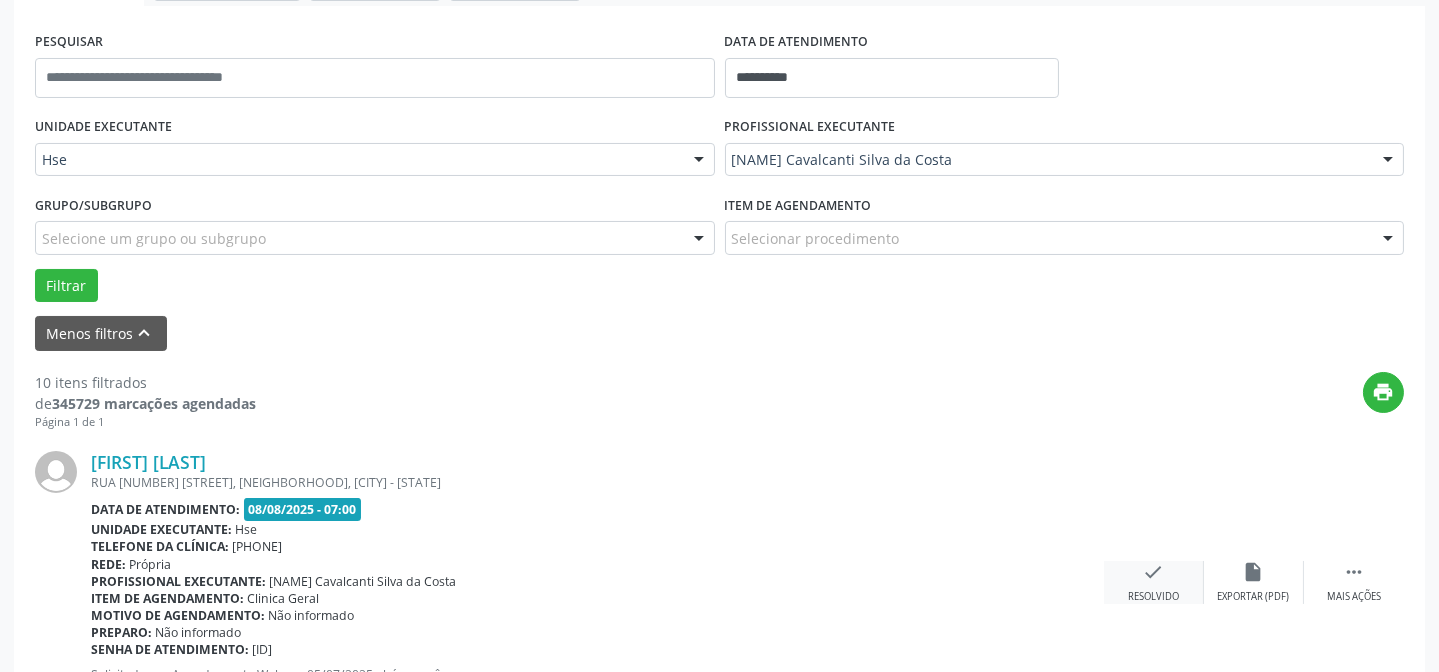 click on "check
Resolvido" at bounding box center (1154, 582) 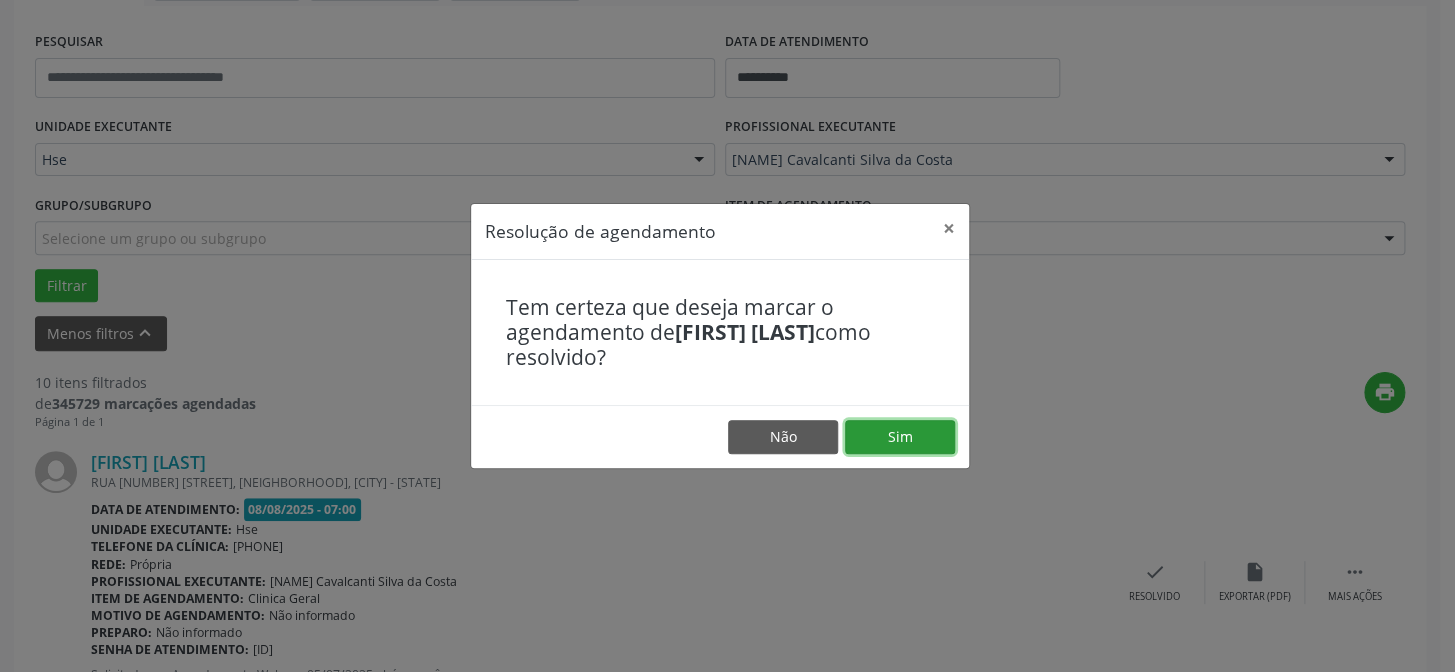click on "Sim" at bounding box center [900, 437] 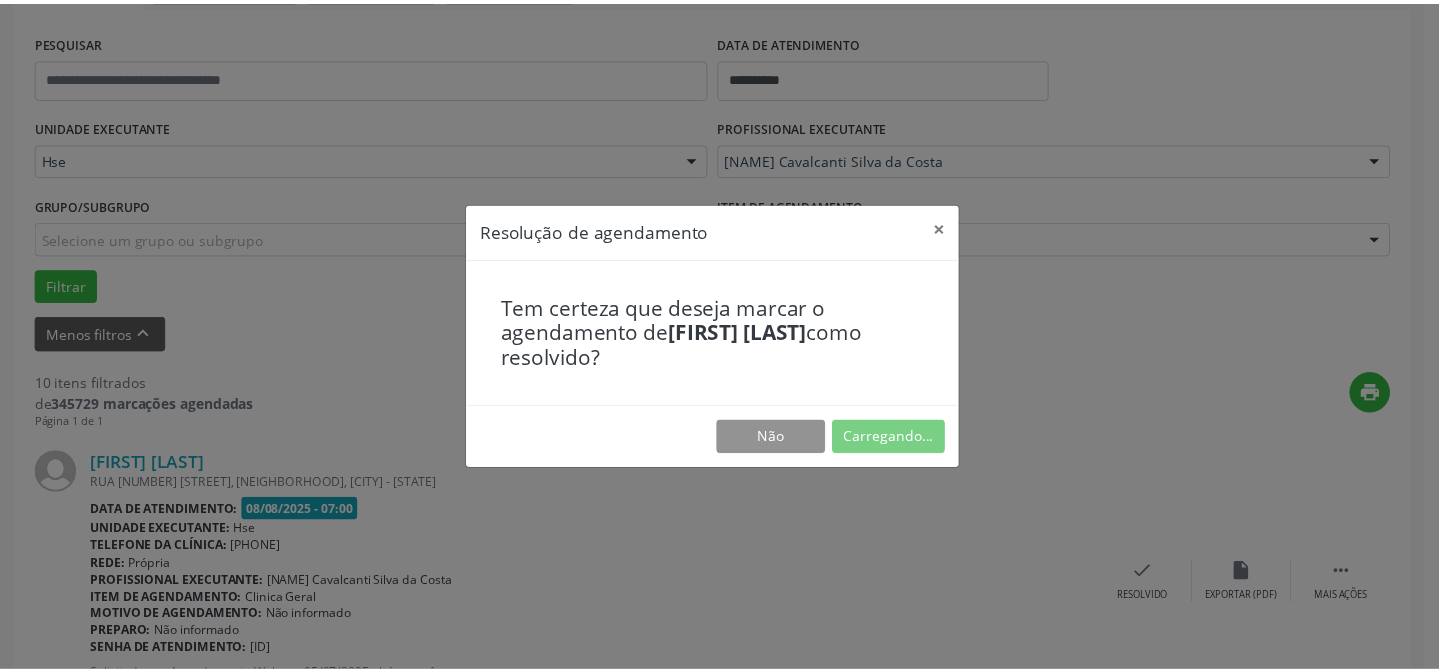 scroll, scrollTop: 179, scrollLeft: 0, axis: vertical 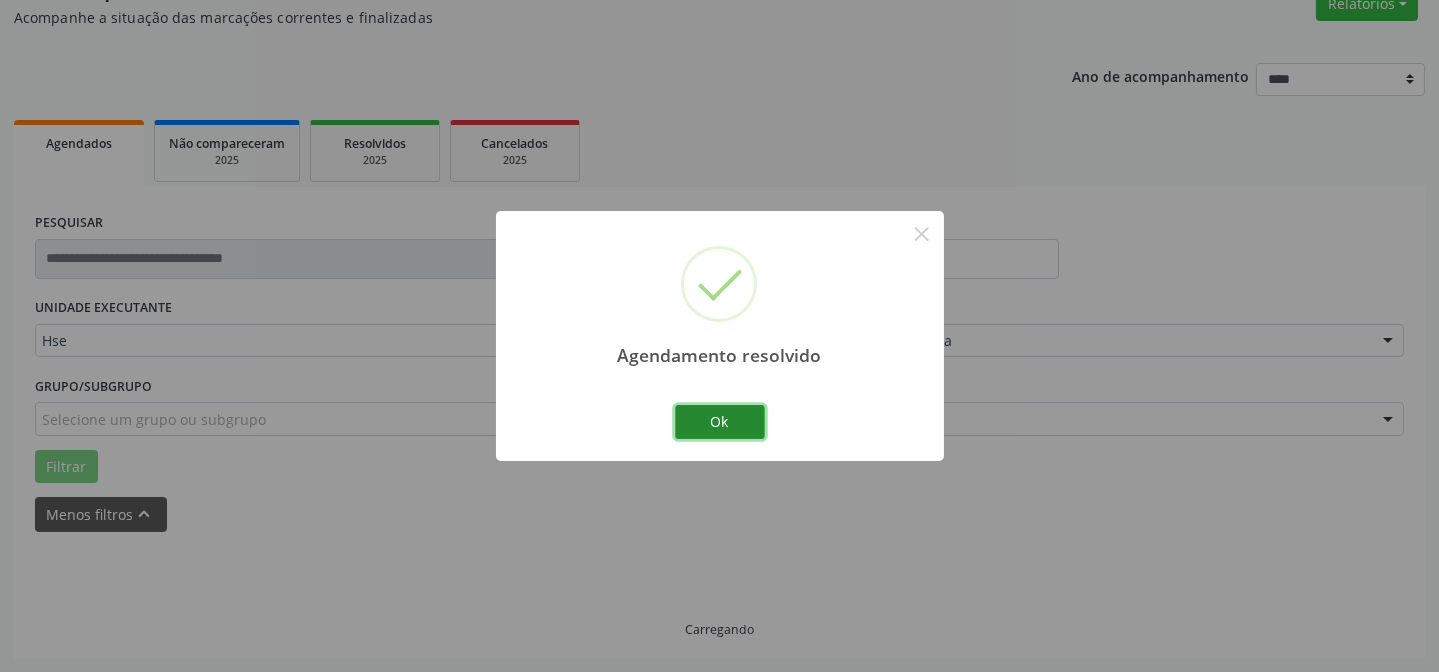 drag, startPoint x: 742, startPoint y: 429, endPoint x: 697, endPoint y: 415, distance: 47.127487 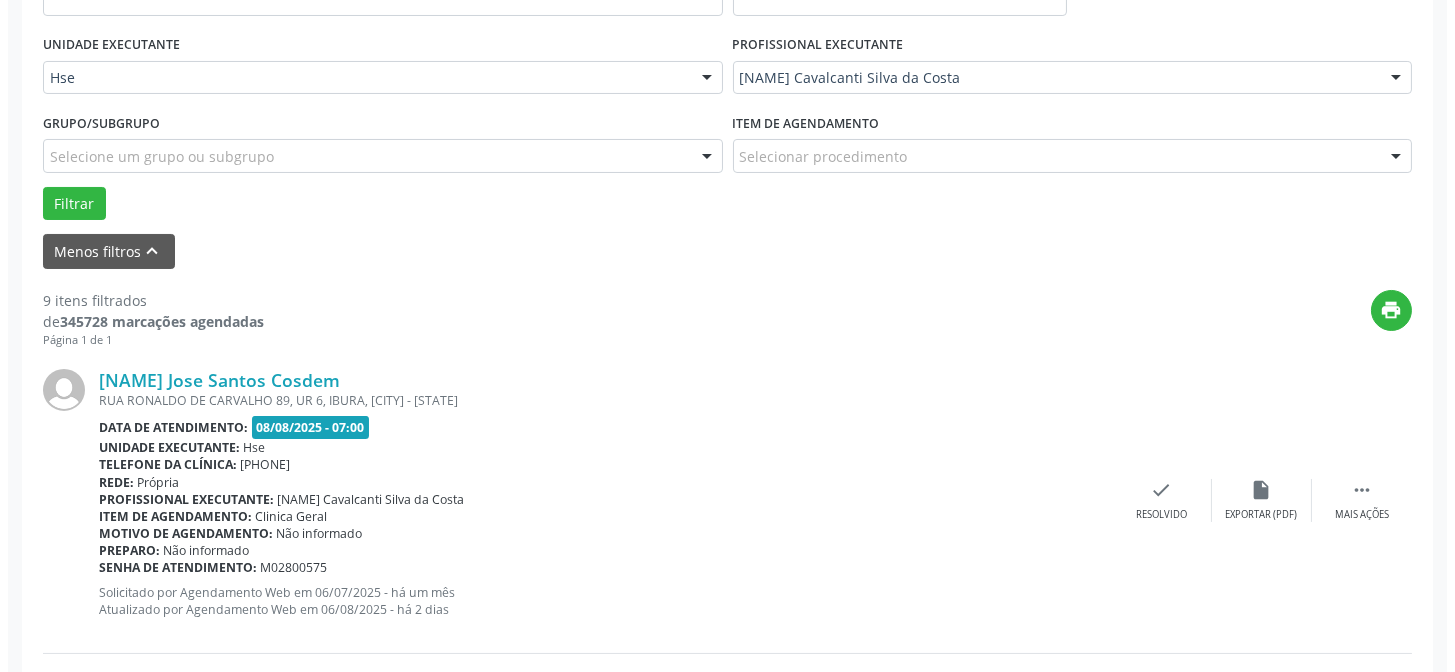 scroll, scrollTop: 451, scrollLeft: 0, axis: vertical 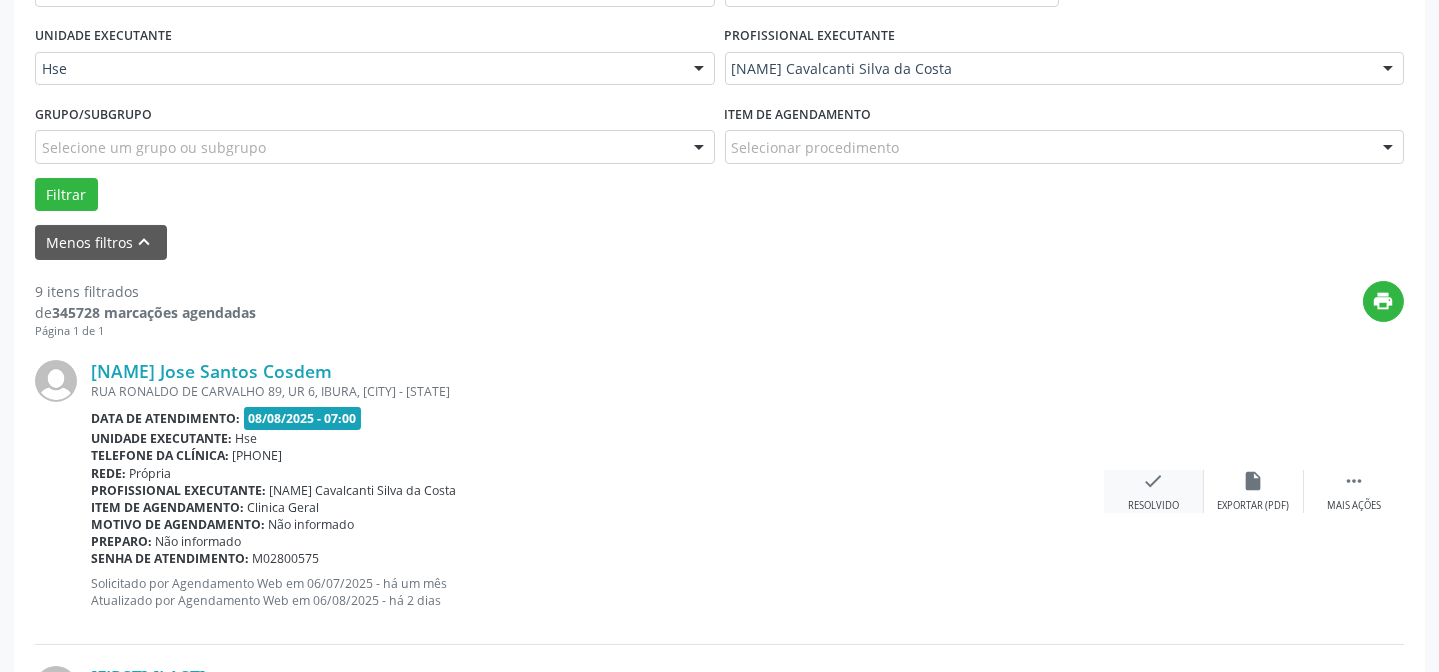click on "Resolvido" at bounding box center (1153, 506) 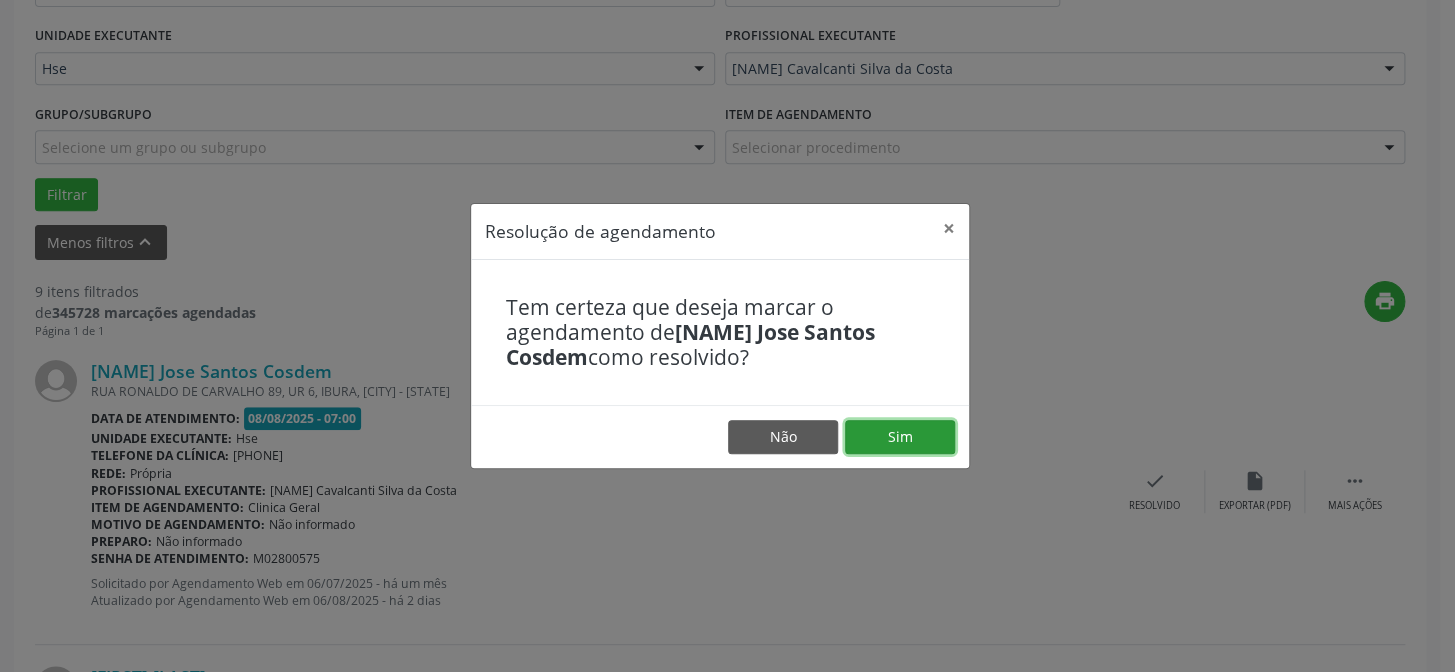click on "Sim" at bounding box center (900, 437) 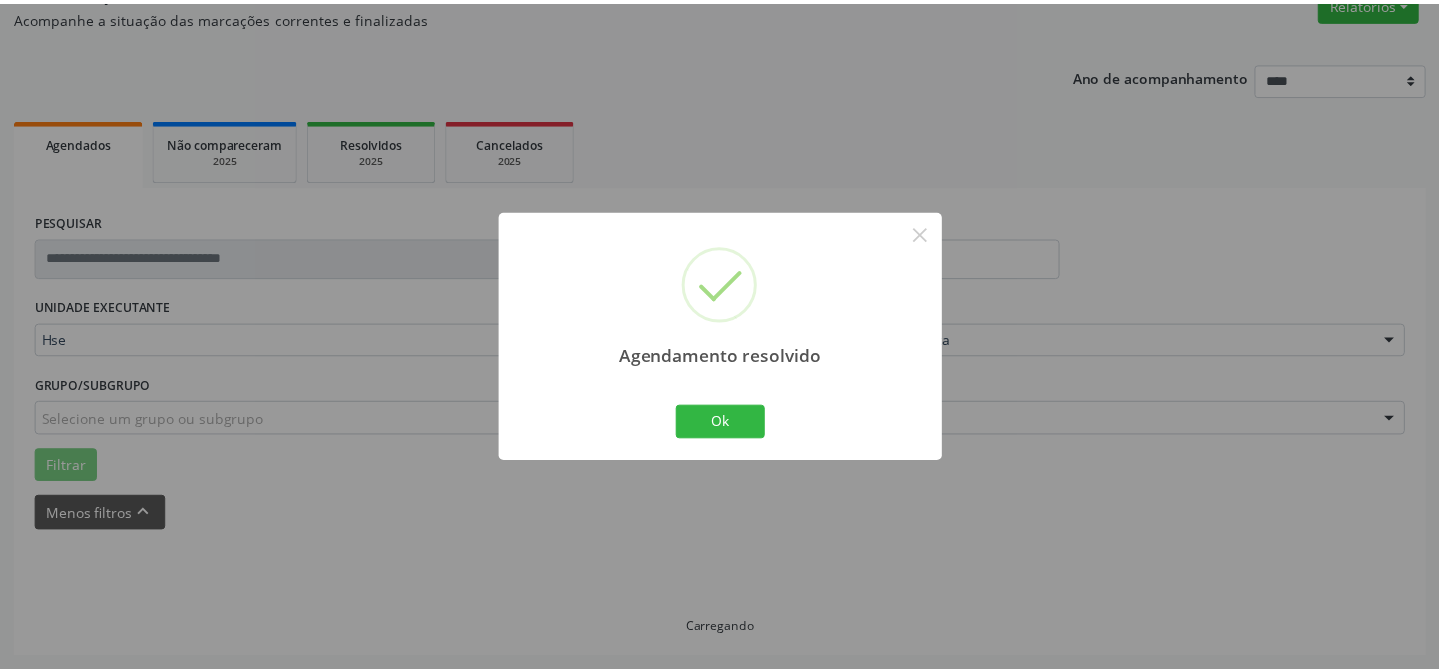 scroll, scrollTop: 179, scrollLeft: 0, axis: vertical 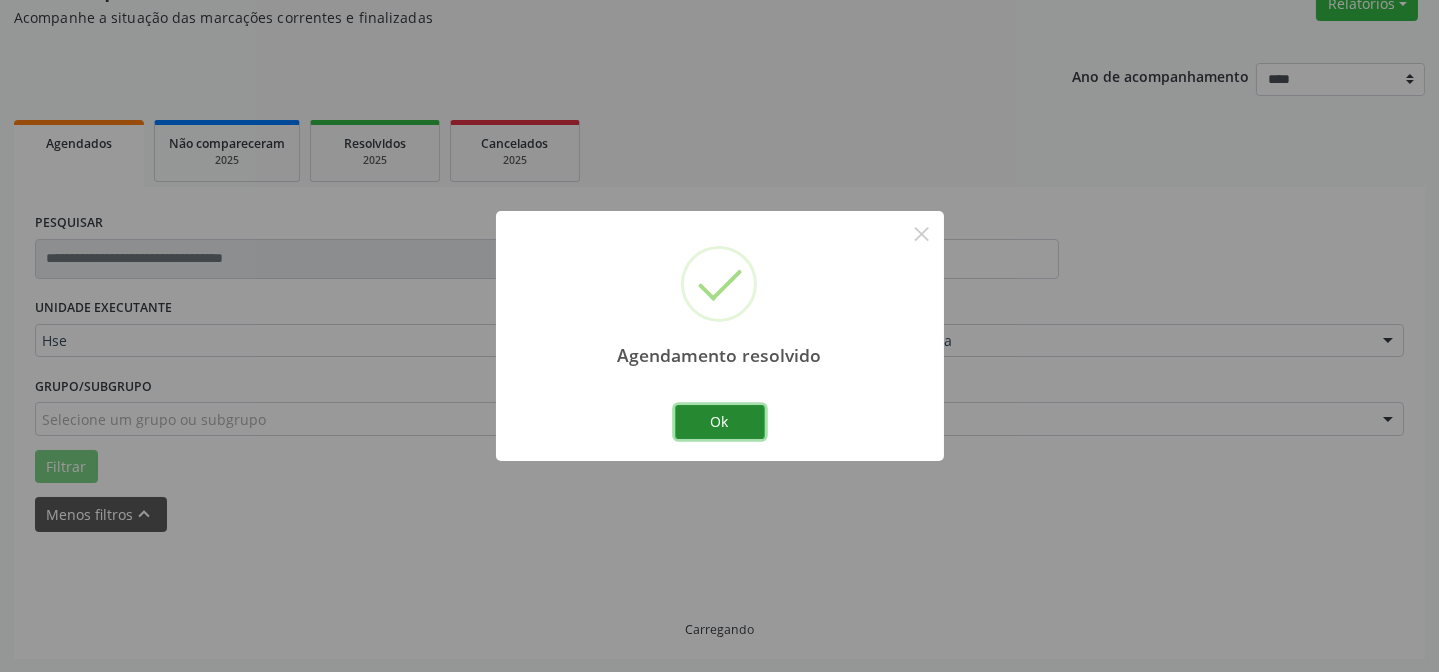 click on "Ok" at bounding box center (720, 422) 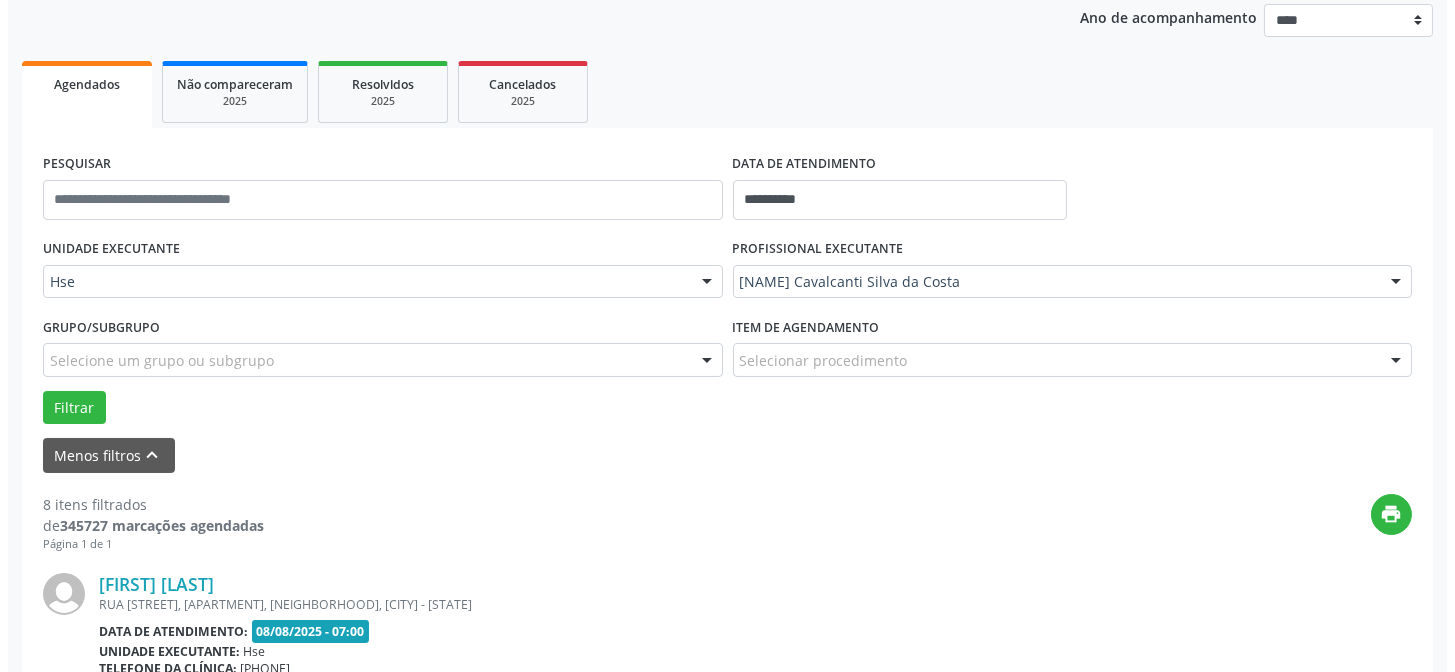 scroll, scrollTop: 360, scrollLeft: 0, axis: vertical 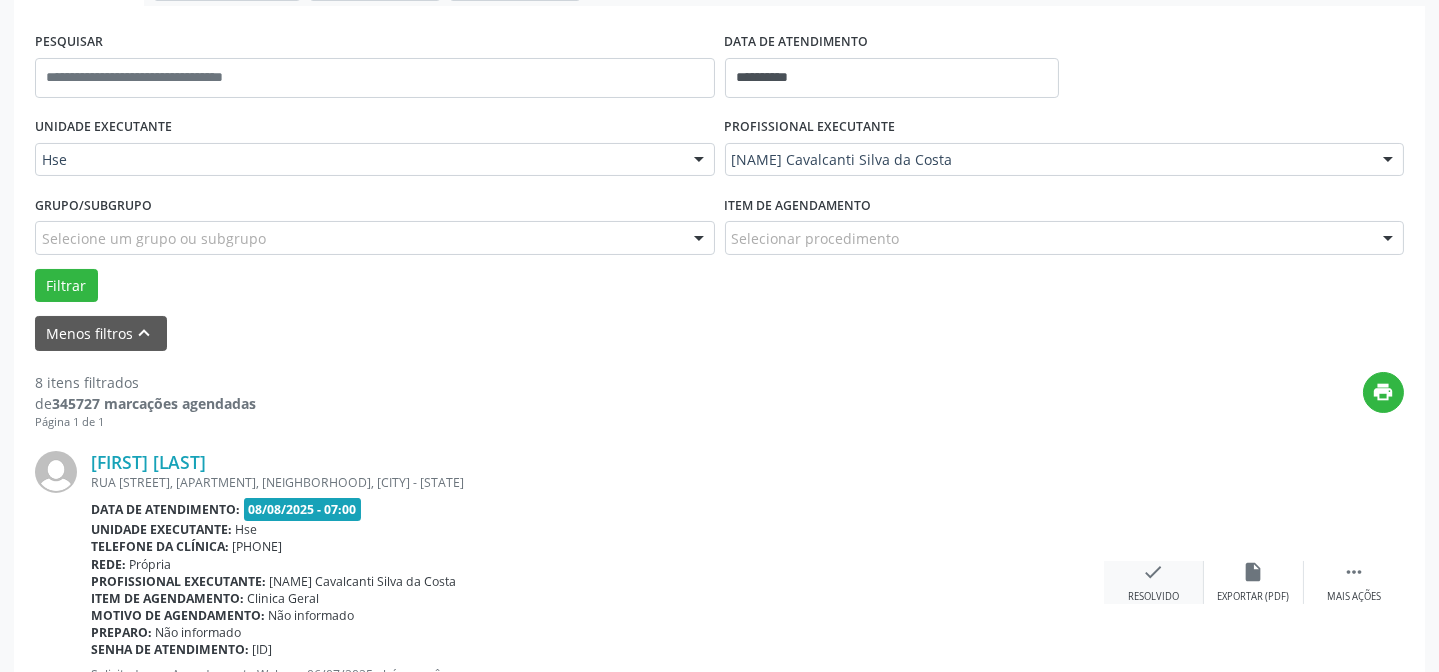 click on "check" at bounding box center [1154, 572] 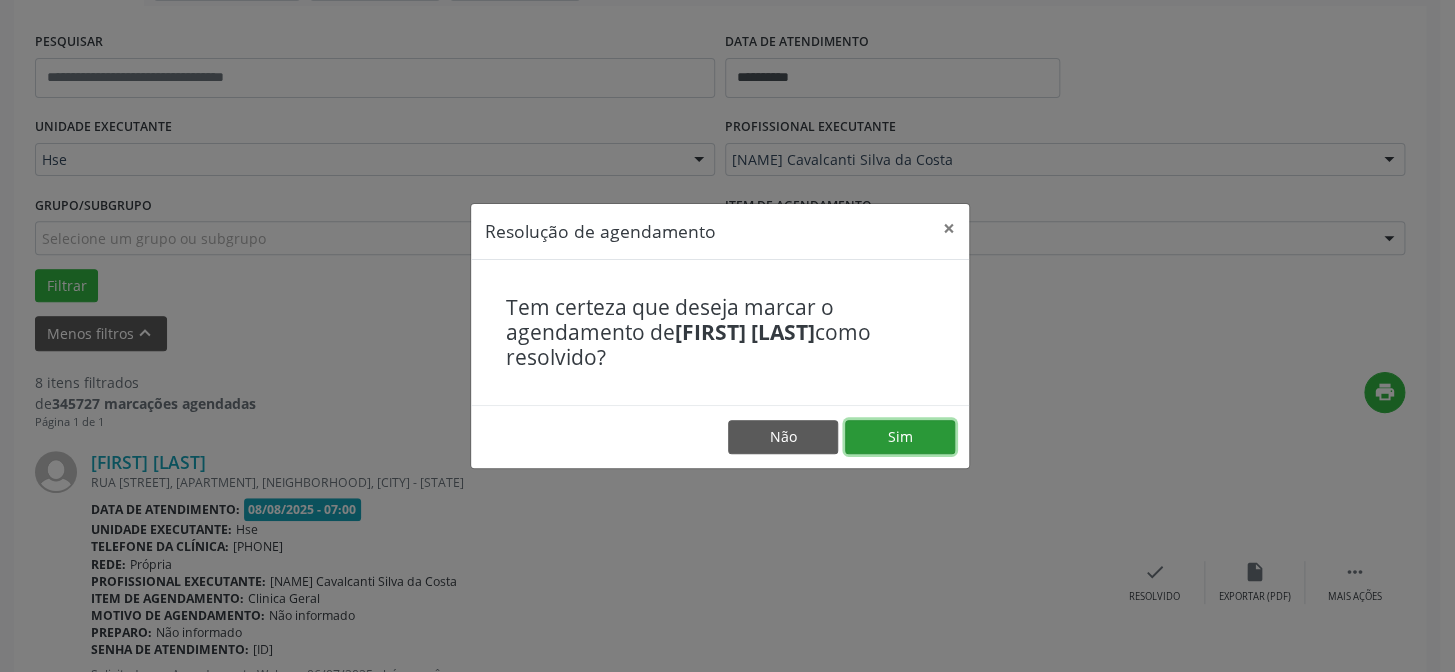 click on "Sim" at bounding box center [900, 437] 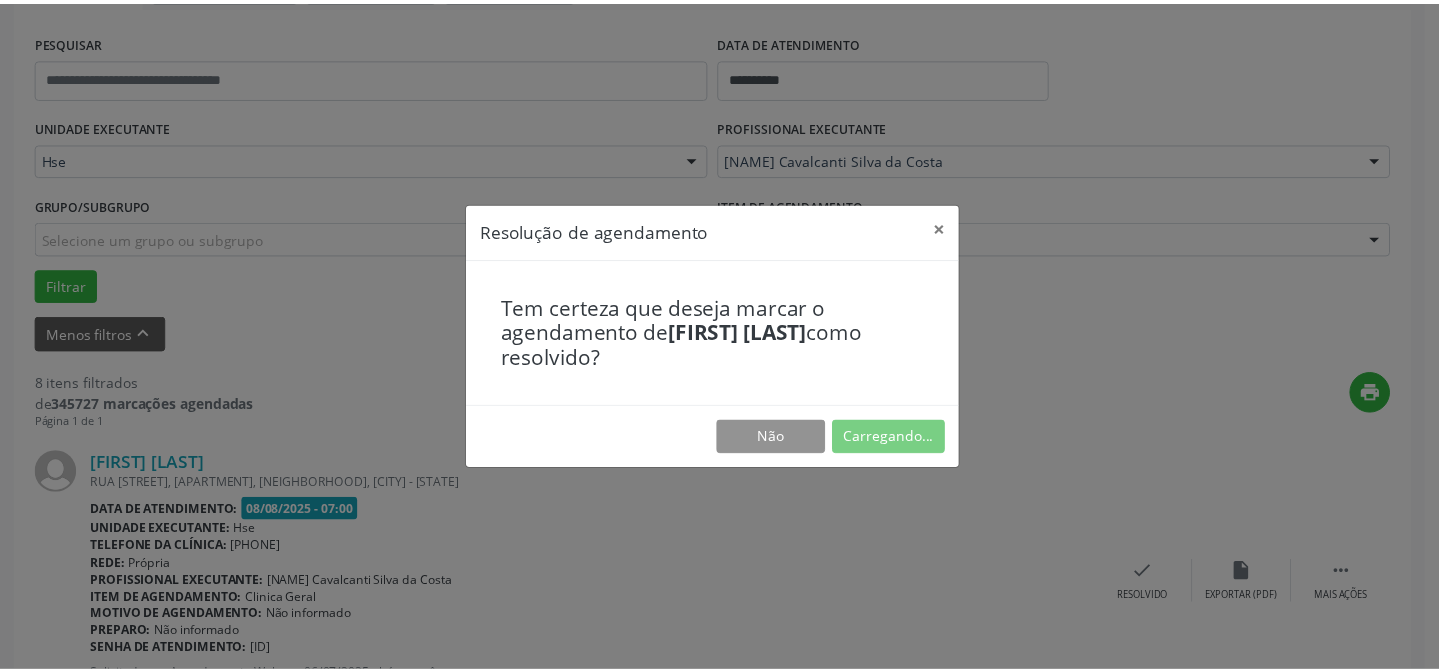 scroll, scrollTop: 179, scrollLeft: 0, axis: vertical 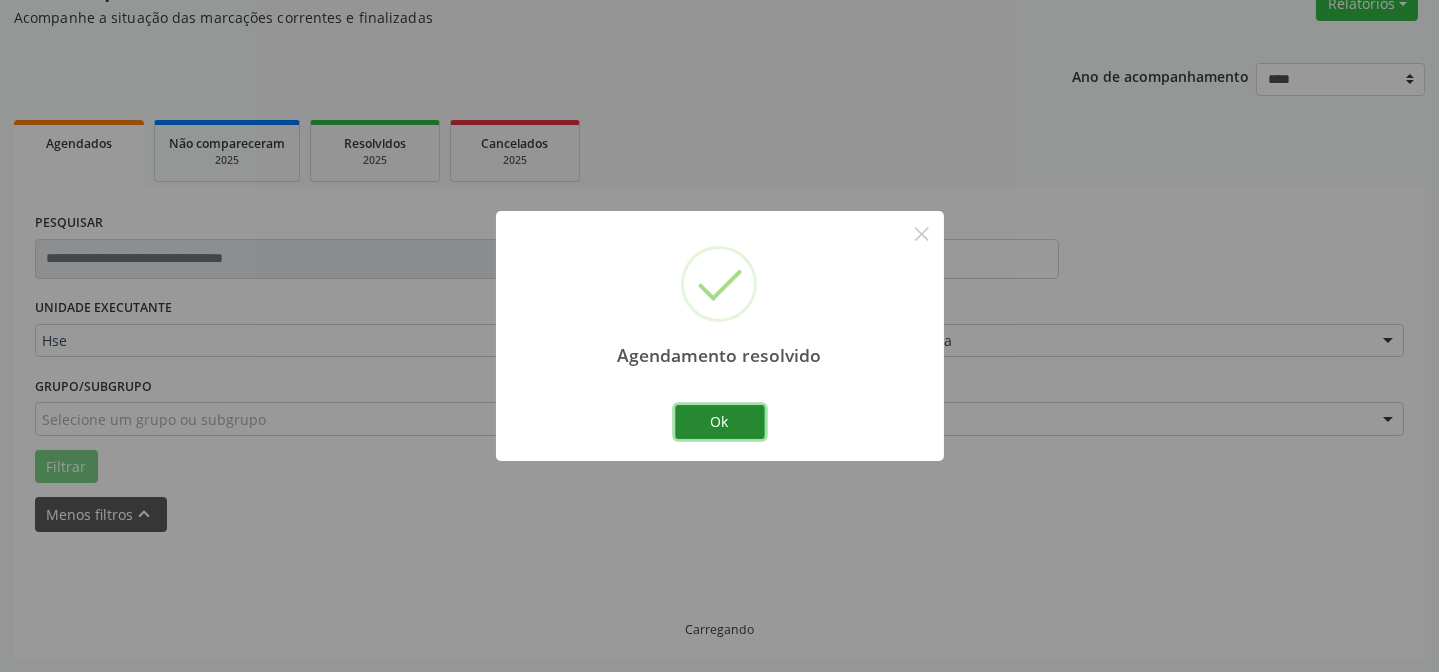 click on "Ok" at bounding box center [720, 422] 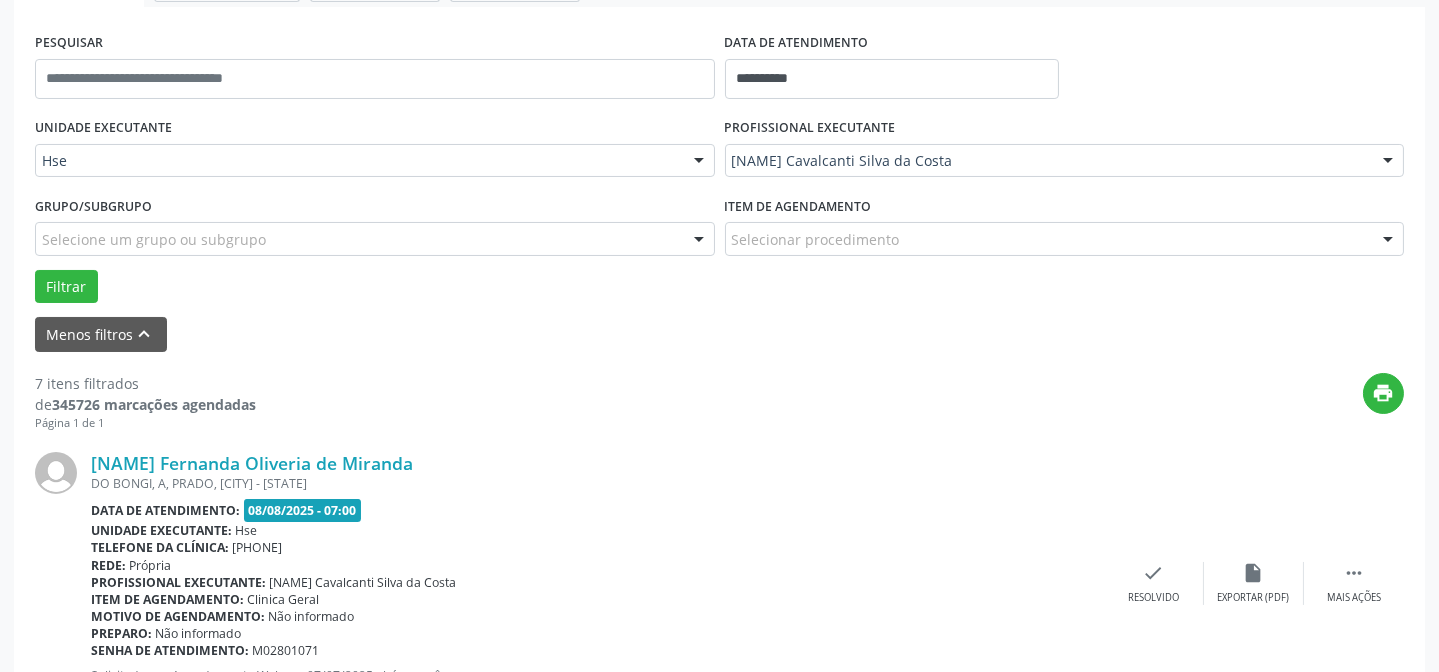 scroll, scrollTop: 360, scrollLeft: 0, axis: vertical 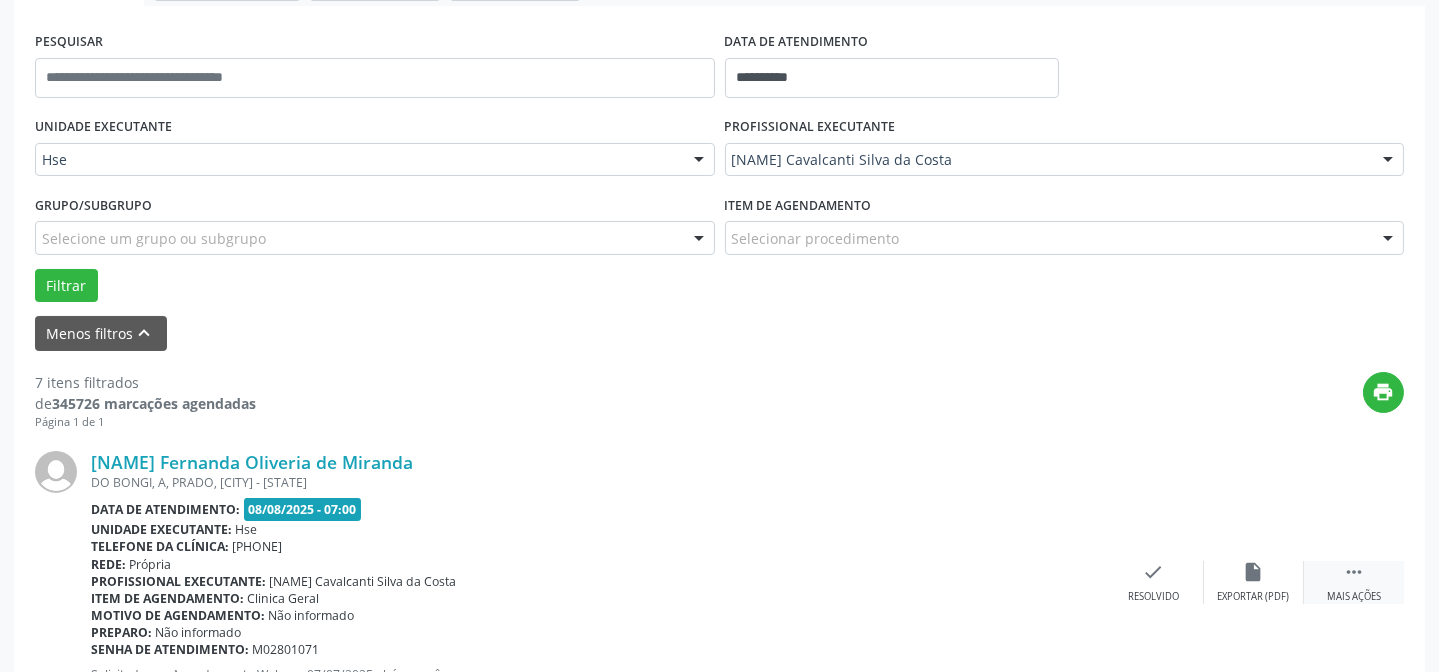 click on "" at bounding box center (1354, 572) 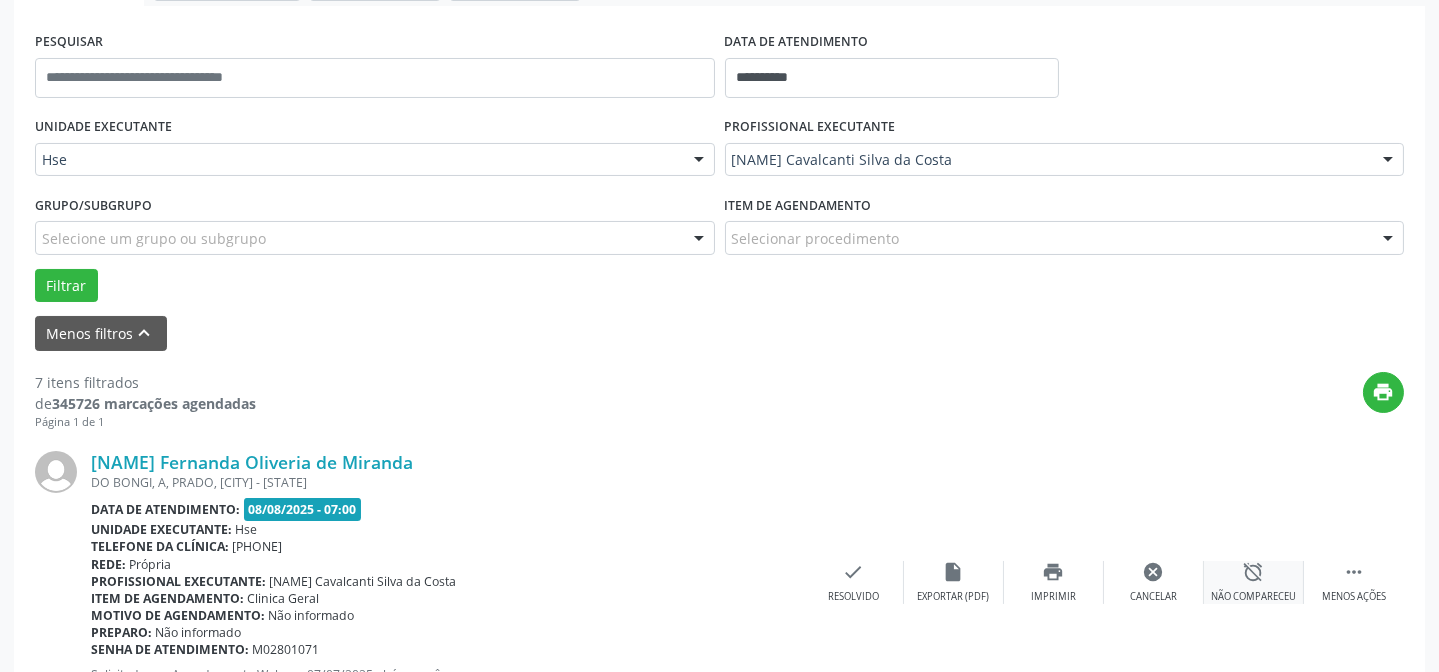click on "alarm_off
Não compareceu" at bounding box center (1254, 582) 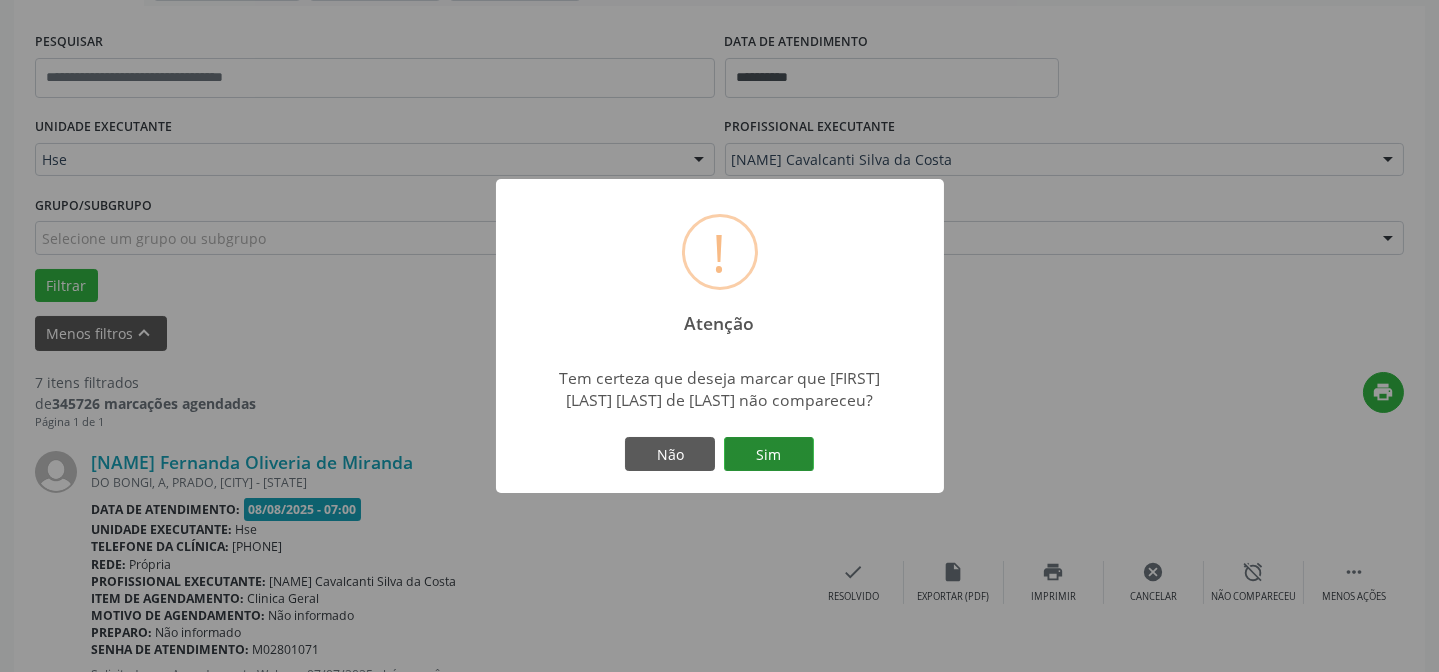 click on "Sim" at bounding box center [769, 454] 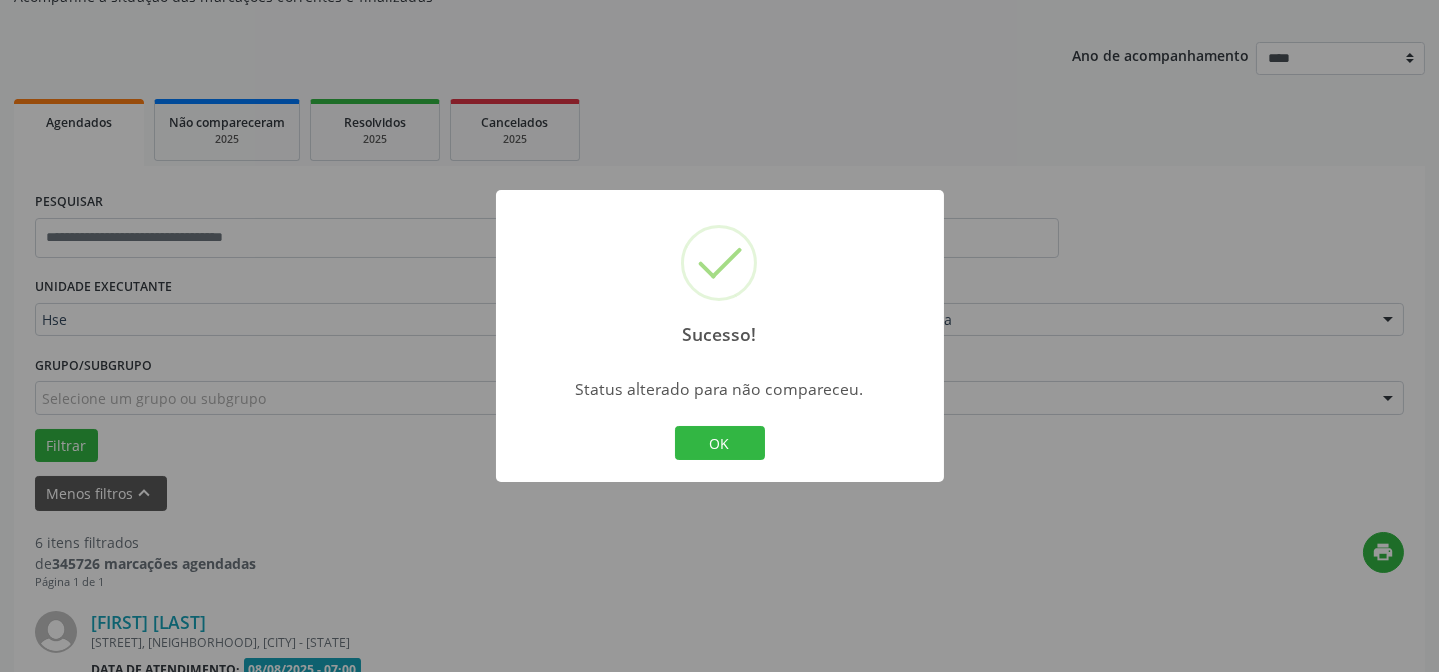 scroll, scrollTop: 360, scrollLeft: 0, axis: vertical 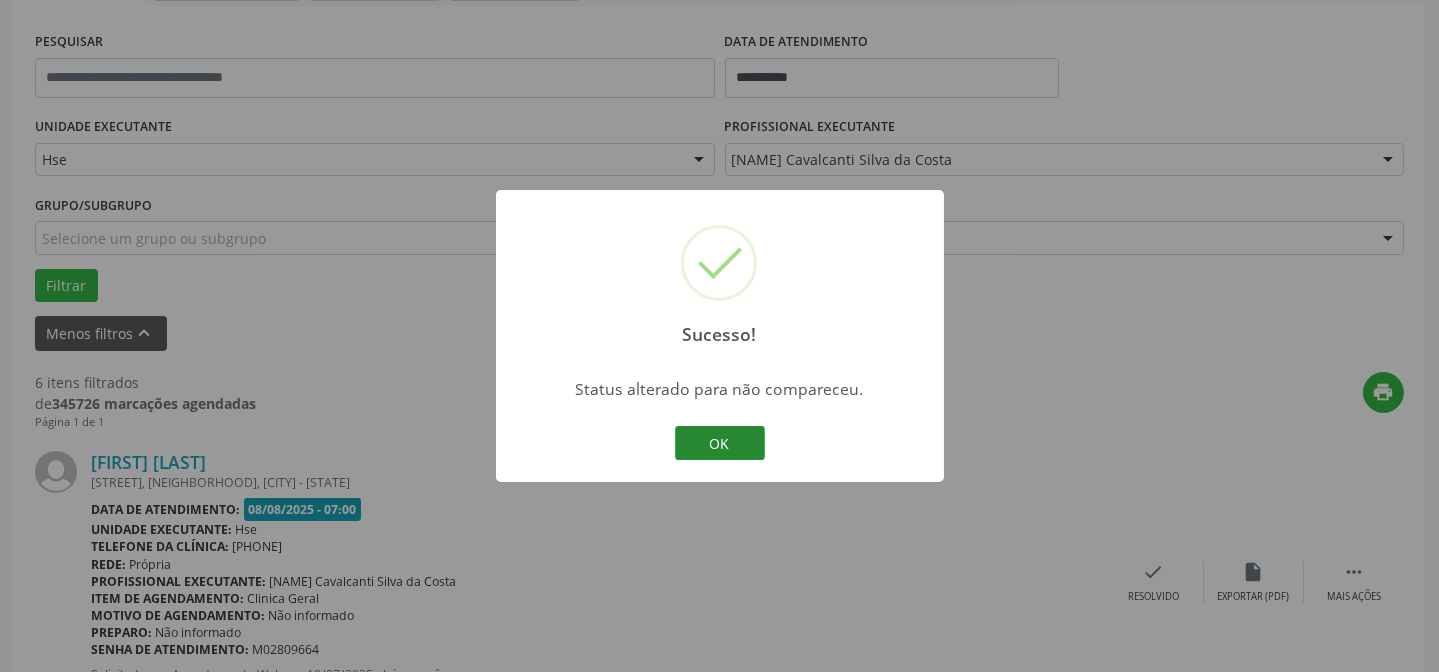 click on "OK" at bounding box center [720, 443] 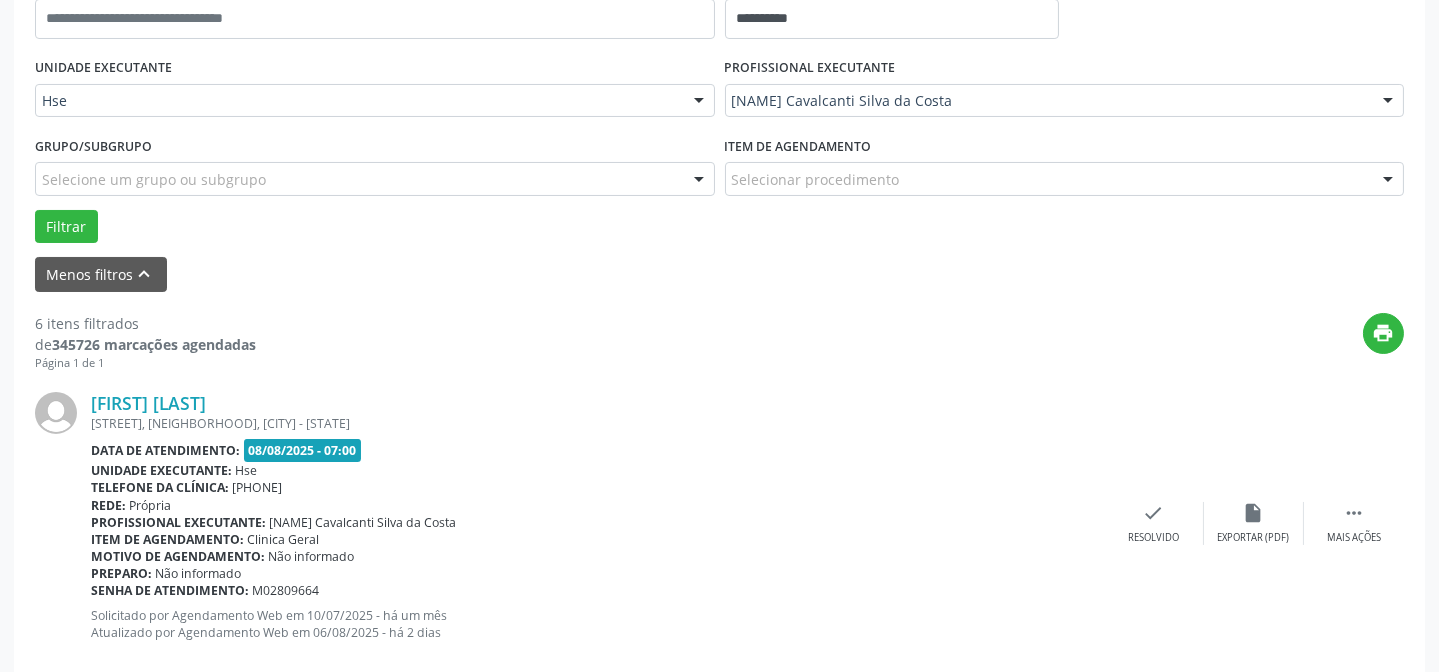 scroll, scrollTop: 451, scrollLeft: 0, axis: vertical 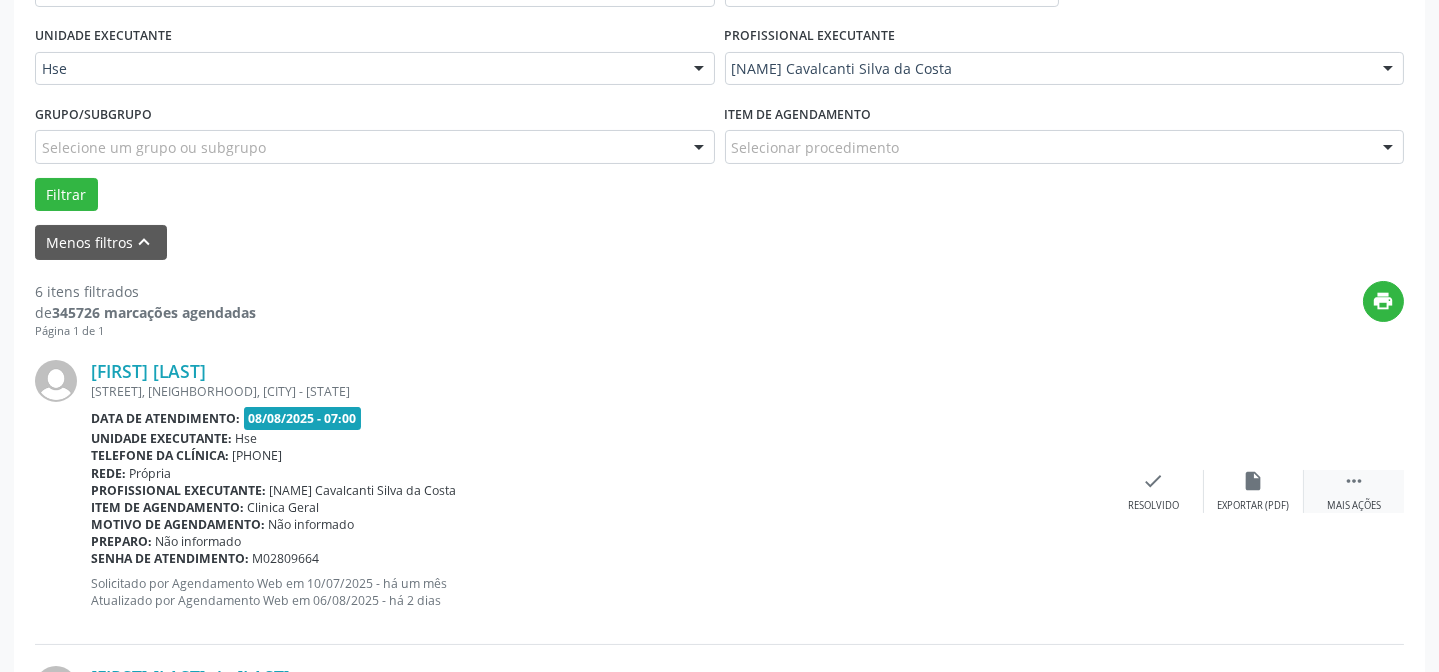 click on "Mais ações" at bounding box center (1354, 506) 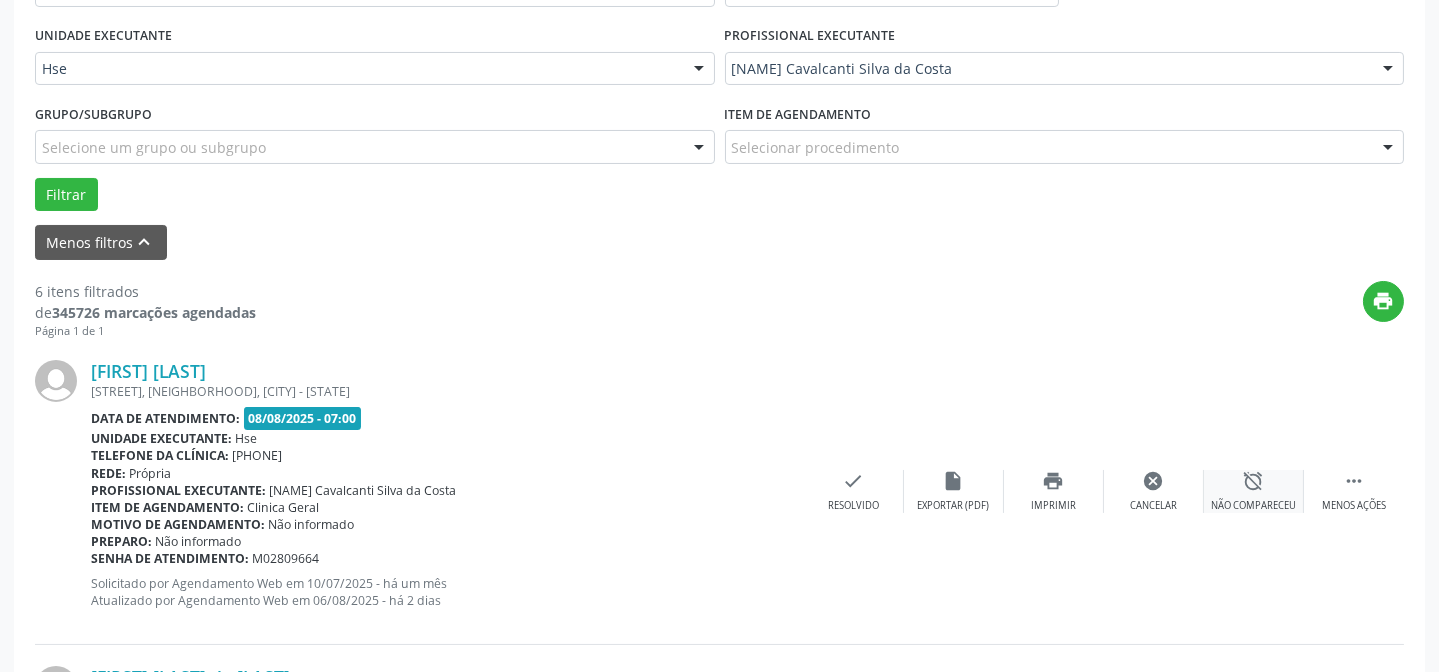 click on "Não compareceu" at bounding box center [1253, 506] 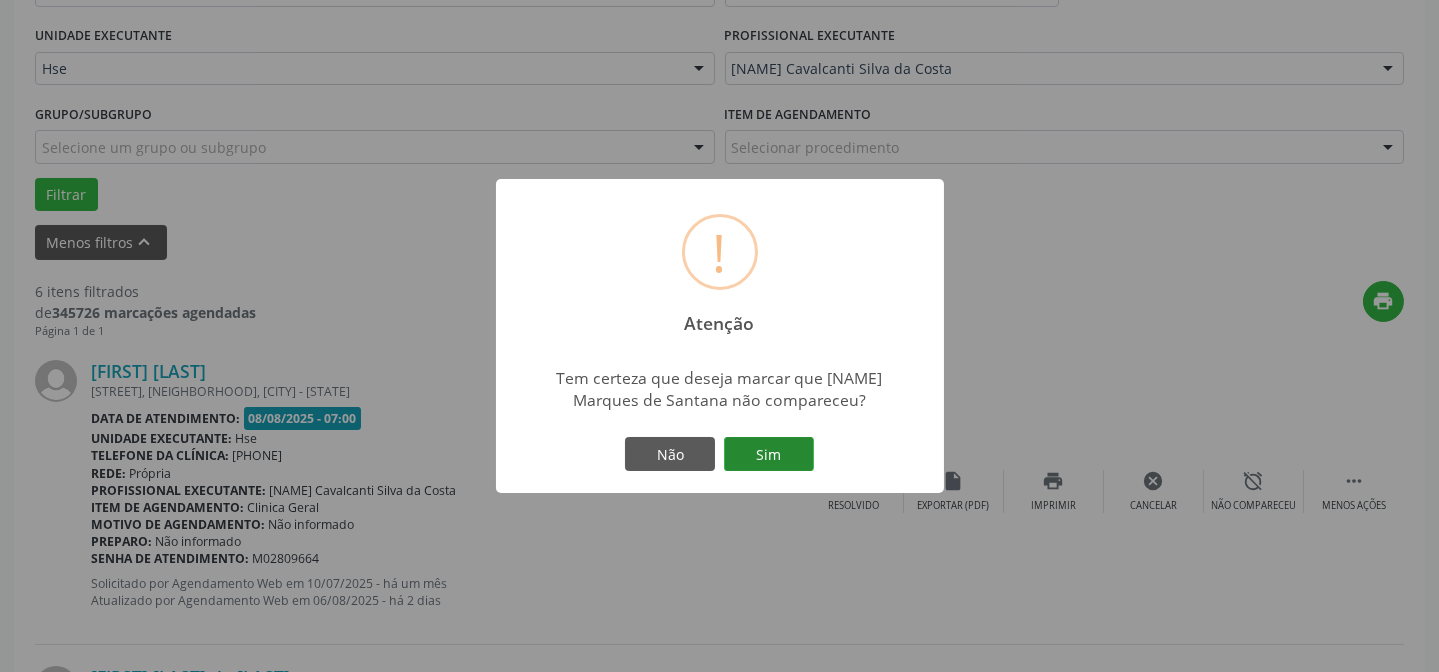 click on "Sim" at bounding box center (769, 454) 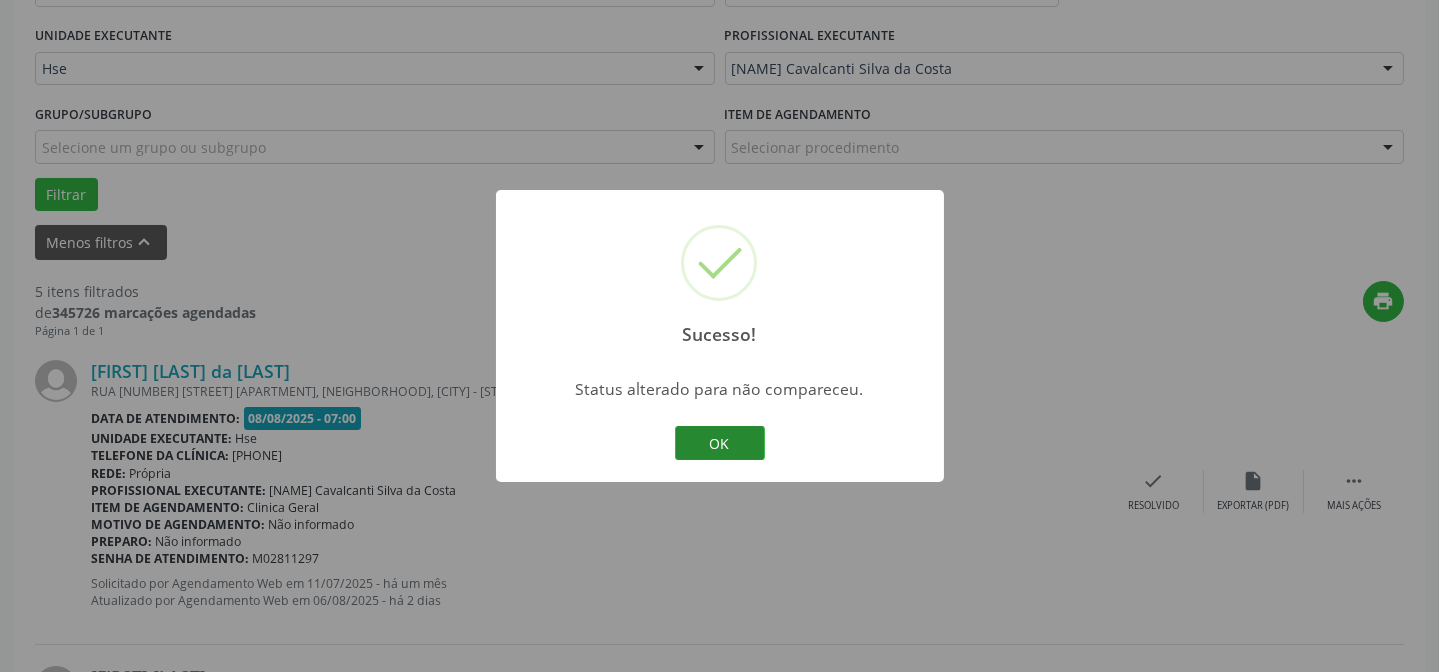 click on "OK" at bounding box center (720, 443) 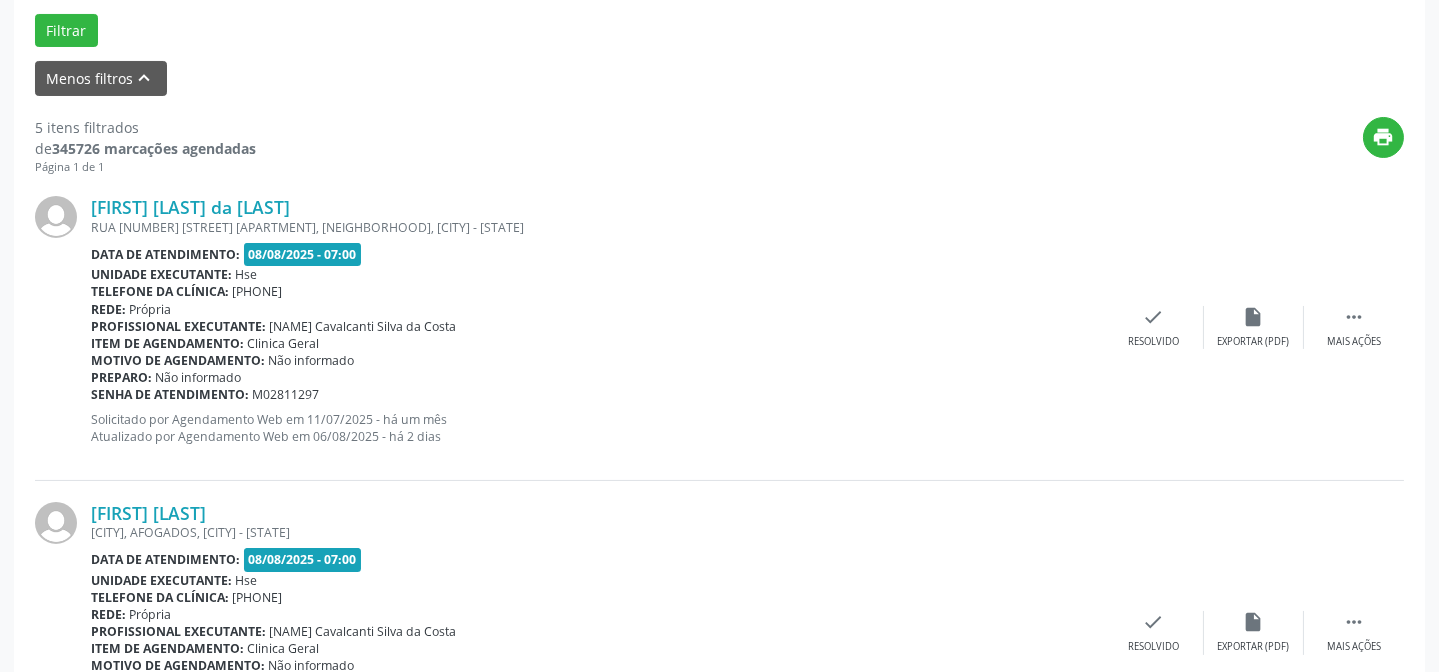 scroll, scrollTop: 633, scrollLeft: 0, axis: vertical 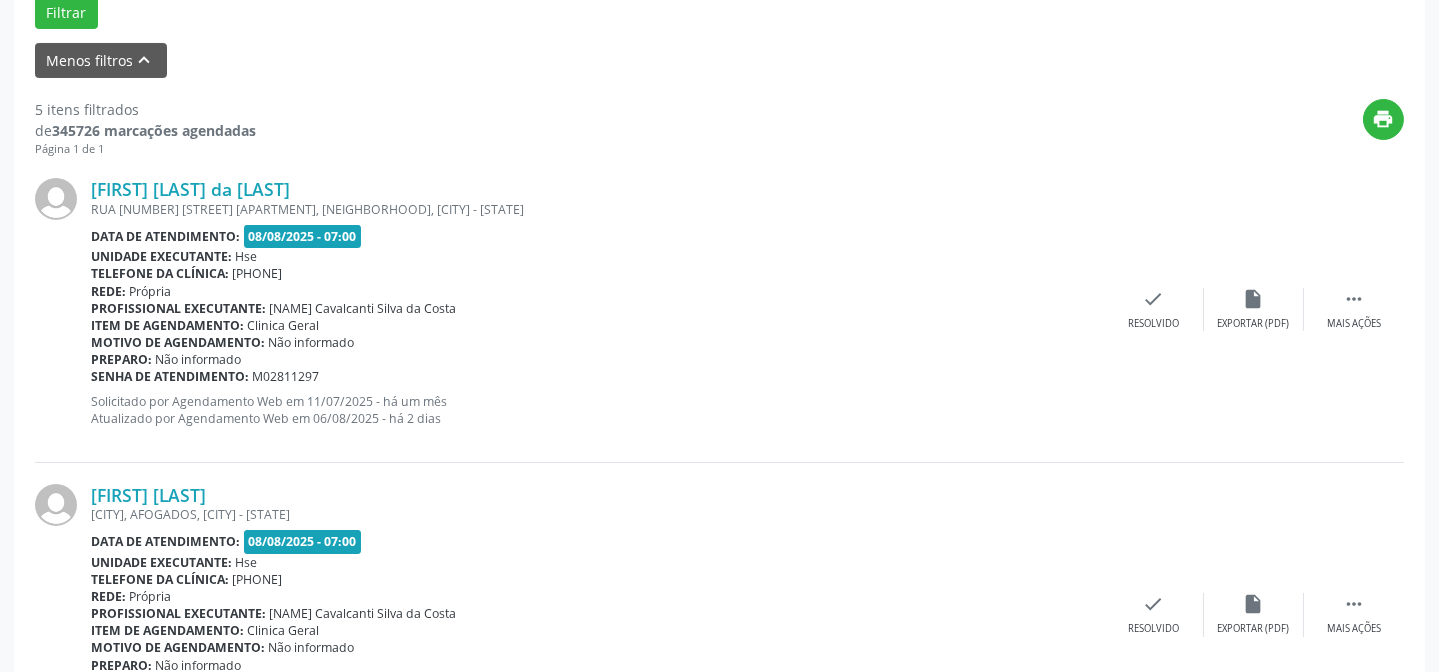 click on "Ana Julia da Silva Moura
RUA 14 BLOCO 140 APTO 208, CURADO IV, JABOATAO DOS GUARARAPES - PE
Data de atendimento:
08/08/2025 - 07:00
Unidade executante:
Hse
Telefone da clínica:
(81) 31834500
Rede:
Própria
Profissional executante:
Rafaella Cavalcanti Silva da Costa
Item de agendamento:
Clinica Geral
Motivo de agendamento:
Não informado
Preparo:
Não informado
Senha de atendimento:
M02811297
Solicitado por Agendamento Web em 11/07/2025 - há um mês
Atualizado por Agendamento Web em 06/08/2025 - há 2 dias

Mais ações
insert_drive_file
Exportar (PDF)
check
Resolvido" at bounding box center (719, 309) 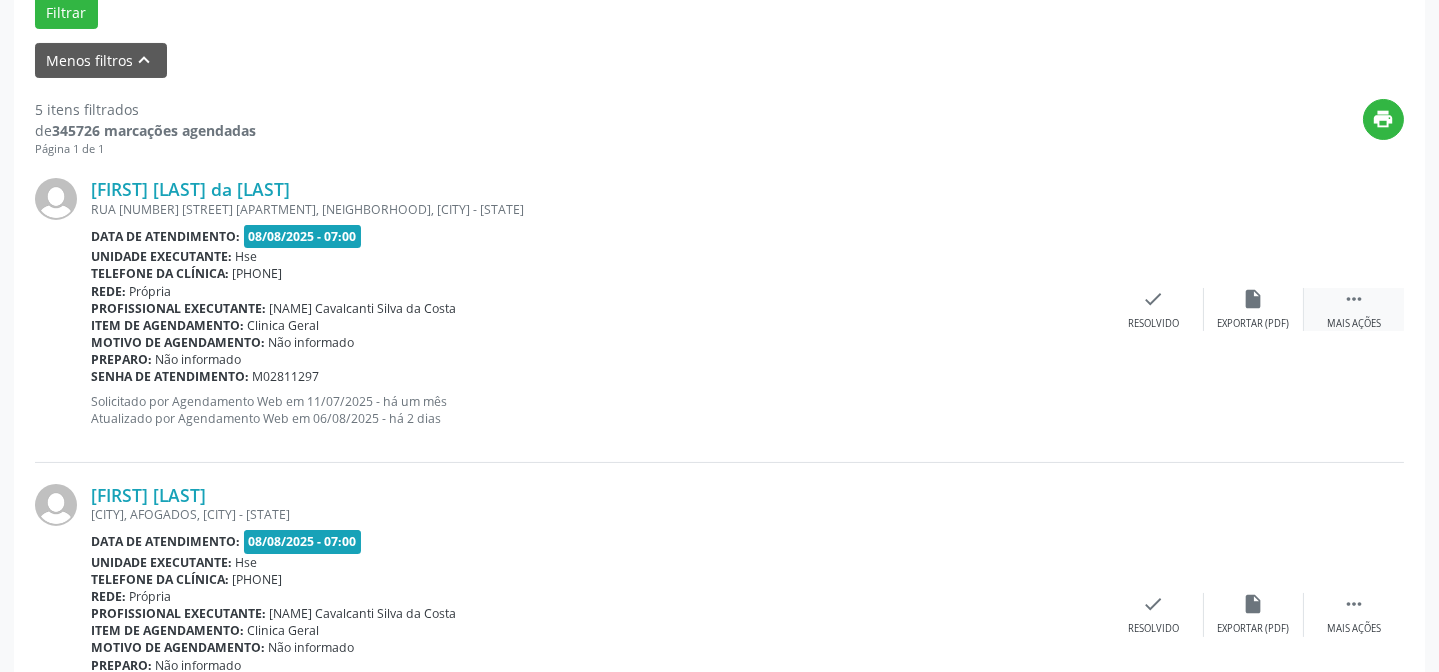 click on "
Mais ações" at bounding box center (1354, 309) 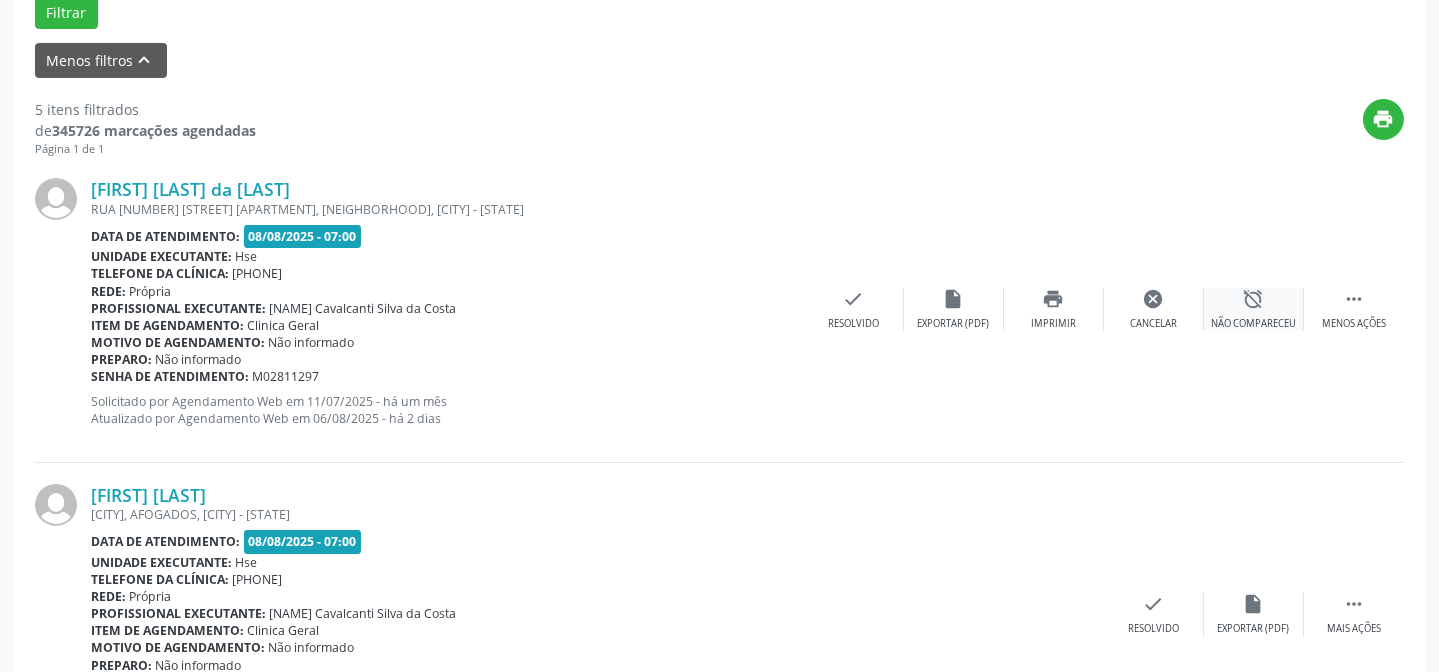 click on "Não compareceu" at bounding box center [1253, 324] 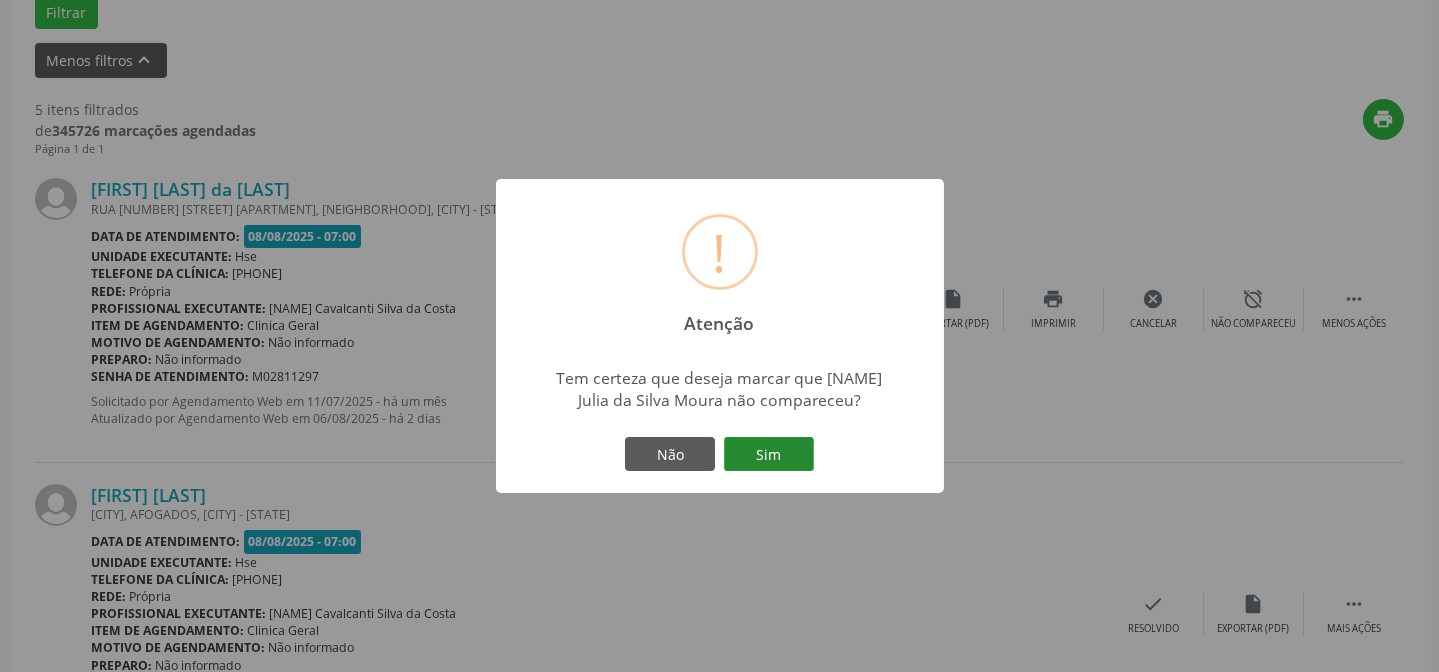 click on "Sim" at bounding box center (769, 454) 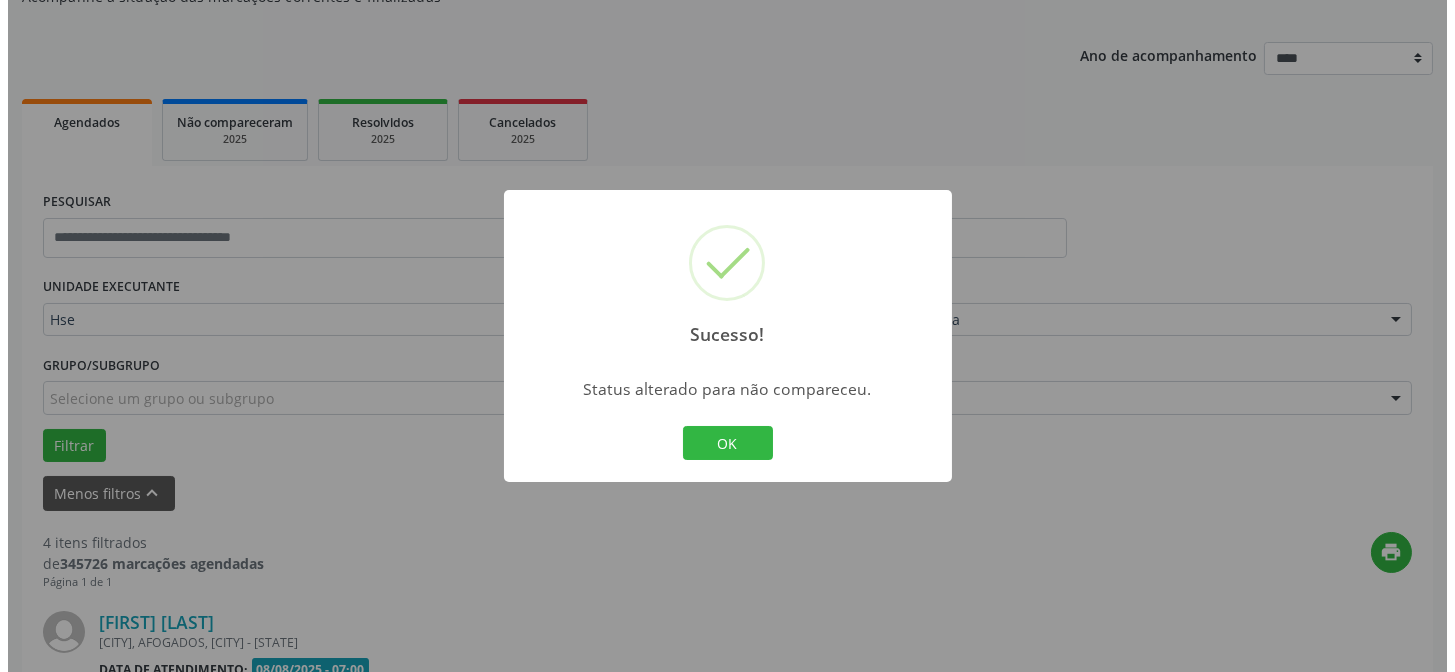 scroll, scrollTop: 633, scrollLeft: 0, axis: vertical 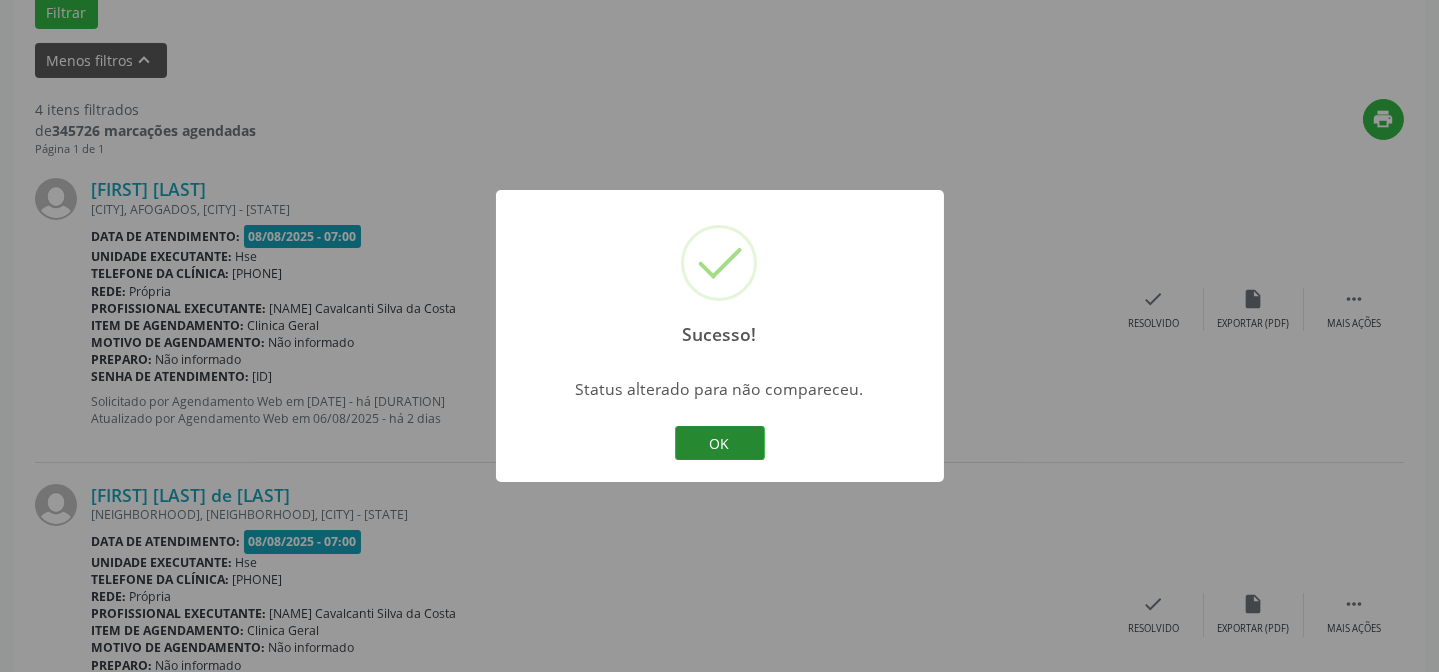 click on "OK" at bounding box center (720, 443) 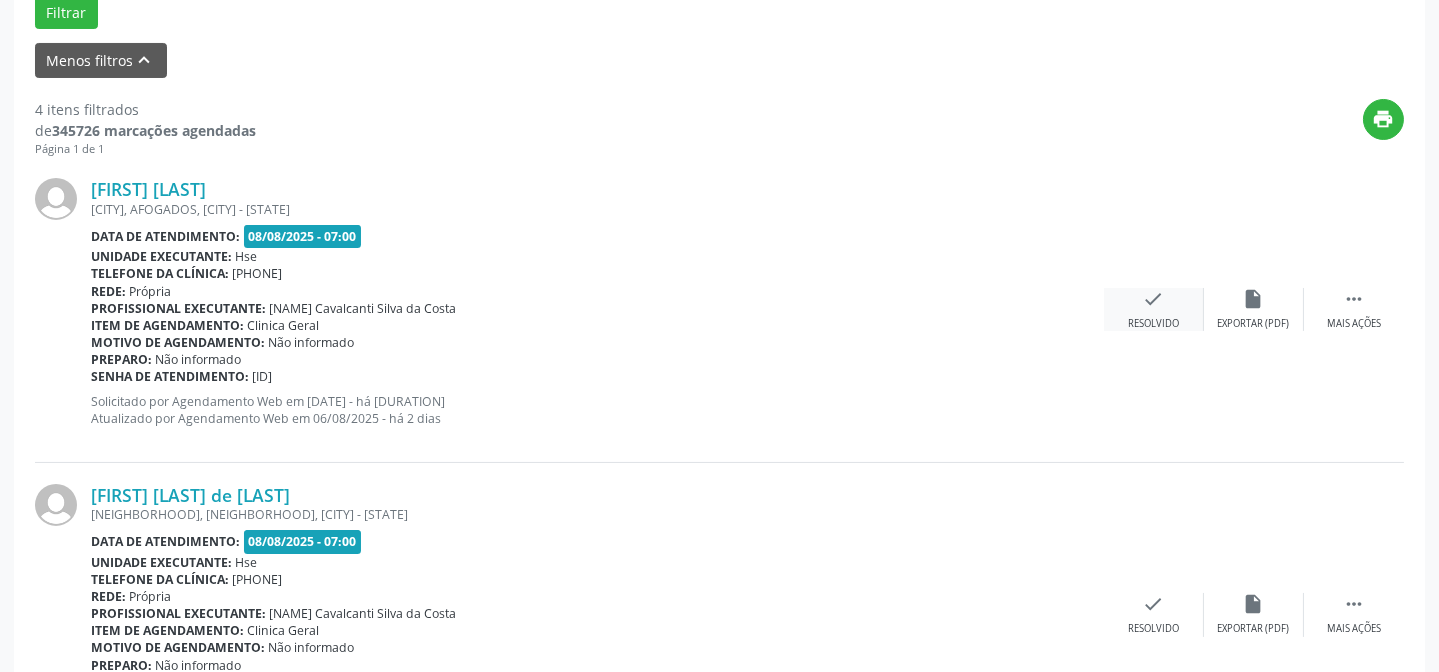 click on "check
Resolvido" at bounding box center [1154, 309] 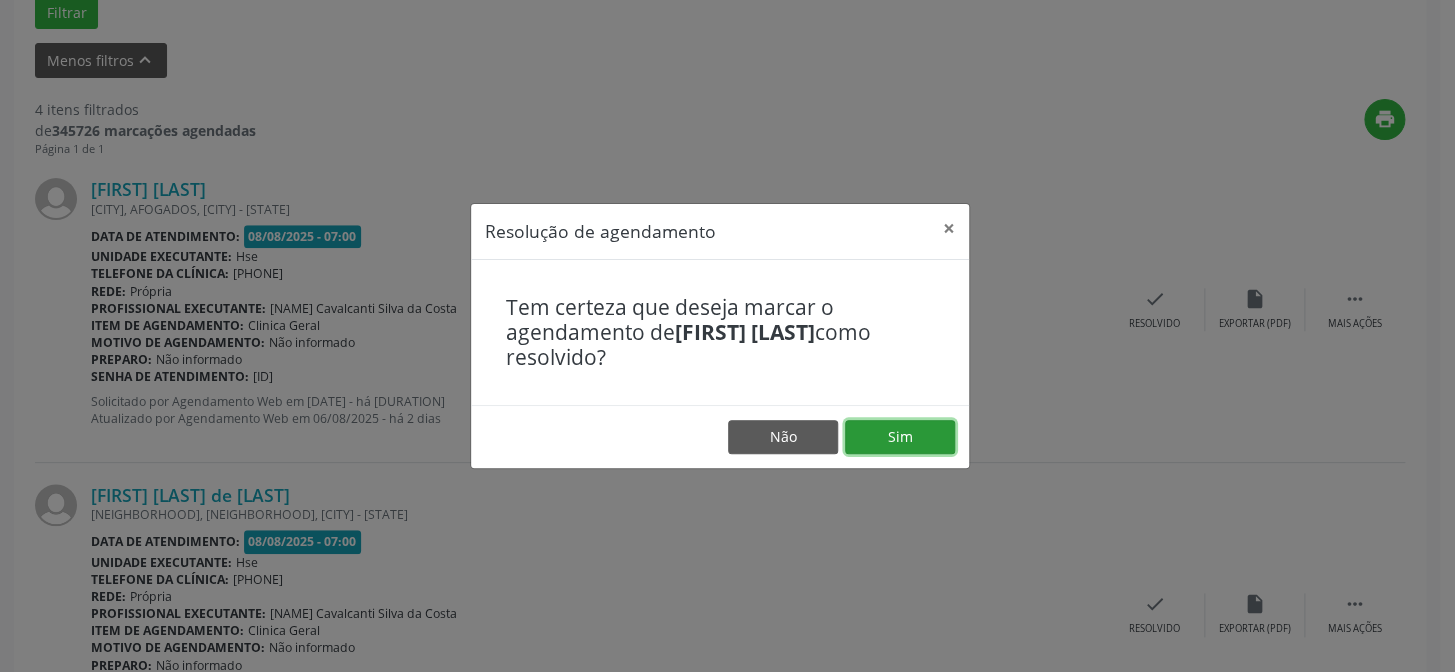 click on "Sim" at bounding box center [900, 437] 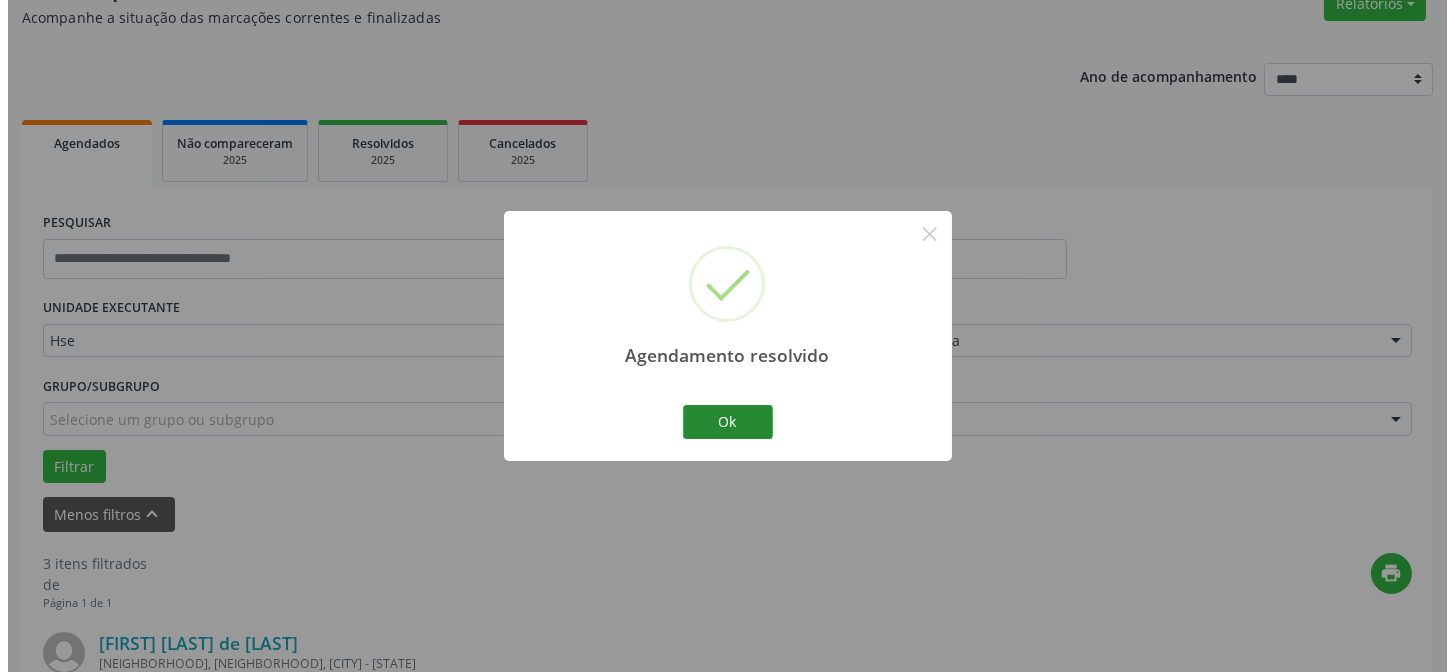 scroll, scrollTop: 633, scrollLeft: 0, axis: vertical 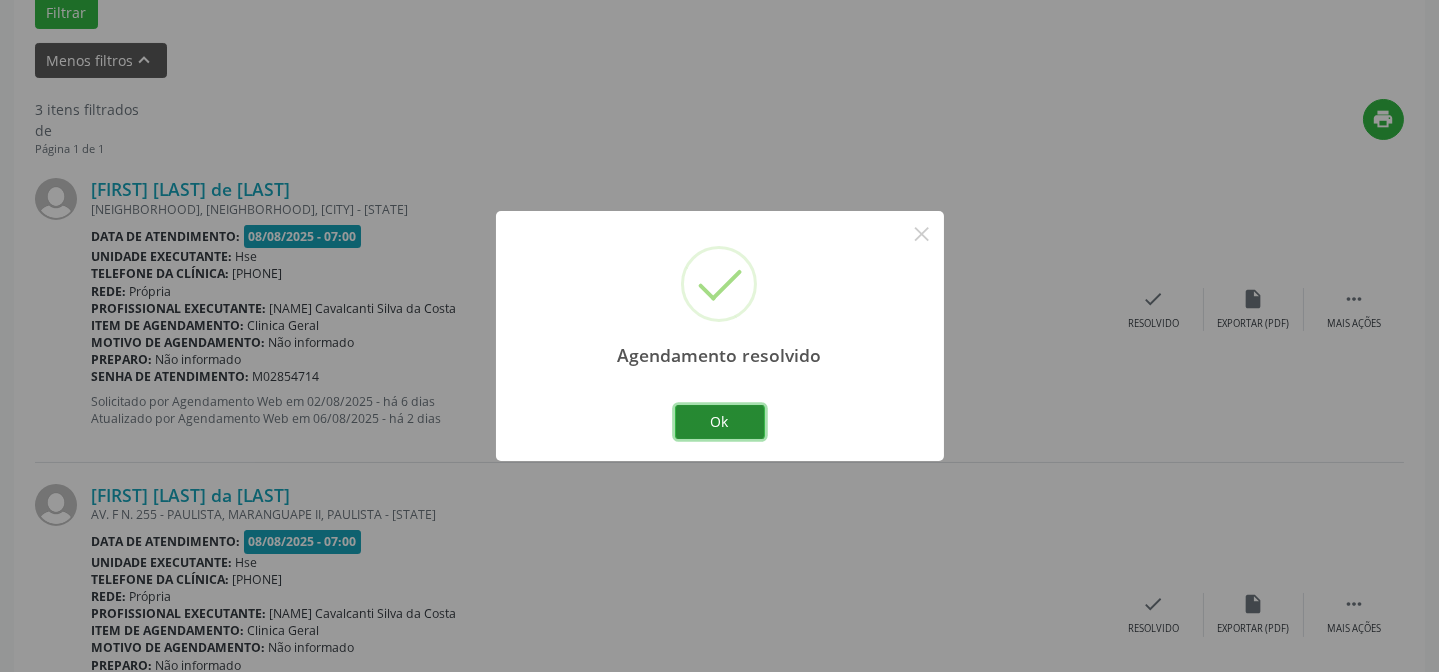 click on "Ok" at bounding box center (720, 422) 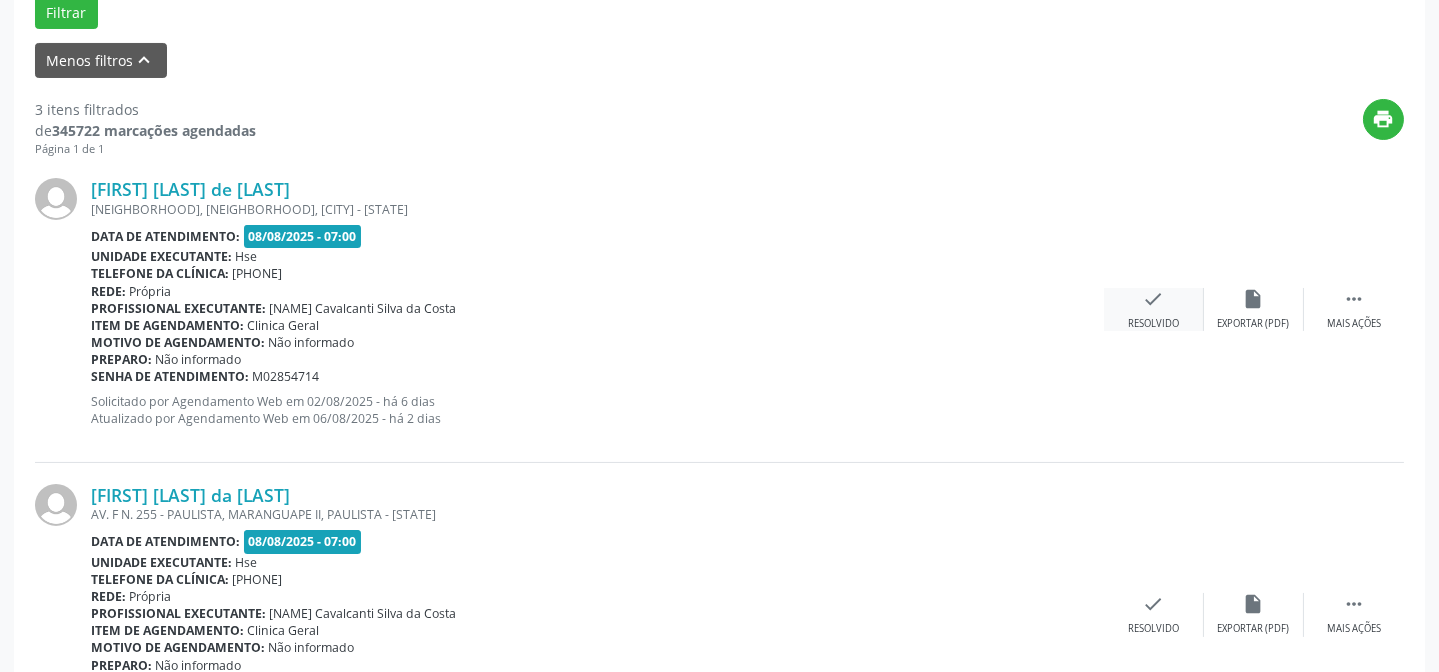 click on "check
Resolvido" at bounding box center (1154, 309) 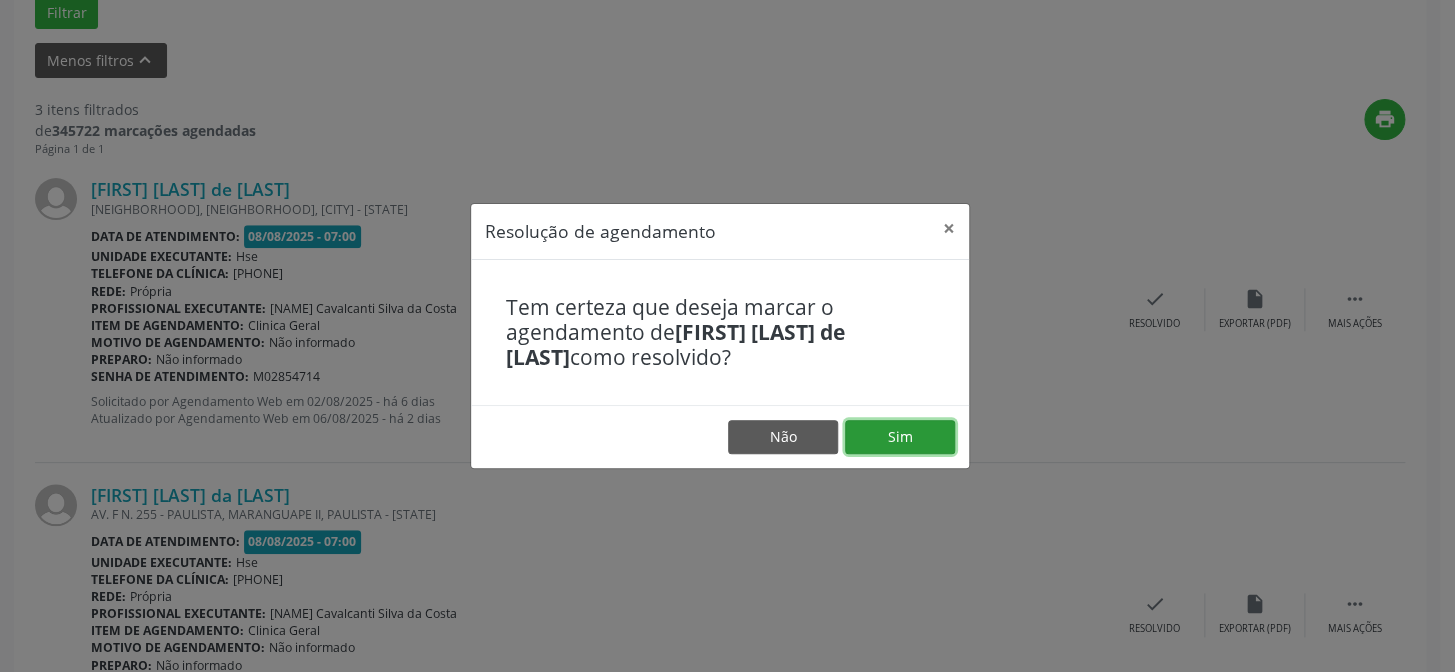 click on "Sim" at bounding box center [900, 437] 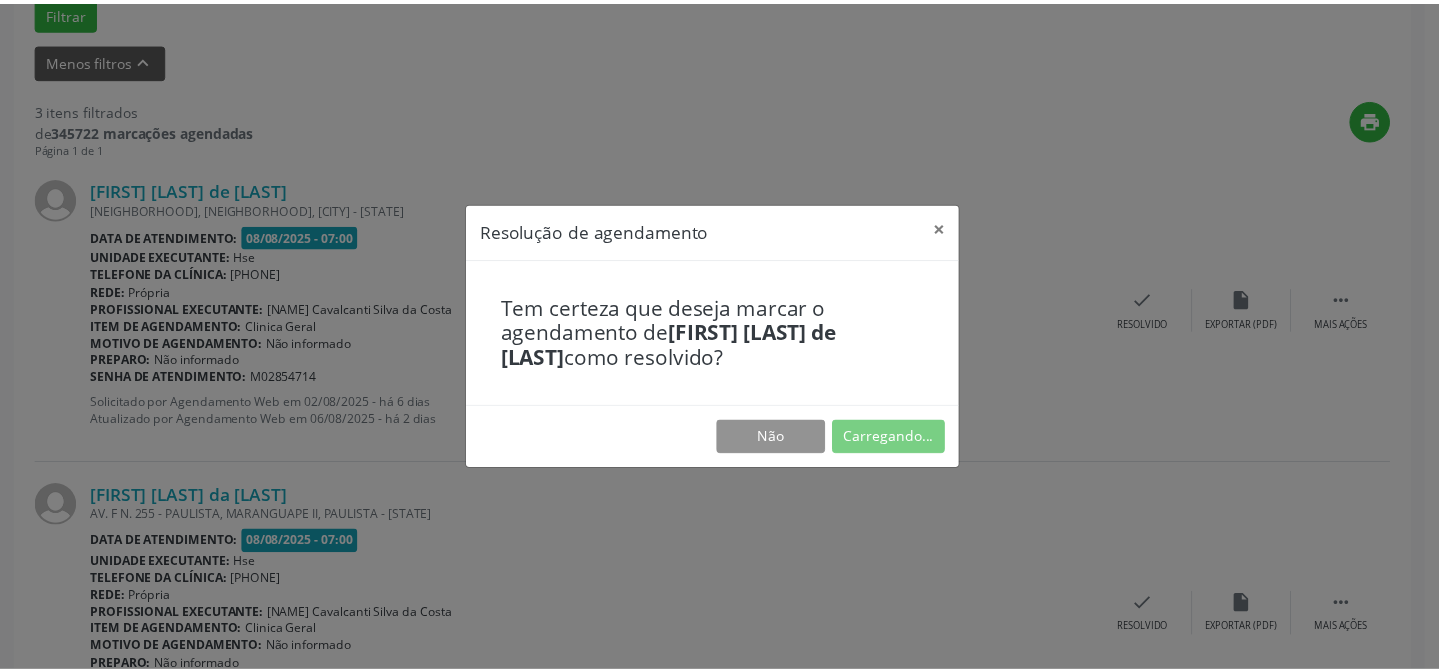 scroll, scrollTop: 179, scrollLeft: 0, axis: vertical 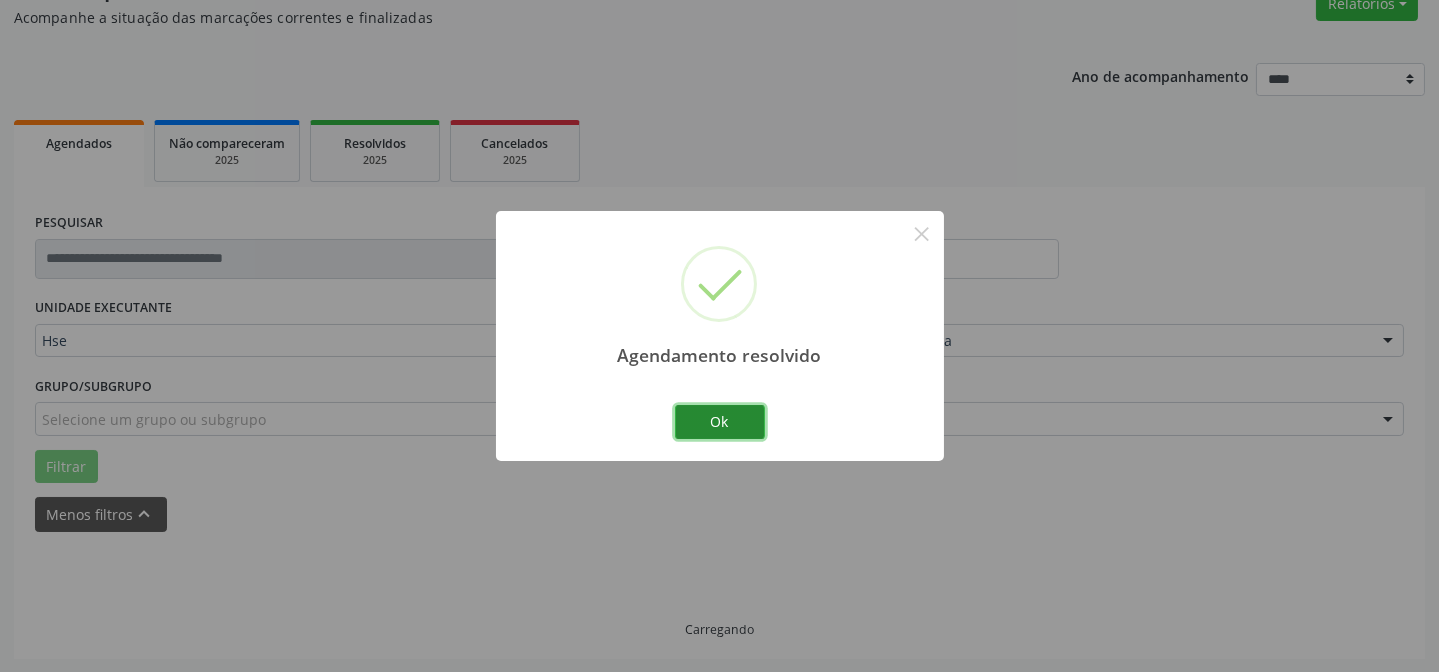 click on "Ok" at bounding box center [720, 422] 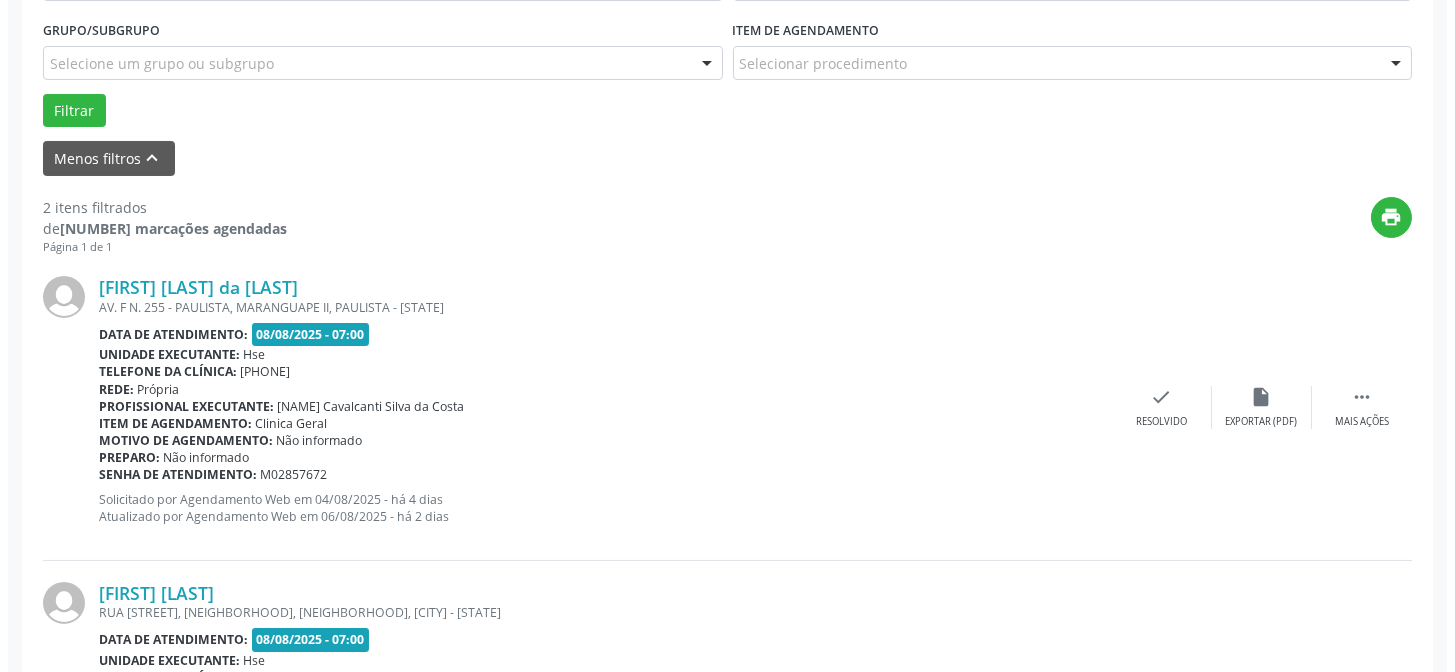 scroll, scrollTop: 542, scrollLeft: 0, axis: vertical 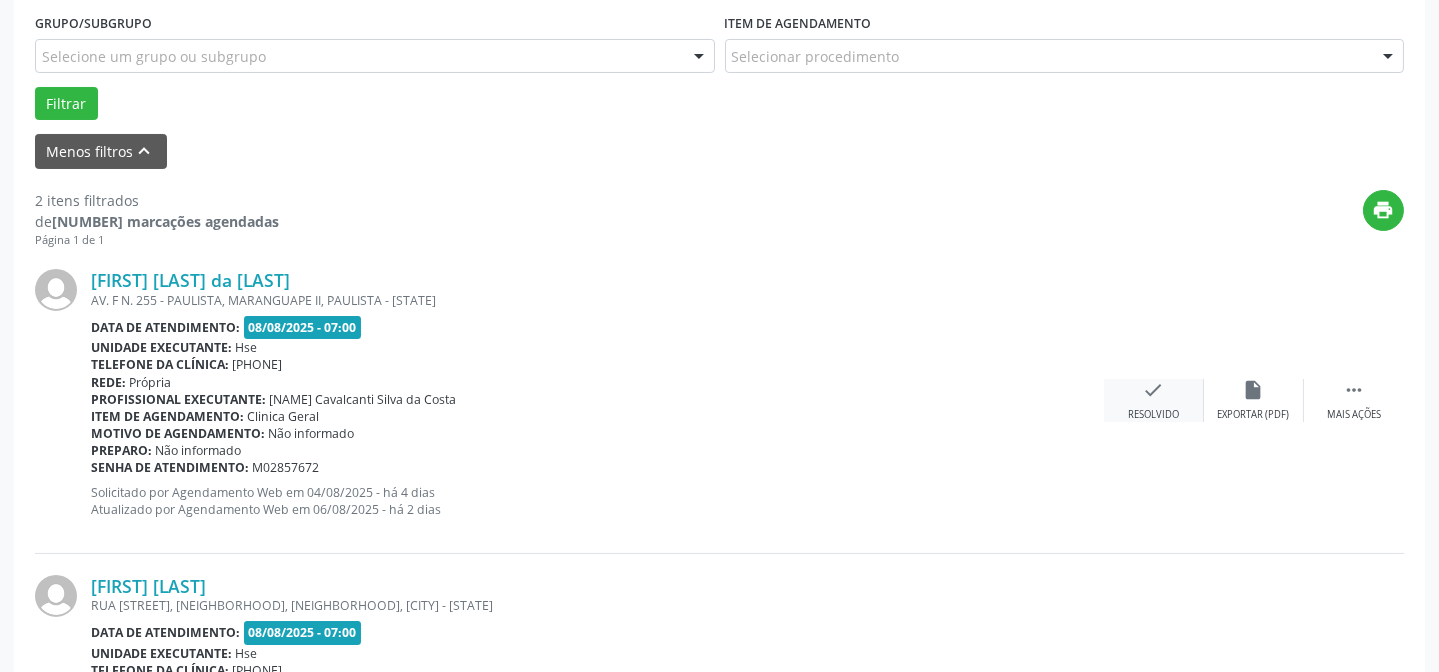 click on "check" at bounding box center (1154, 390) 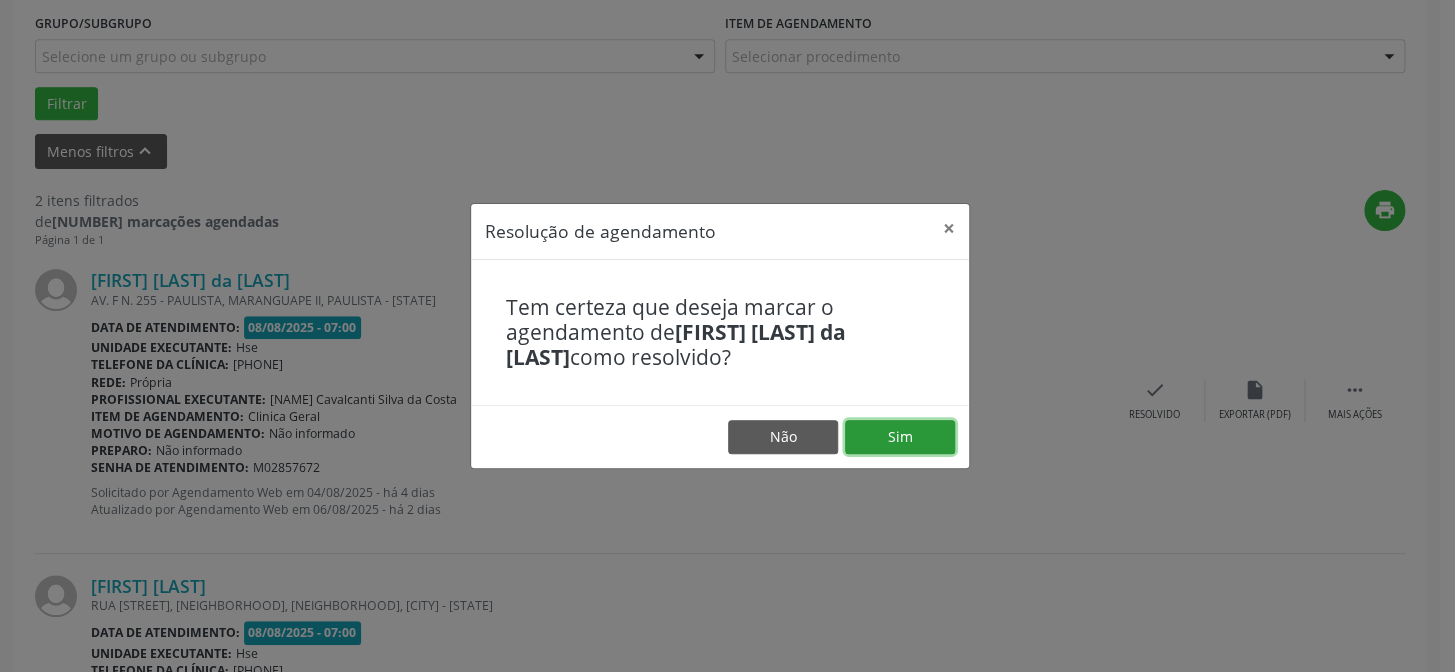 click on "Sim" at bounding box center (900, 437) 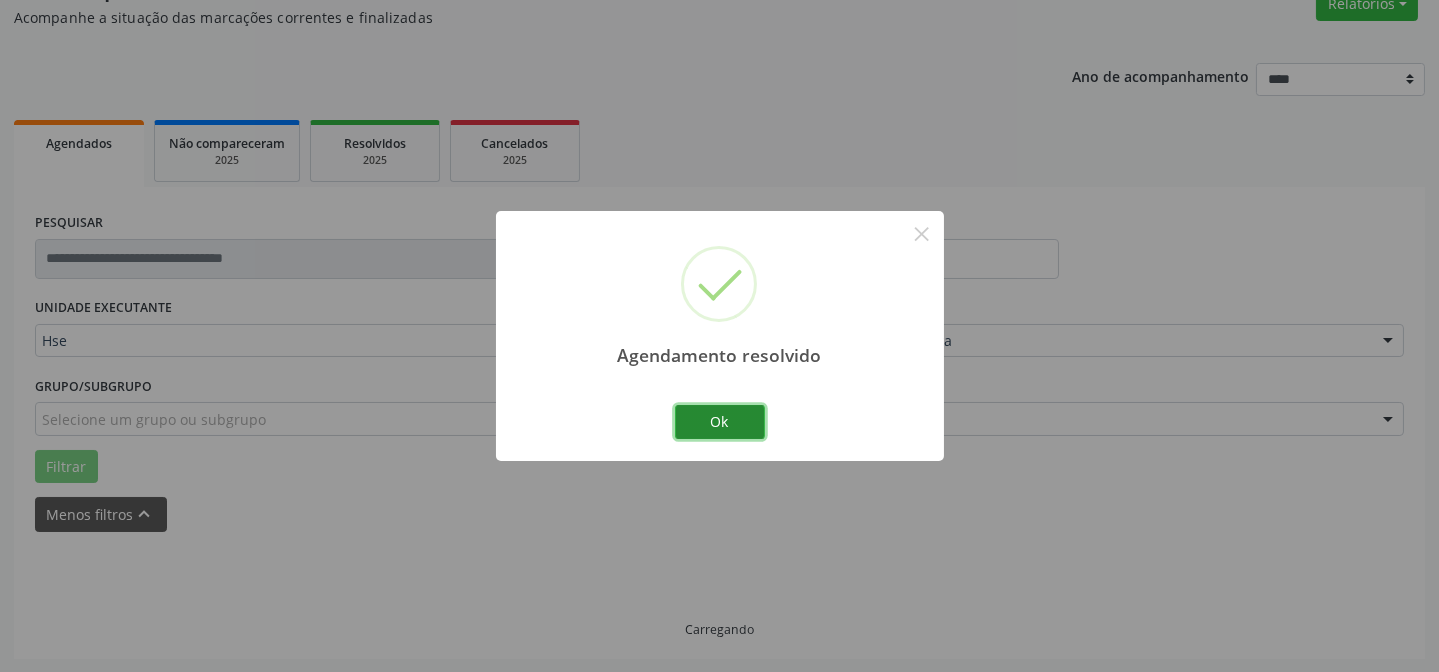 click on "Ok" at bounding box center [720, 422] 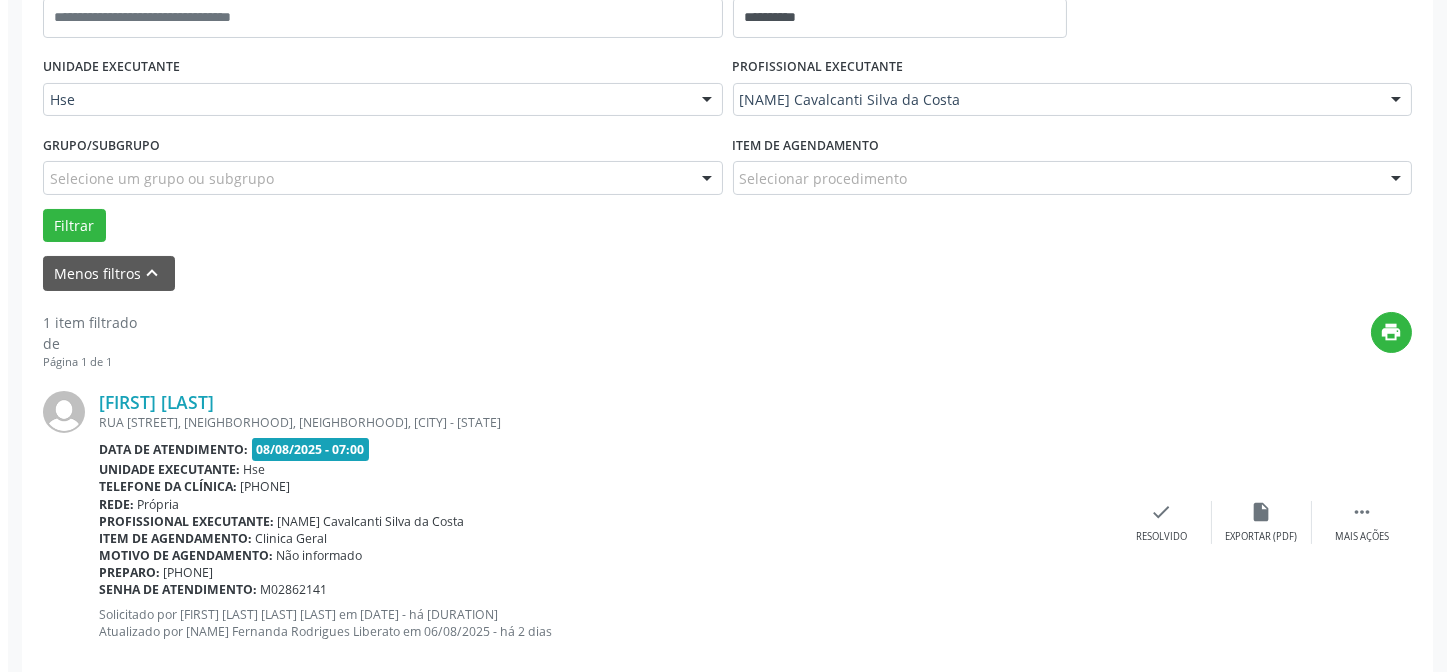 scroll, scrollTop: 451, scrollLeft: 0, axis: vertical 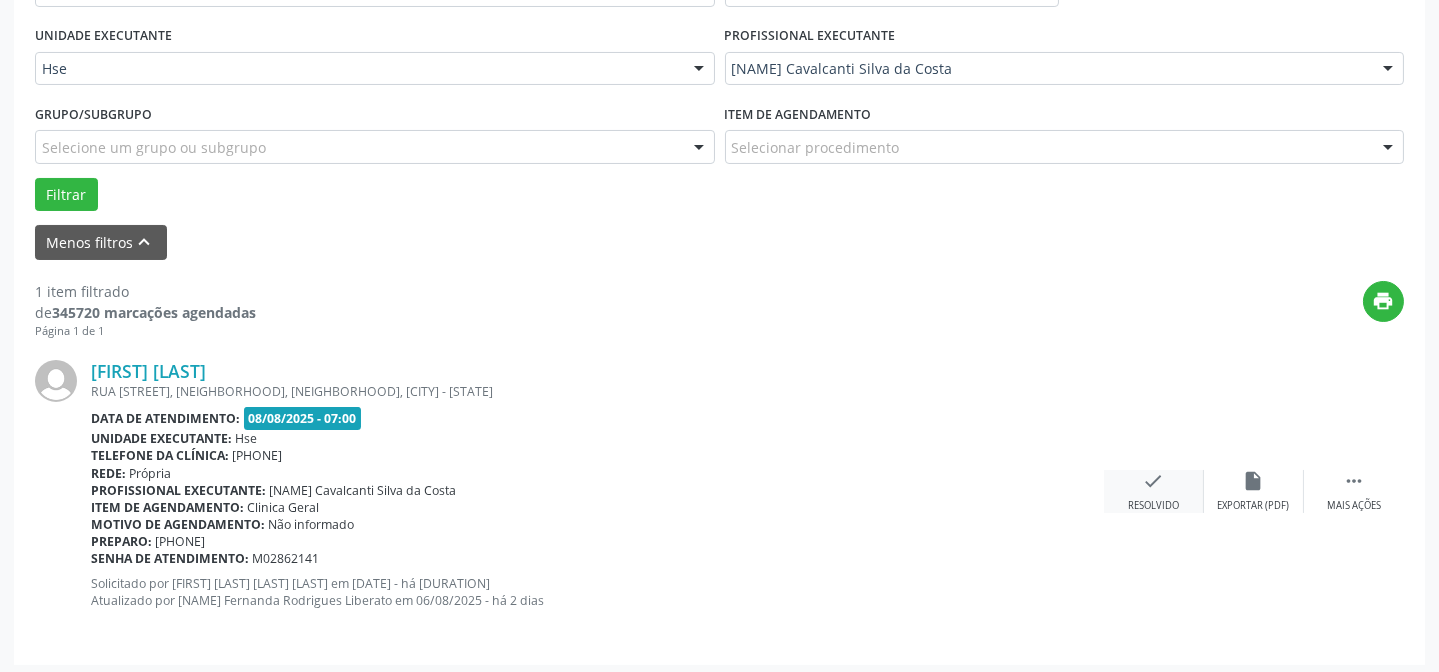 click on "check" at bounding box center (1154, 481) 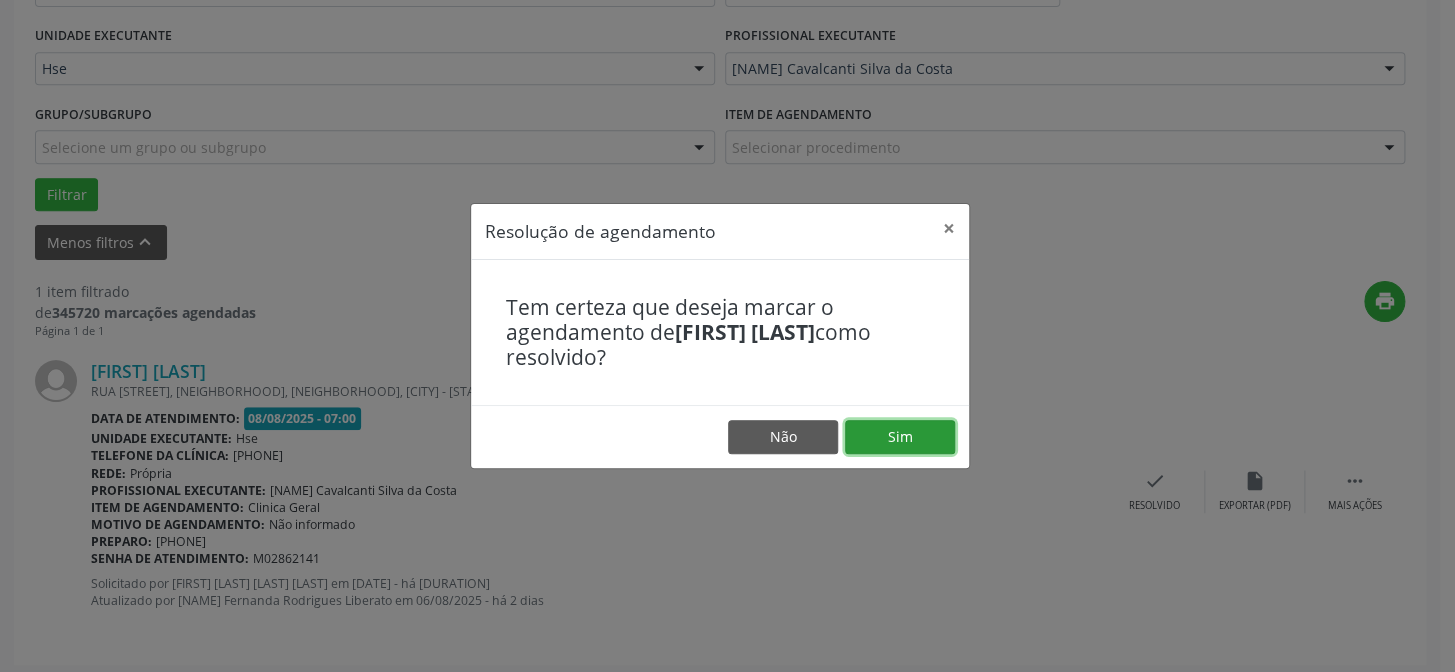click on "Sim" at bounding box center [900, 437] 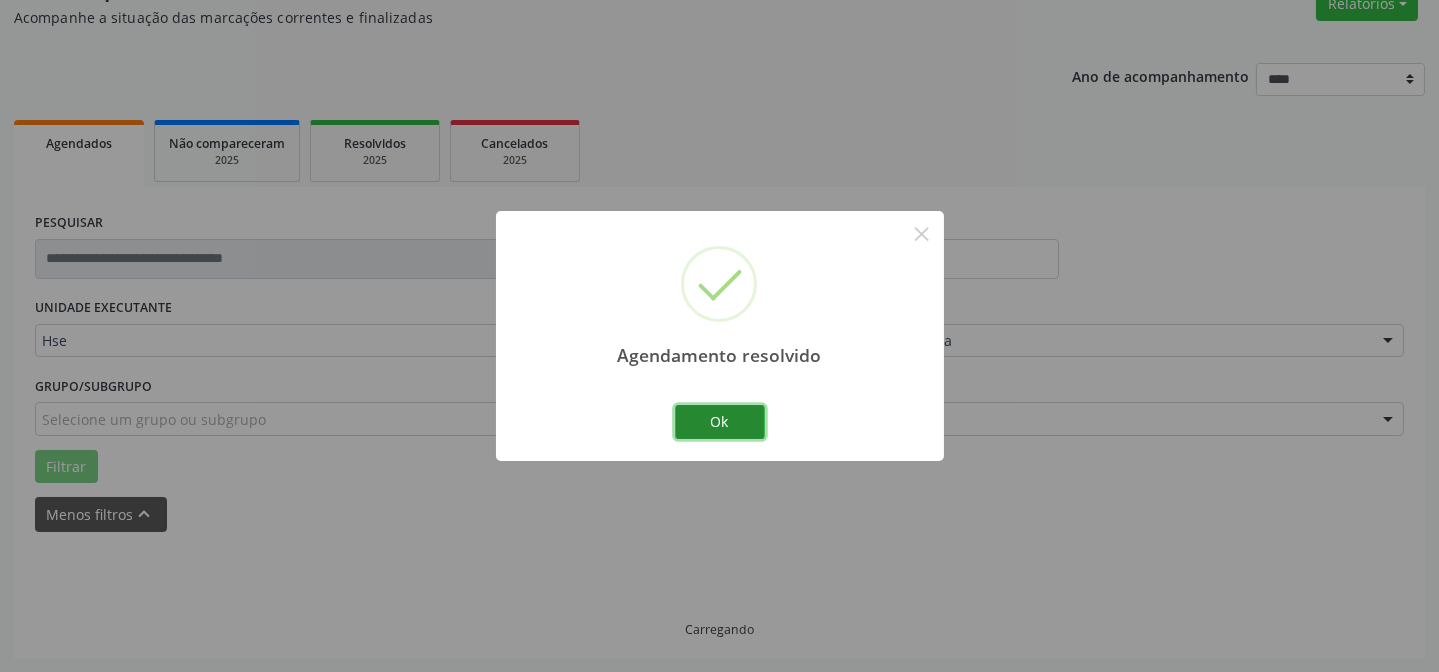 scroll, scrollTop: 135, scrollLeft: 0, axis: vertical 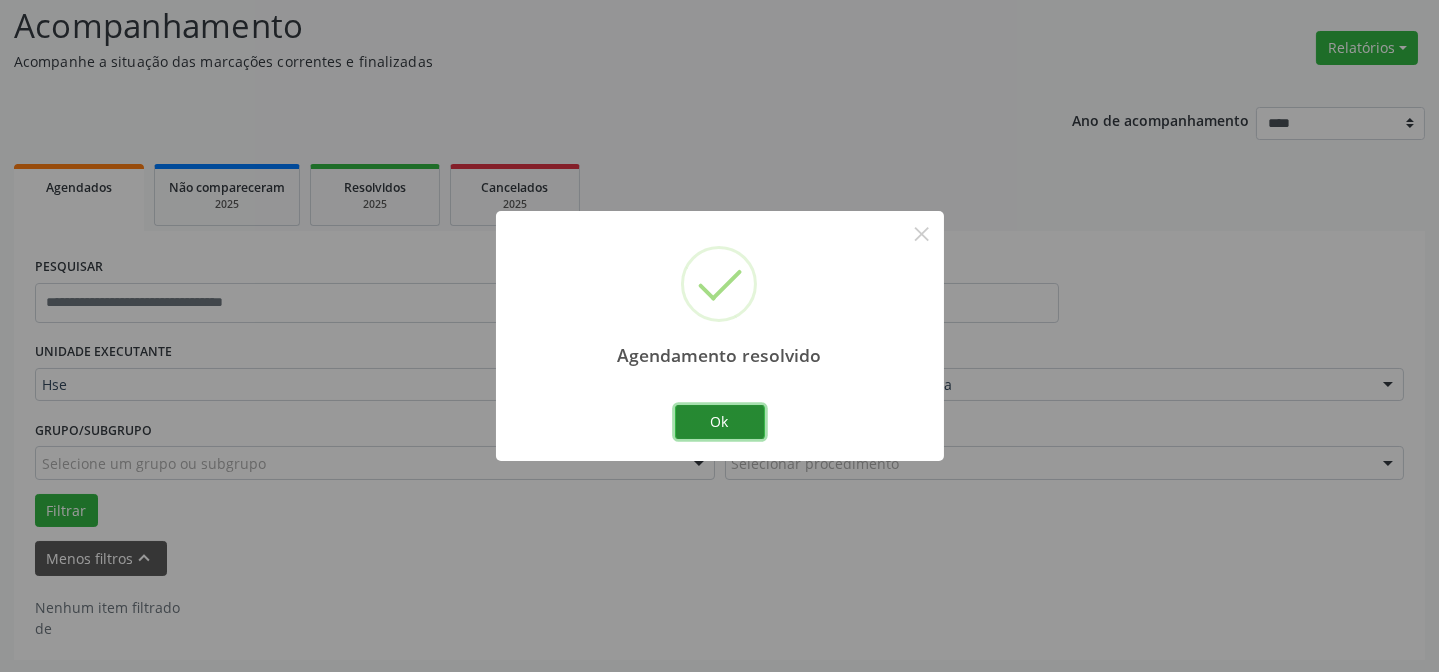 click on "Ok" at bounding box center [720, 422] 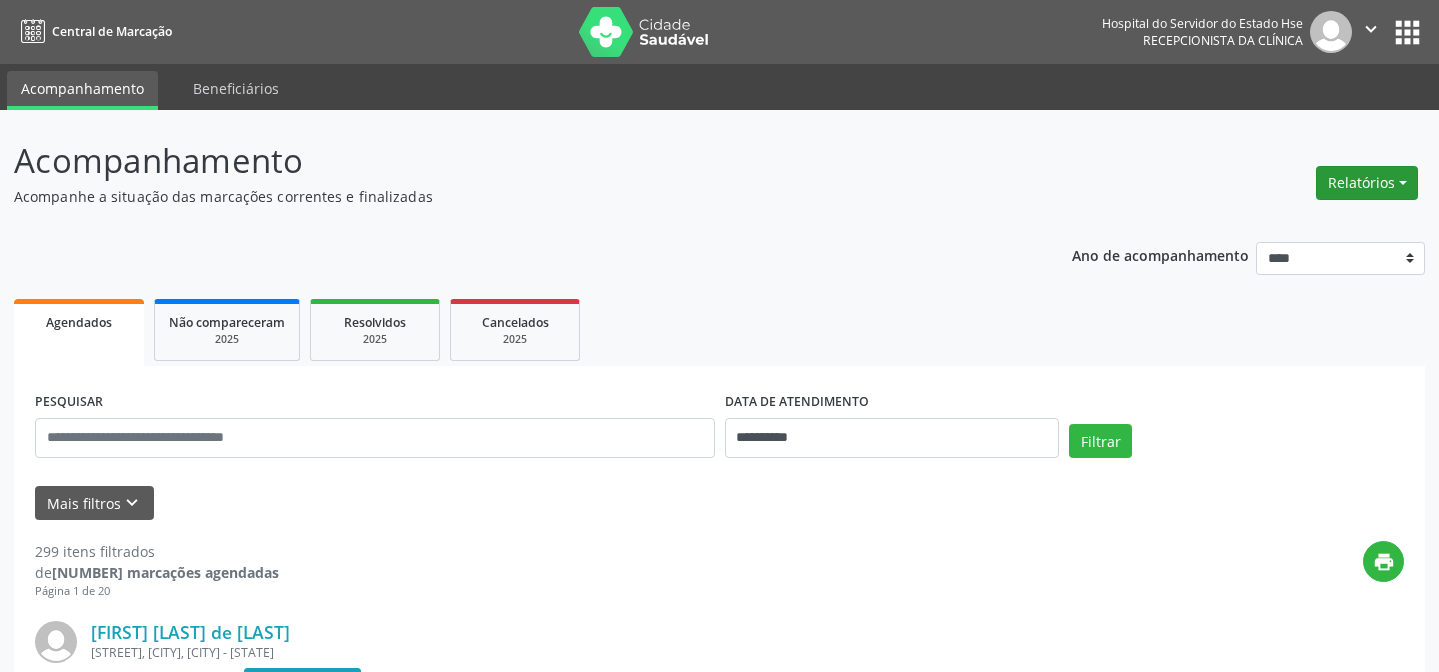 scroll, scrollTop: 0, scrollLeft: 0, axis: both 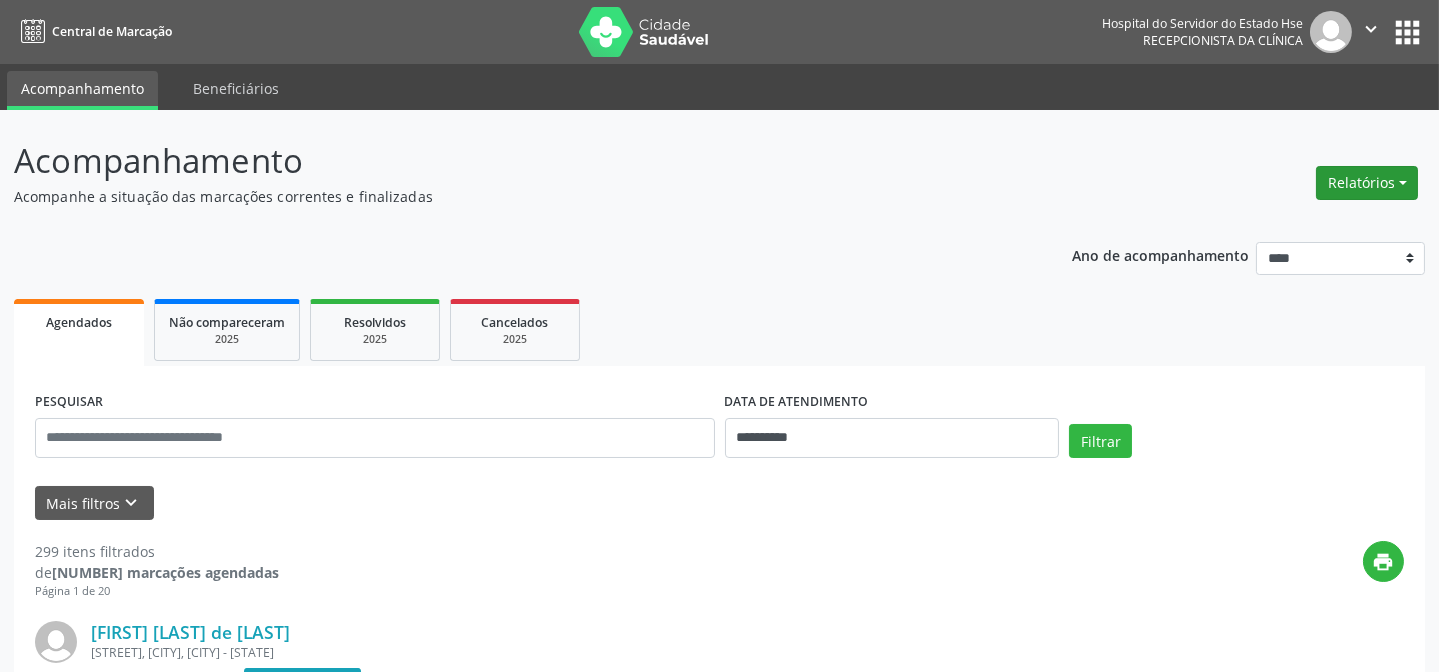 click on "Relatórios" at bounding box center (1367, 183) 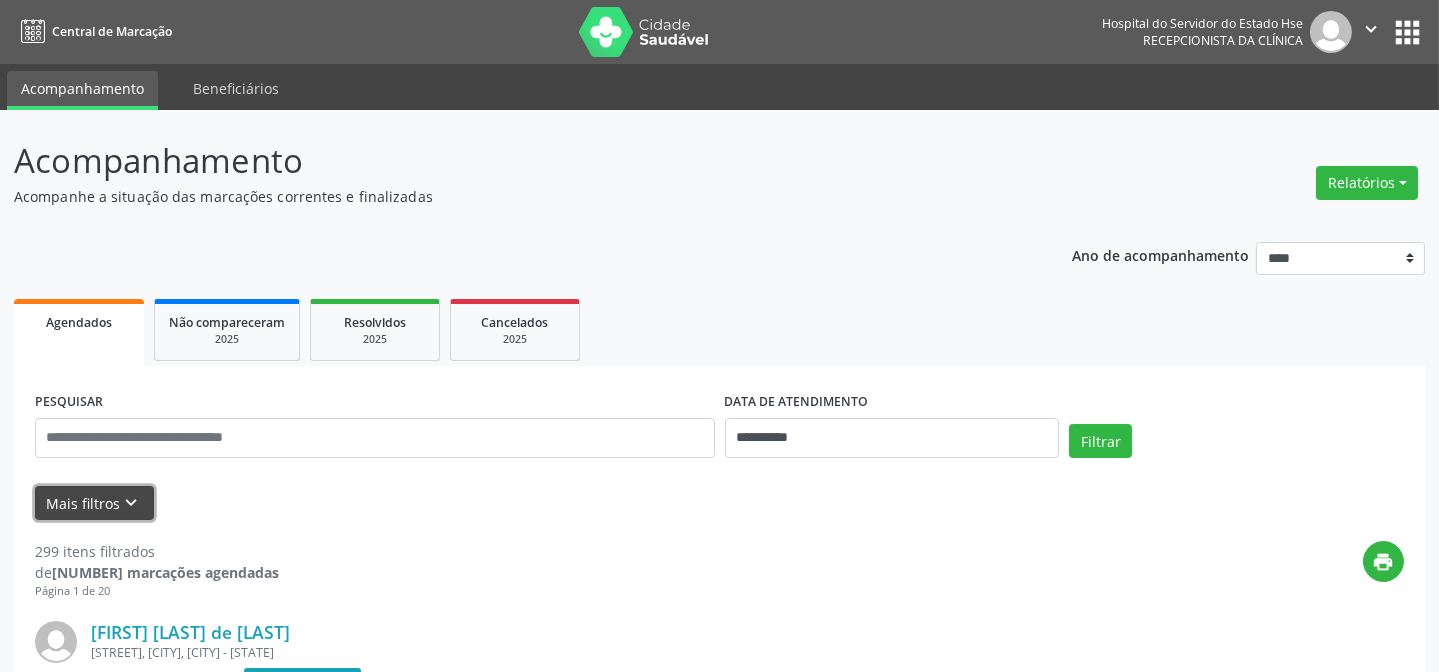 click on "Mais filtros
keyboard_arrow_down" at bounding box center [94, 503] 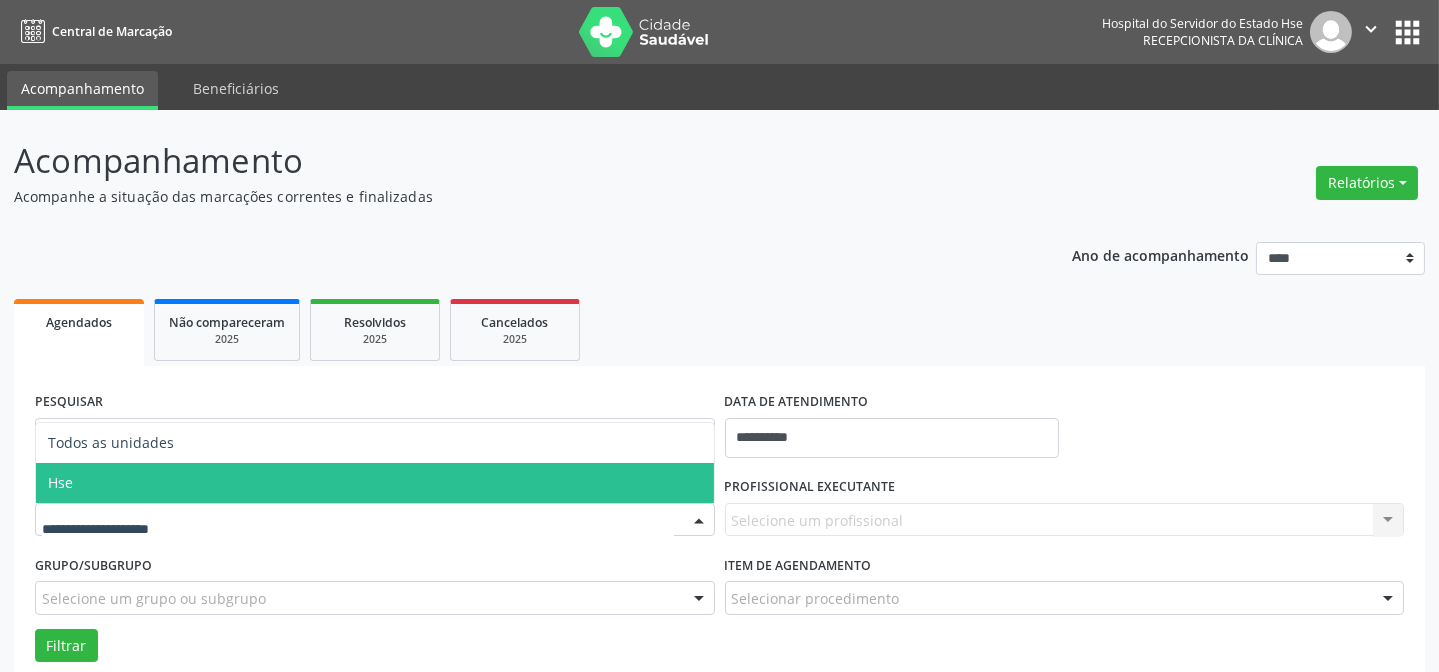 click on "Hse" at bounding box center [375, 483] 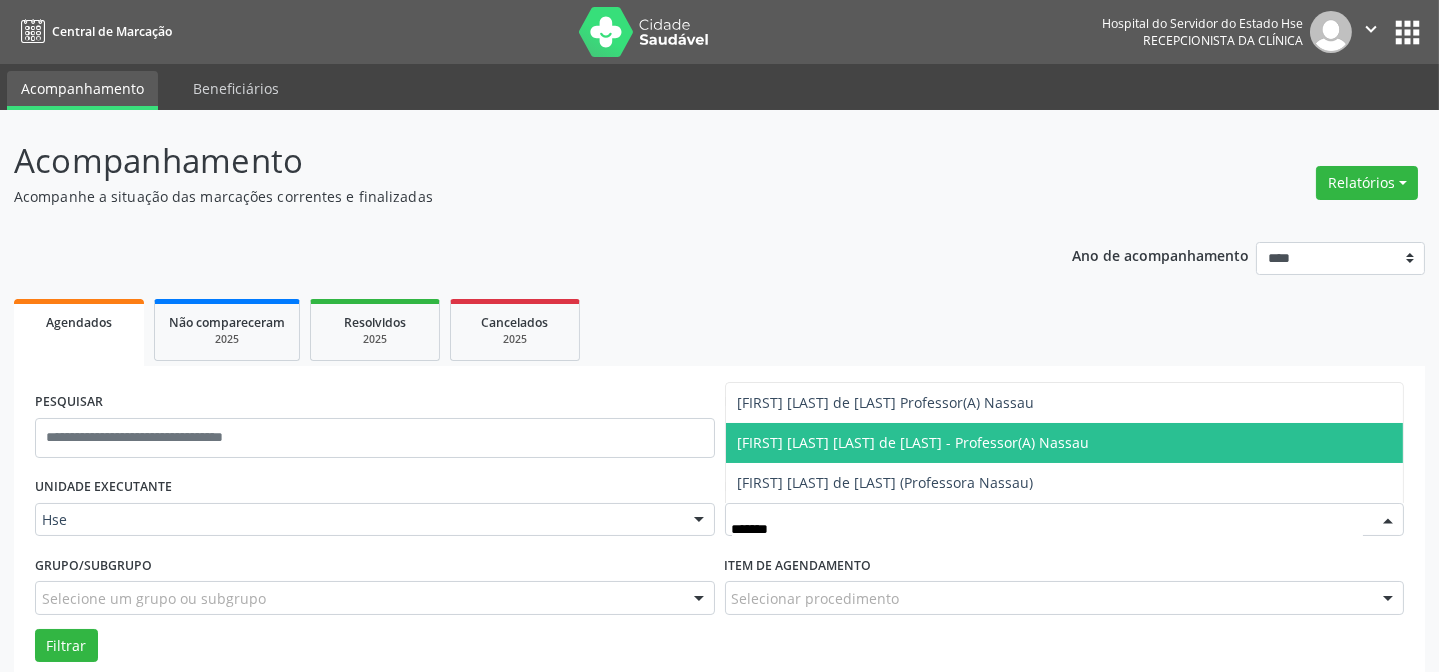 click on "[FIRST] [LAST] [LAST] de [LAST] - Professor(A) Nassau" at bounding box center [1065, 443] 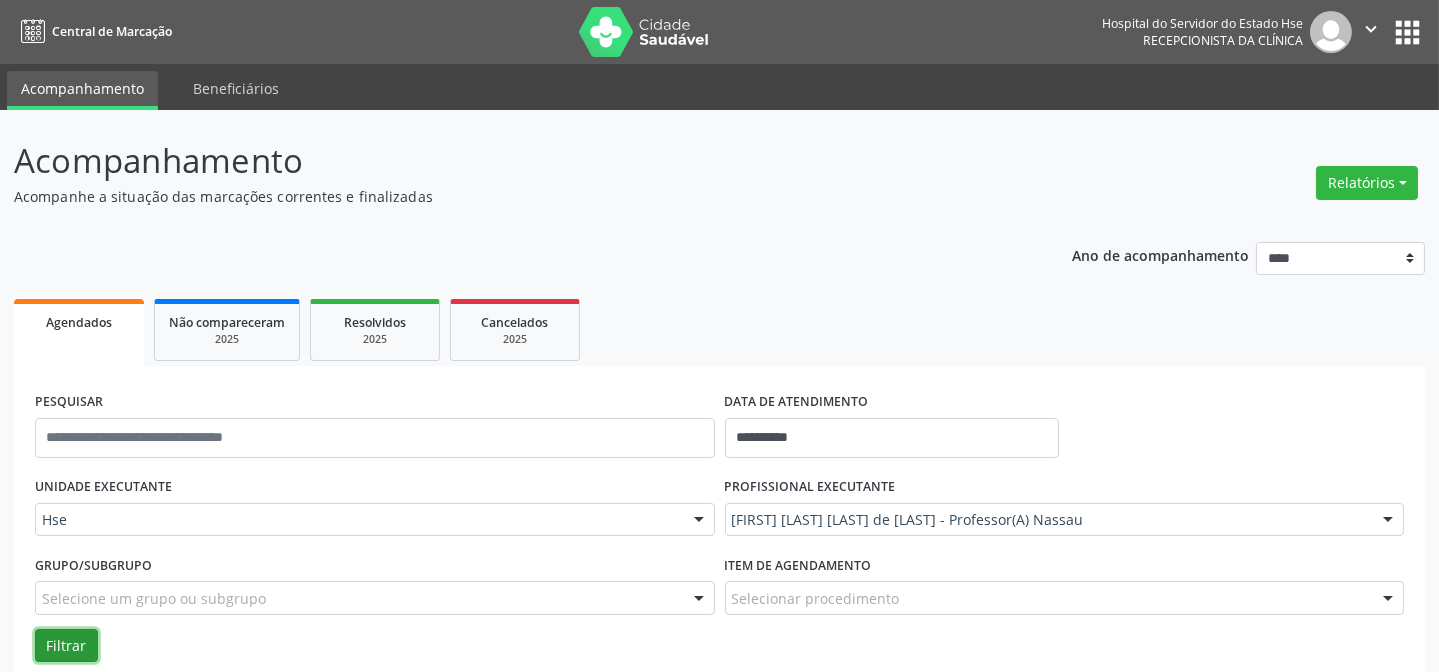 click on "Filtrar" at bounding box center (66, 646) 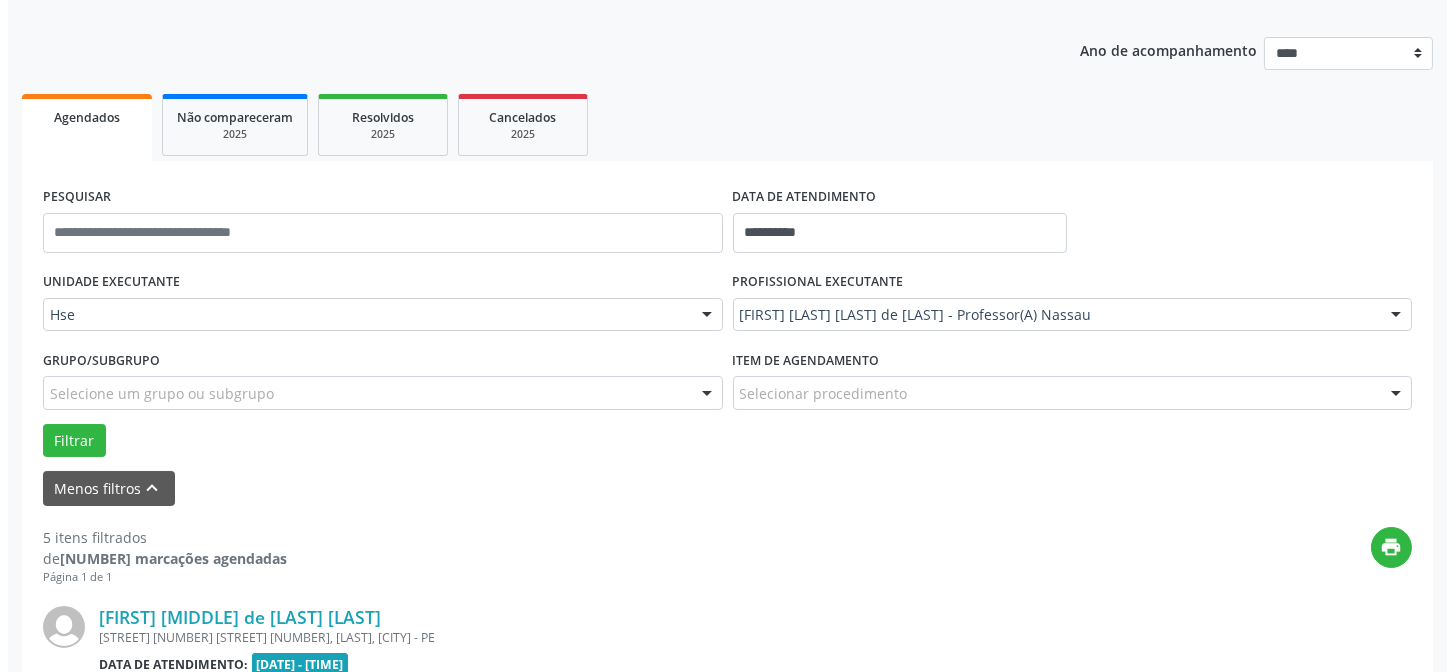 scroll, scrollTop: 272, scrollLeft: 0, axis: vertical 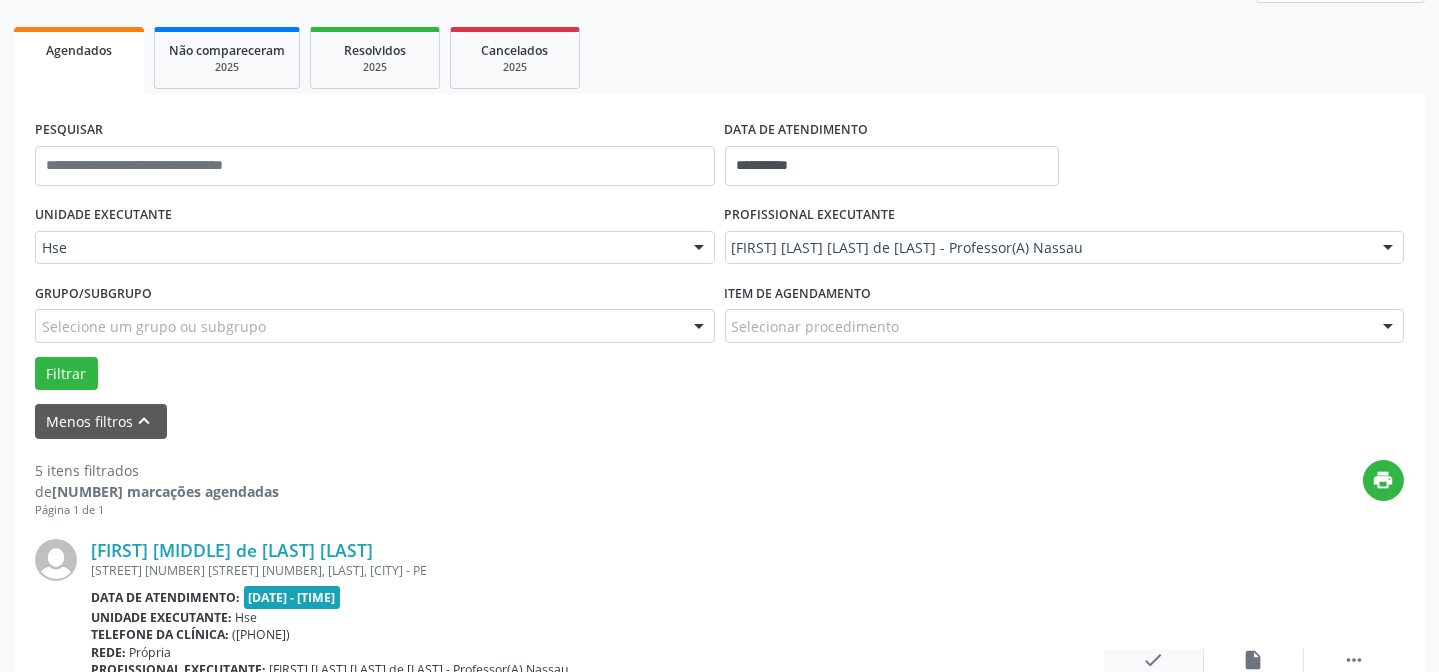 click on "check
Resolvido" at bounding box center [1154, 670] 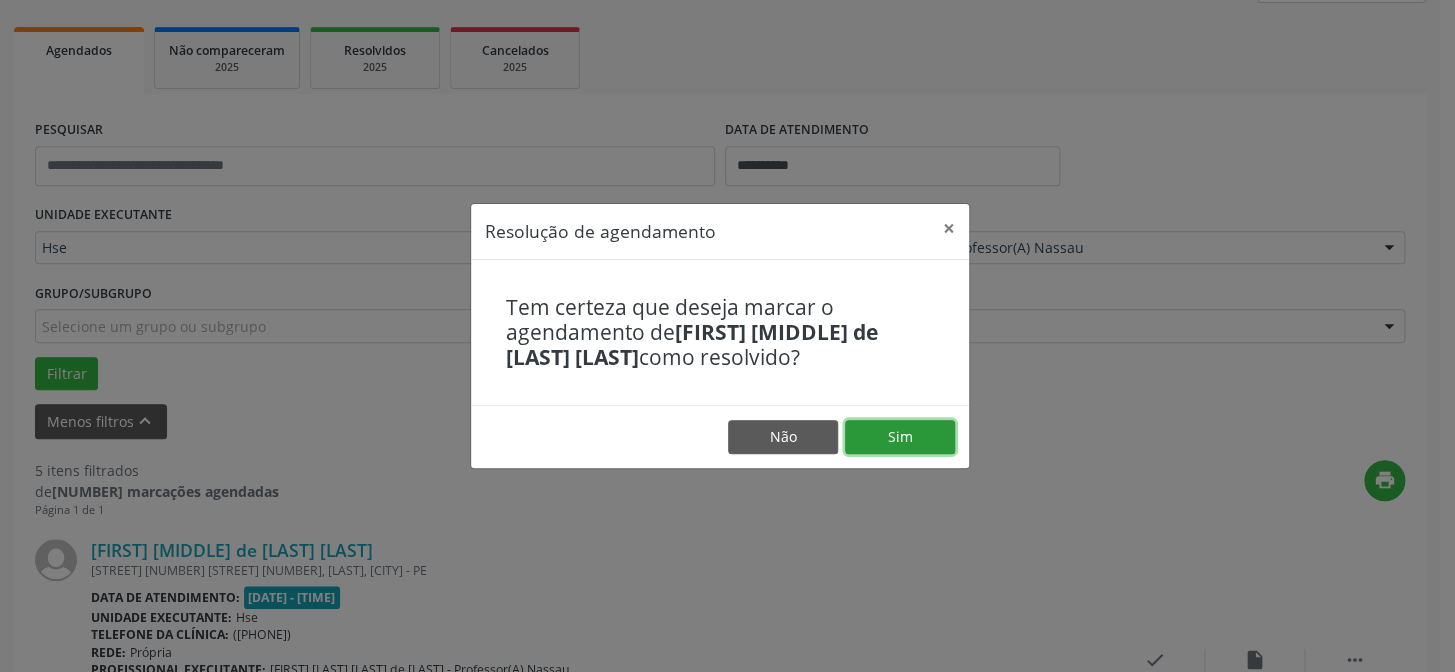 click on "Sim" at bounding box center [900, 437] 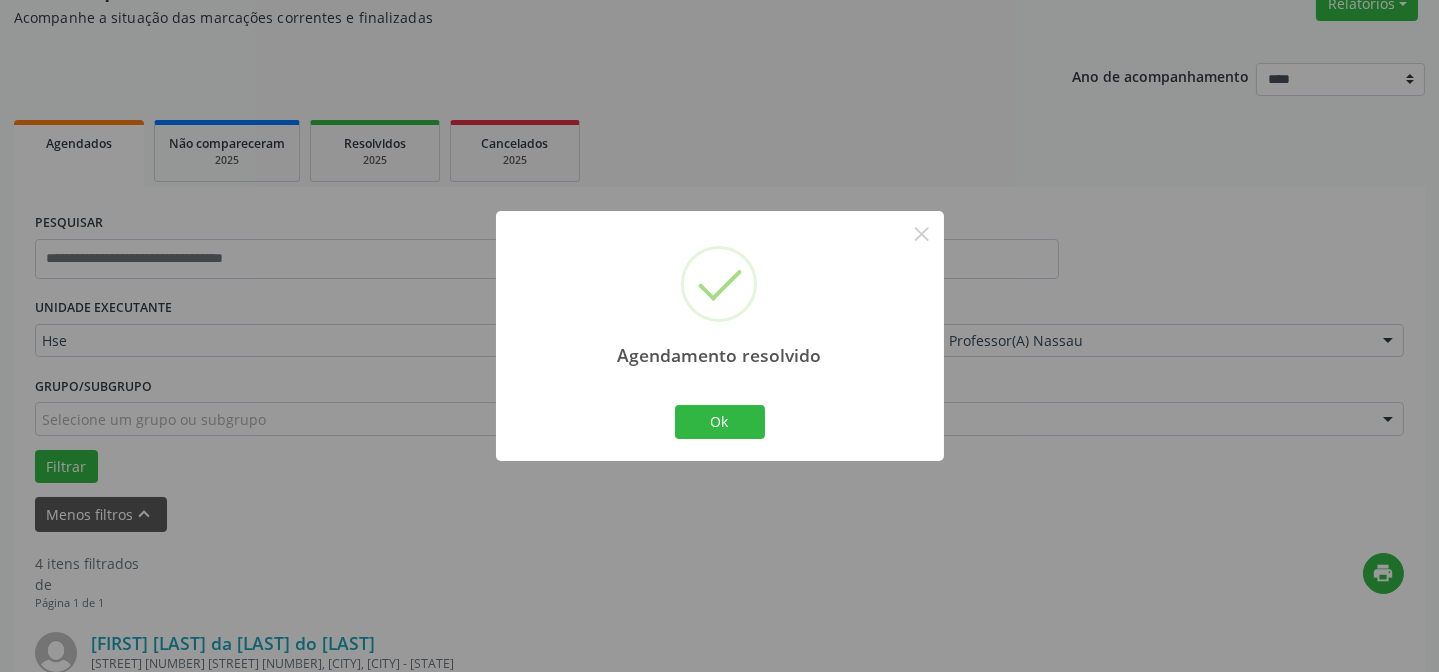 scroll, scrollTop: 272, scrollLeft: 0, axis: vertical 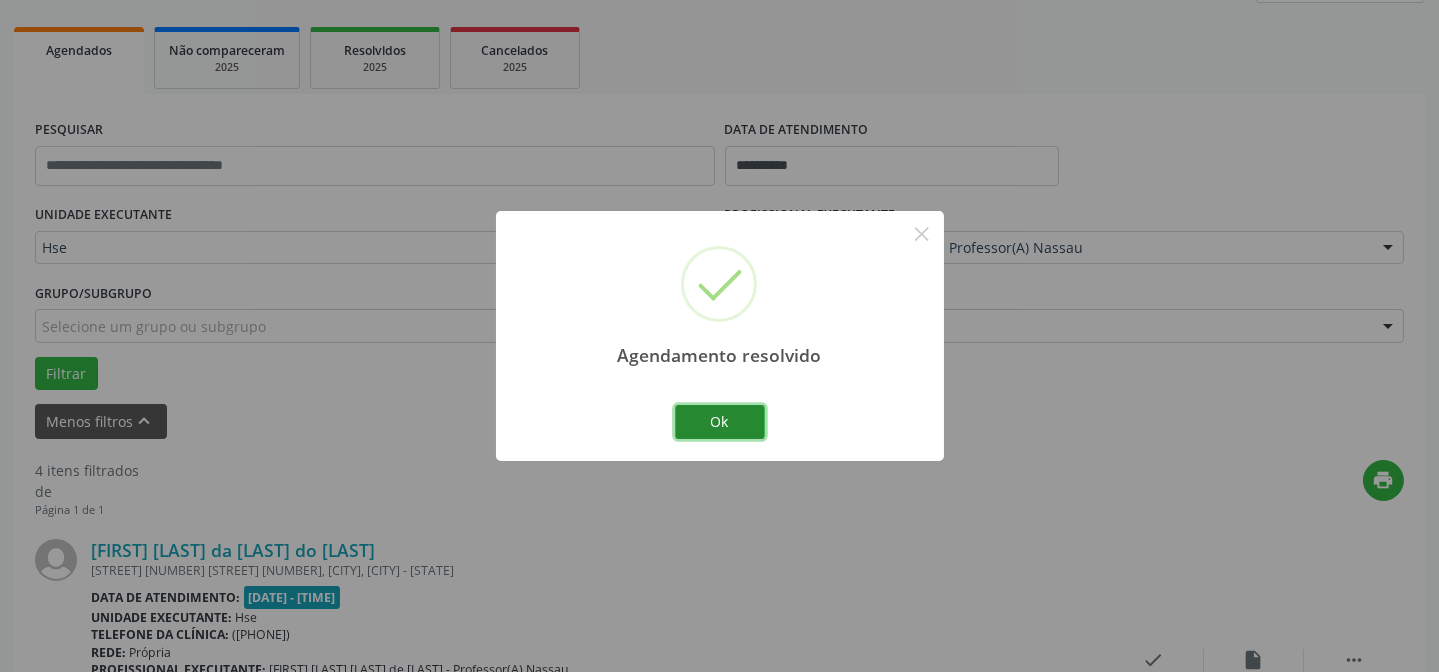 click on "Ok" at bounding box center (720, 422) 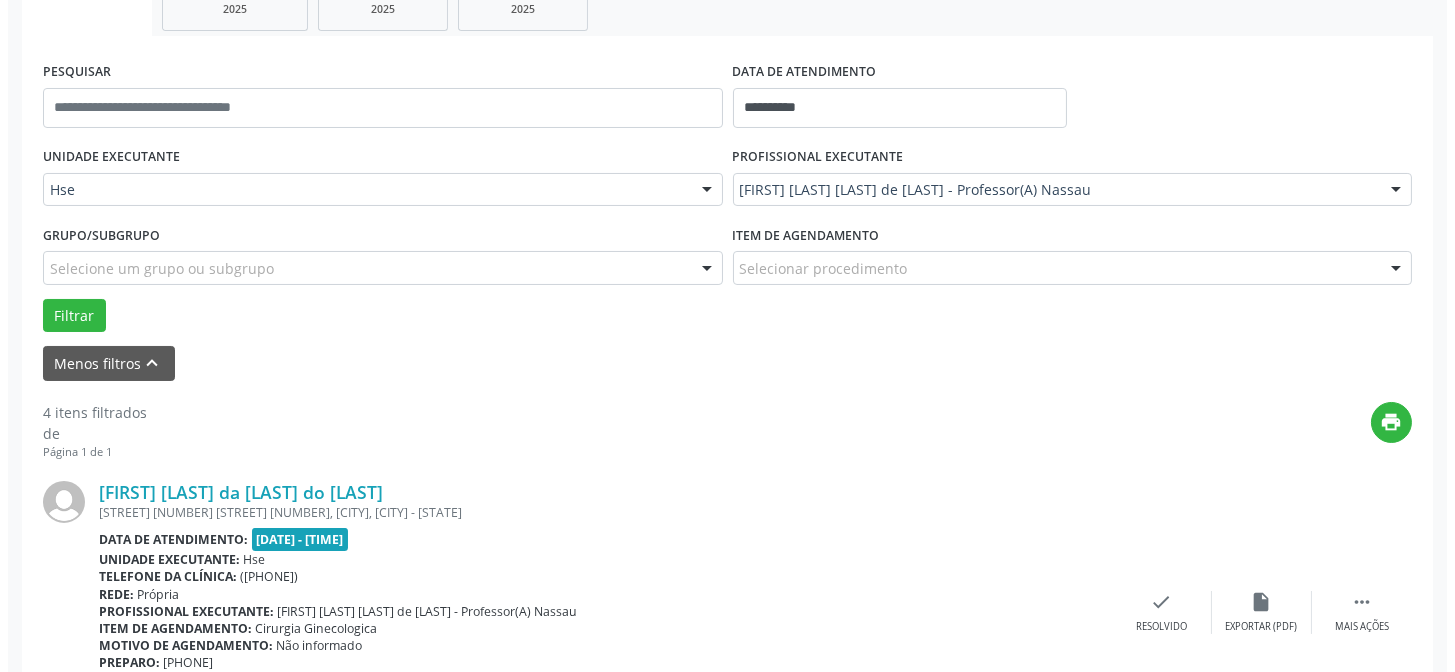 scroll, scrollTop: 363, scrollLeft: 0, axis: vertical 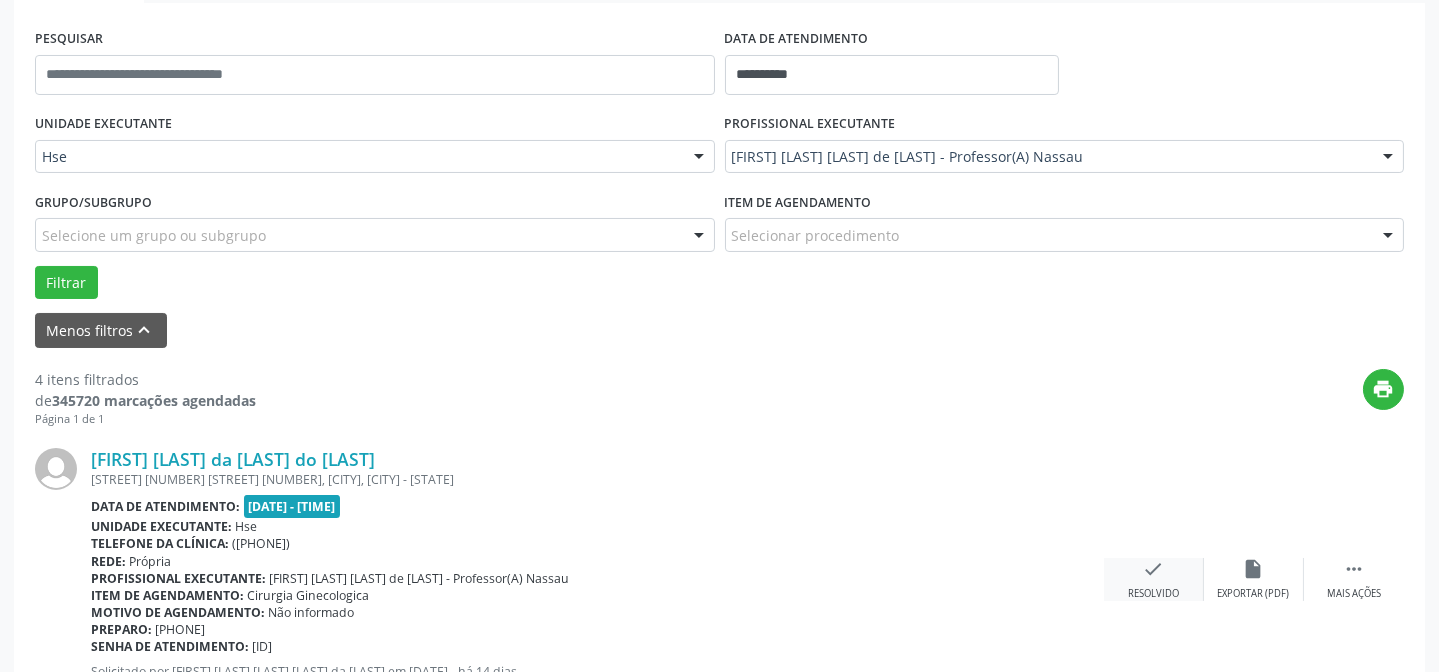 click on "check" at bounding box center [1154, 569] 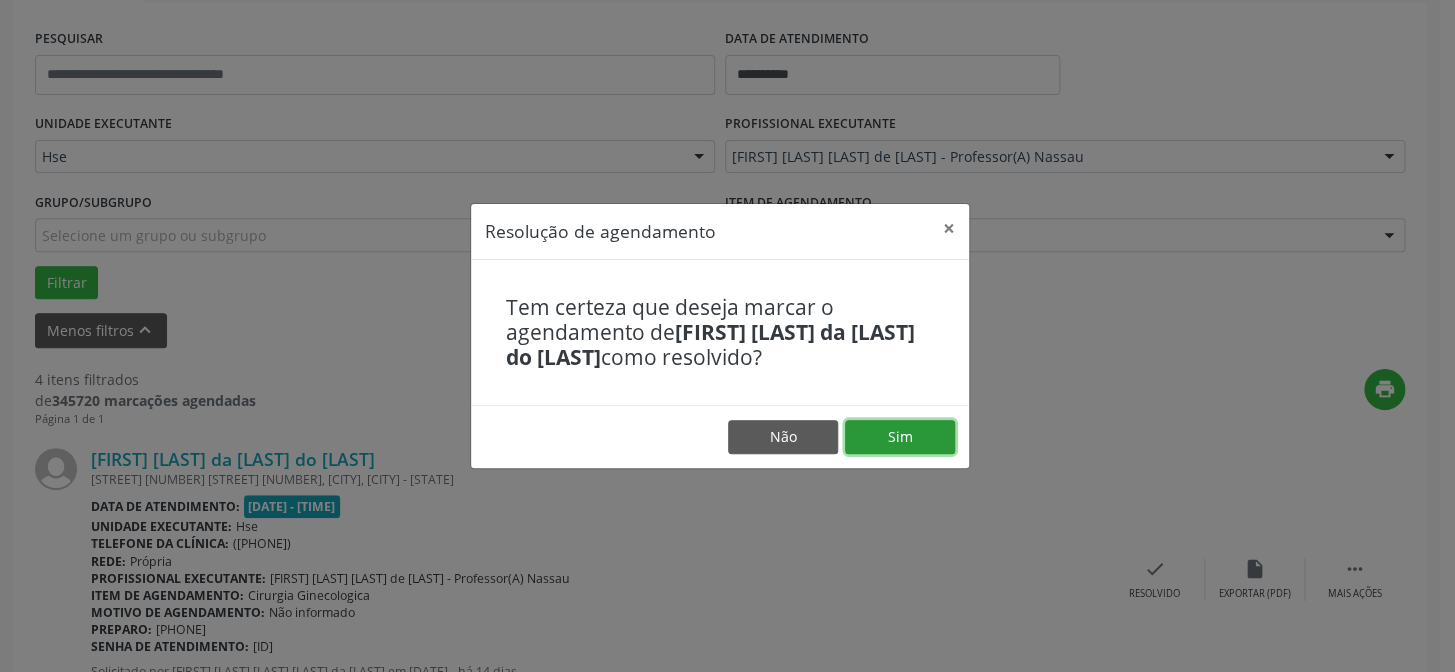 drag, startPoint x: 916, startPoint y: 431, endPoint x: 911, endPoint y: 422, distance: 10.29563 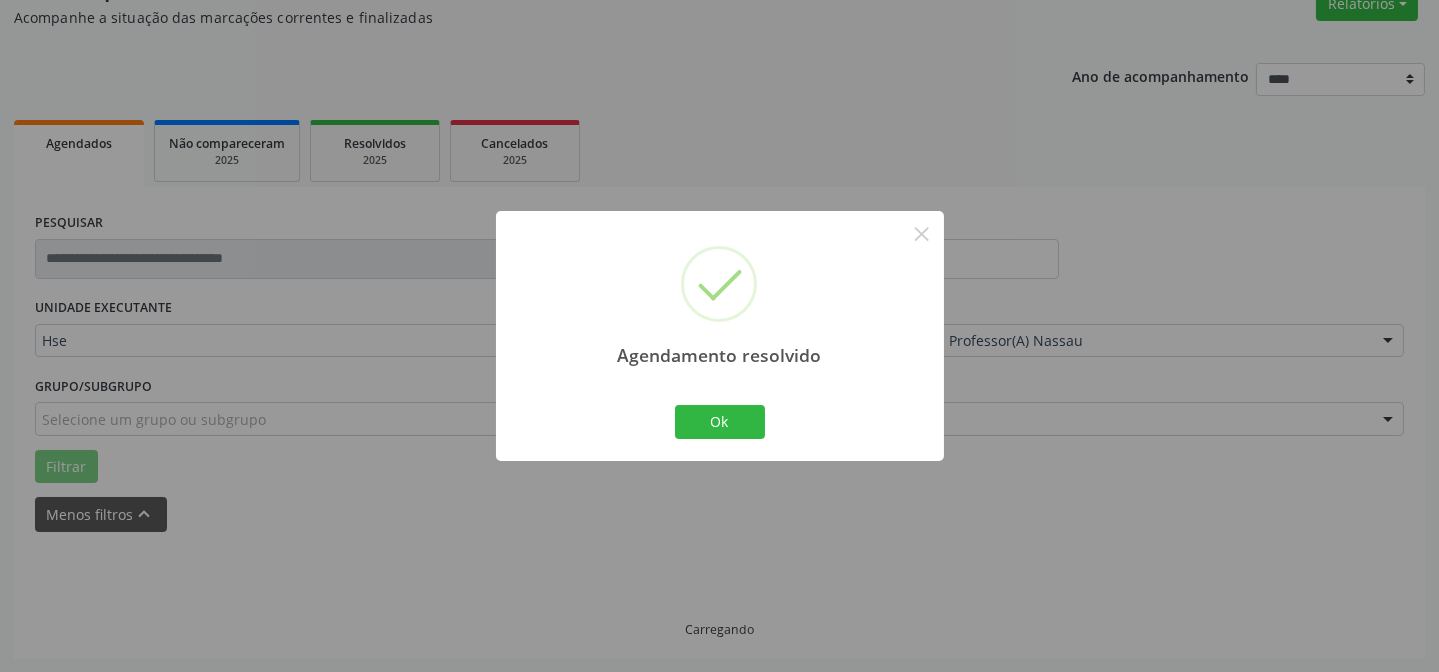 scroll, scrollTop: 363, scrollLeft: 0, axis: vertical 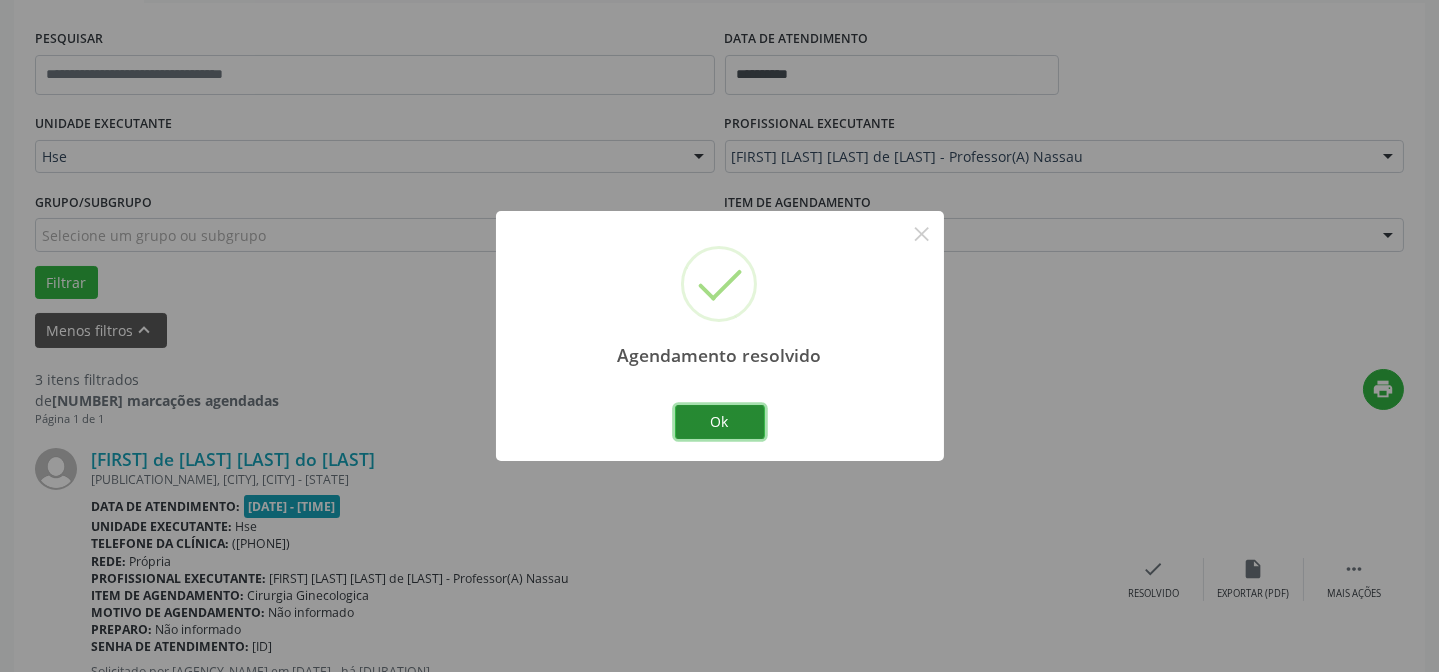 click on "Ok" at bounding box center [720, 422] 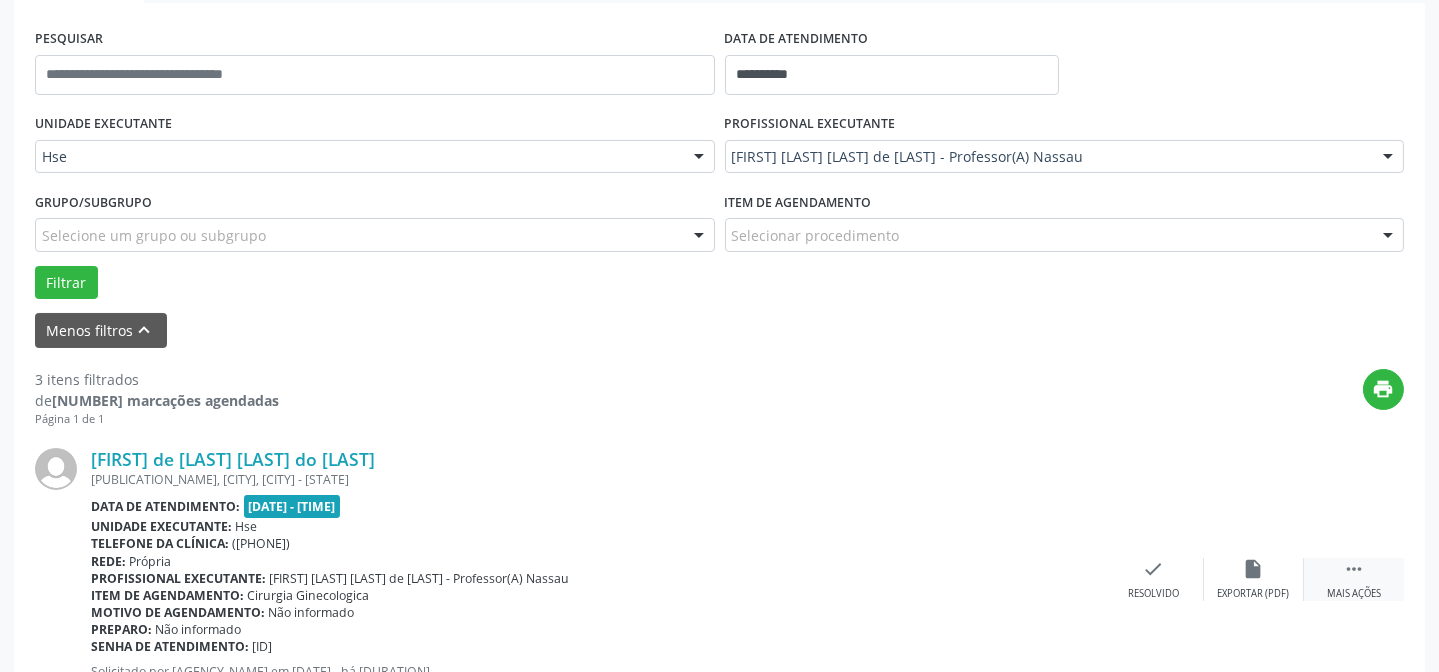 click on "" at bounding box center [1354, 569] 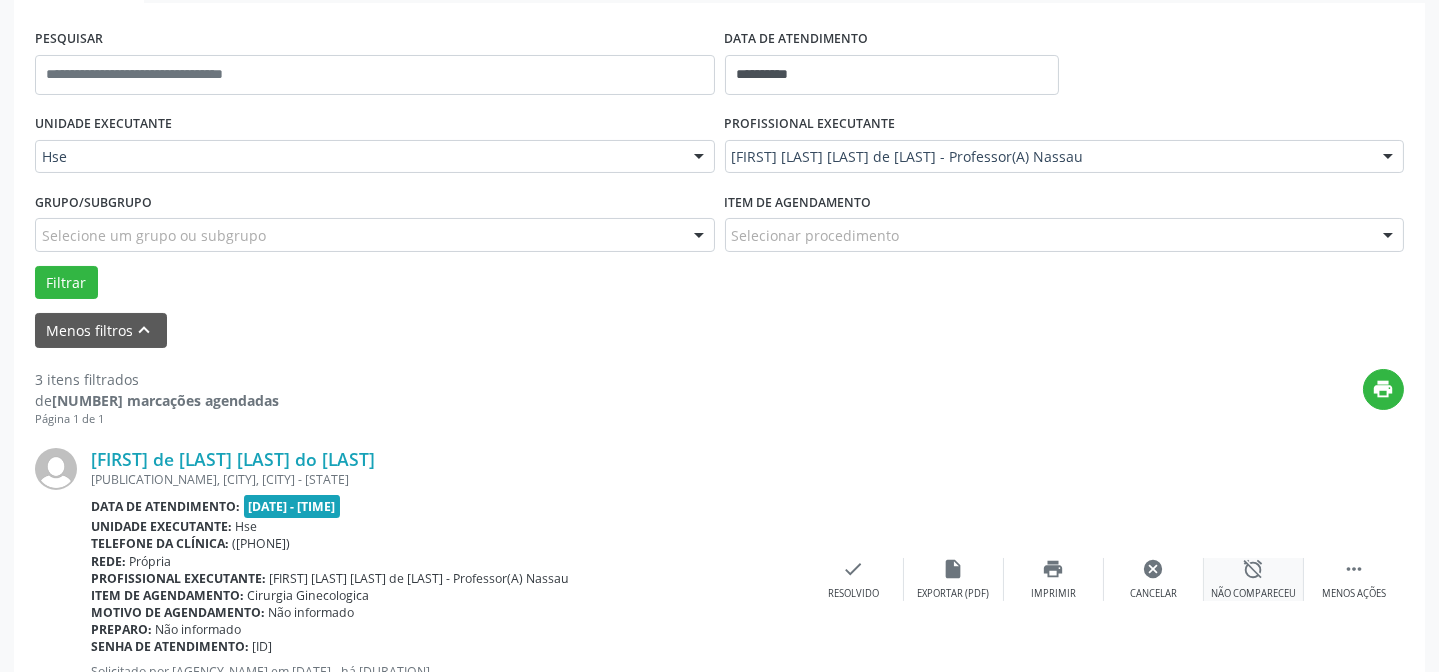 click on "alarm_off" at bounding box center (1254, 569) 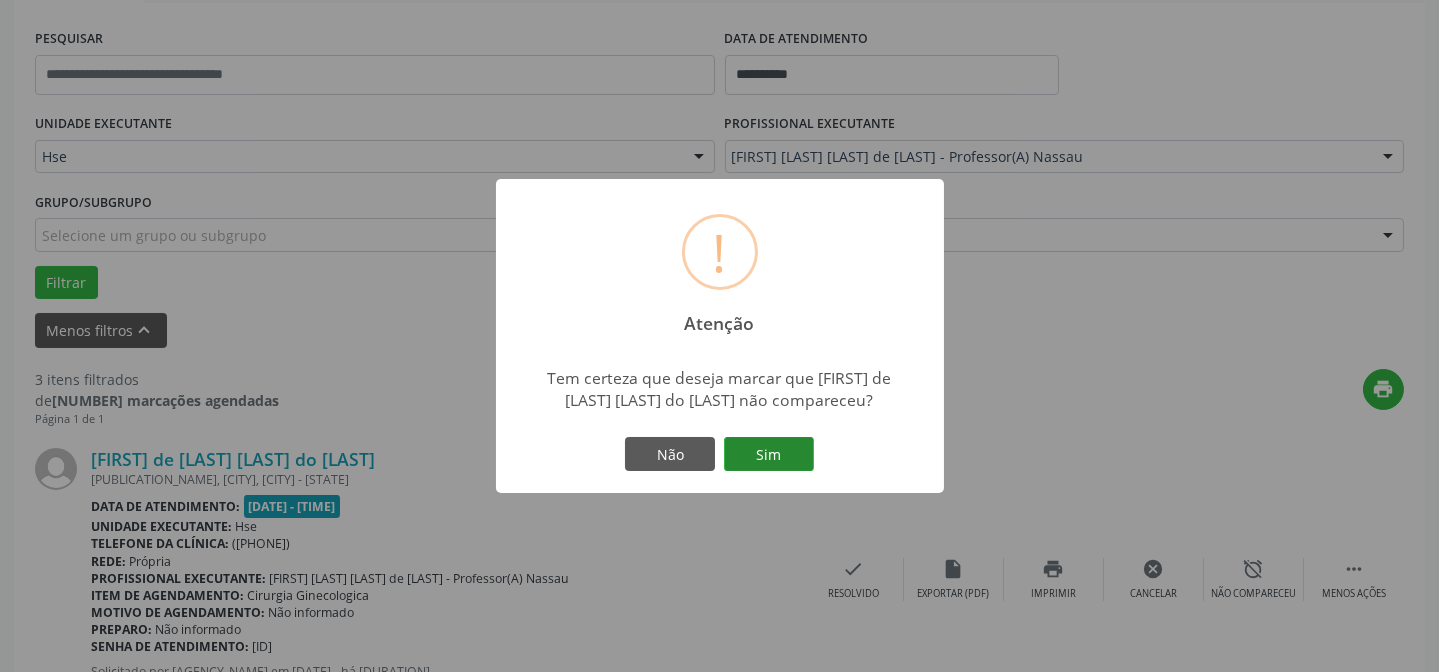 click on "Sim" at bounding box center [769, 454] 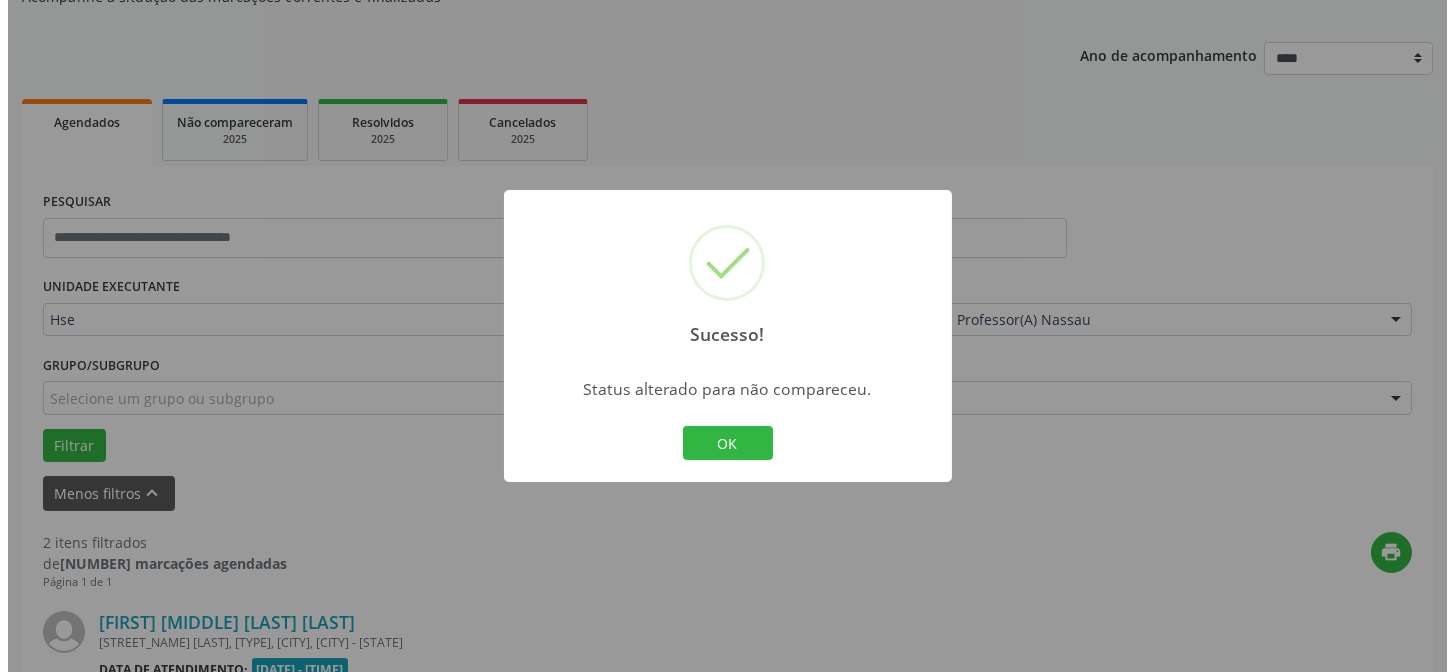 scroll, scrollTop: 363, scrollLeft: 0, axis: vertical 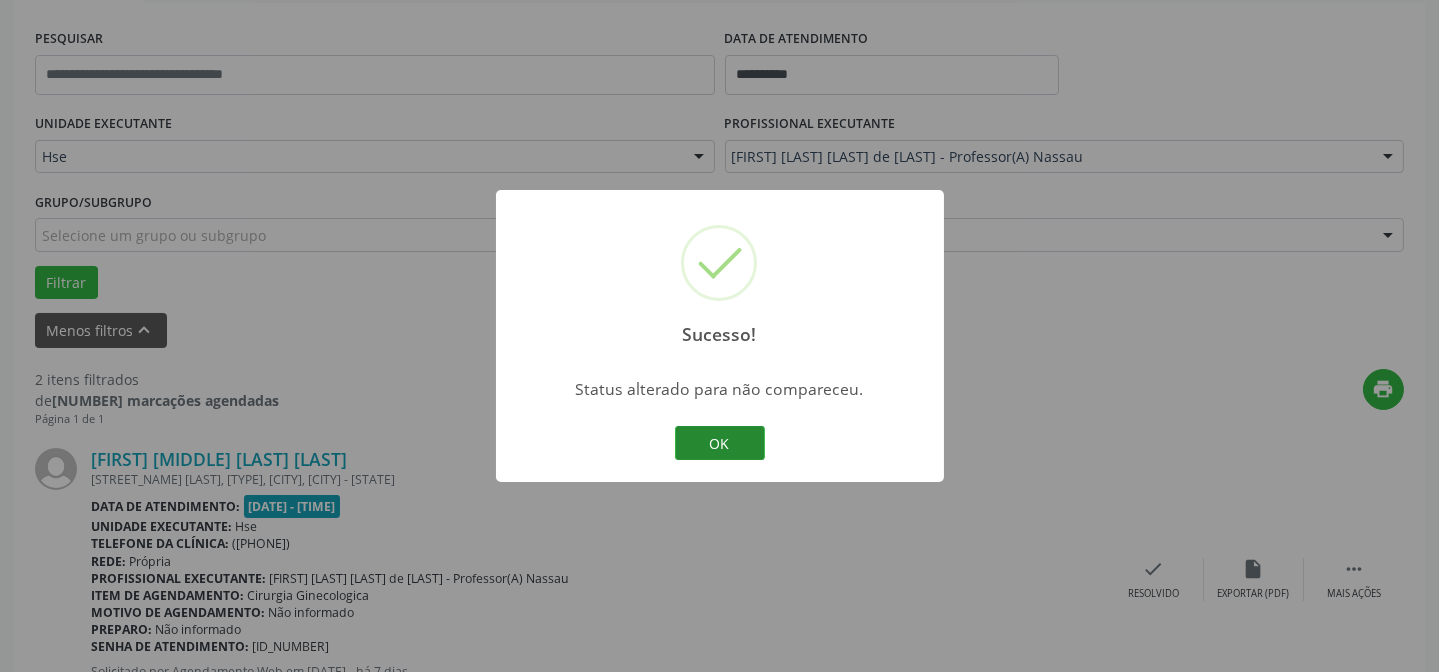 click on "OK" at bounding box center [720, 443] 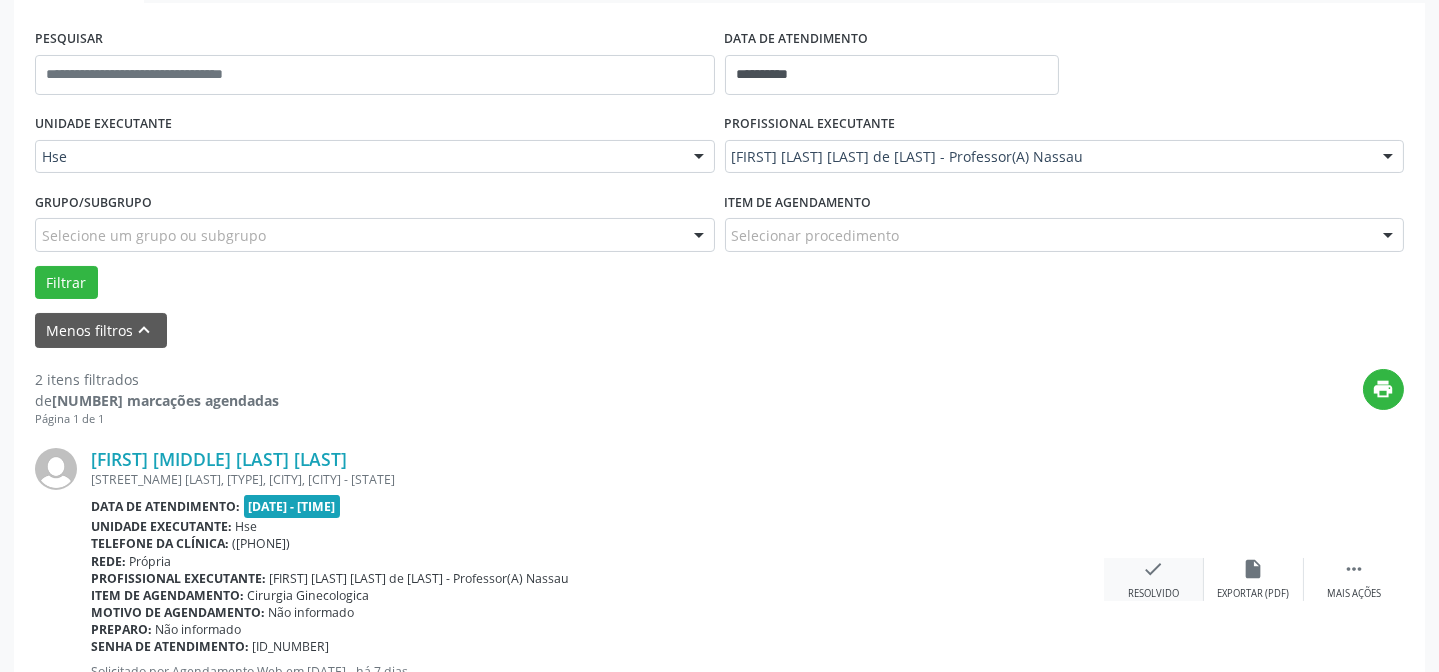click on "Resolvido" at bounding box center [1153, 594] 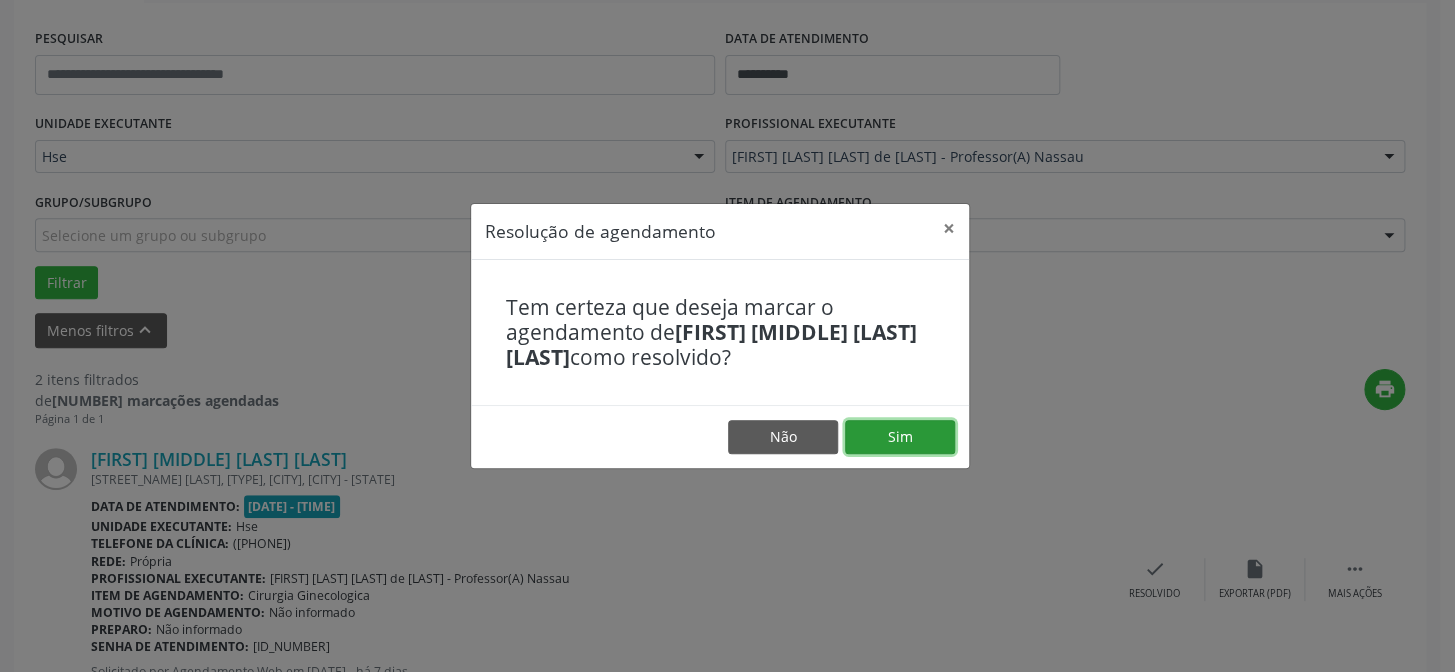 click on "Sim" at bounding box center [900, 437] 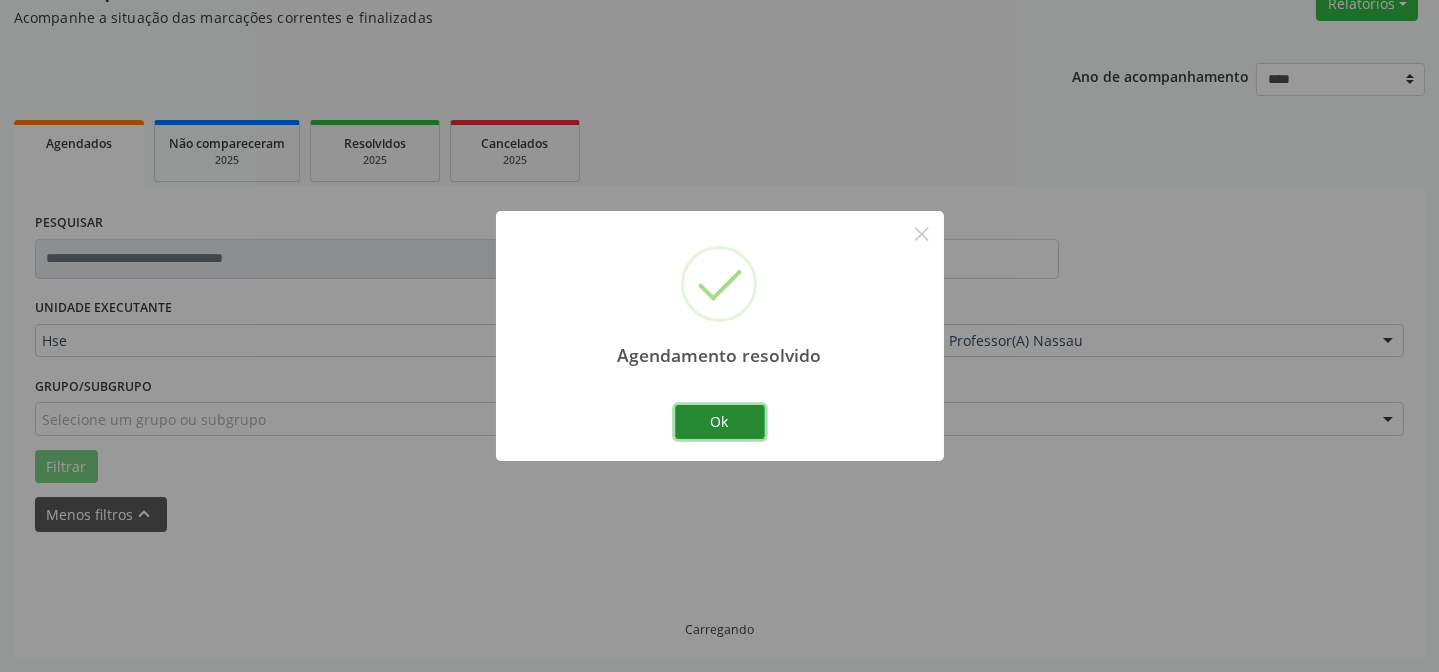 click on "Ok" at bounding box center [720, 422] 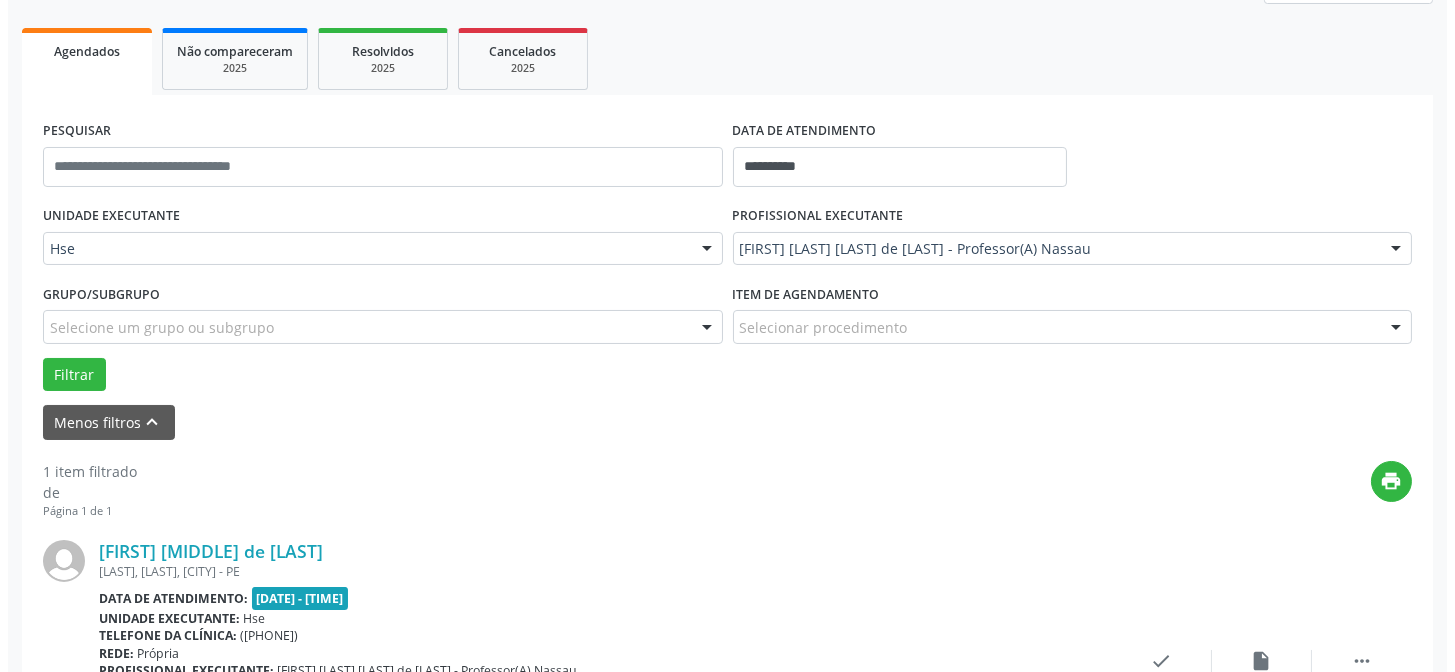 scroll, scrollTop: 451, scrollLeft: 0, axis: vertical 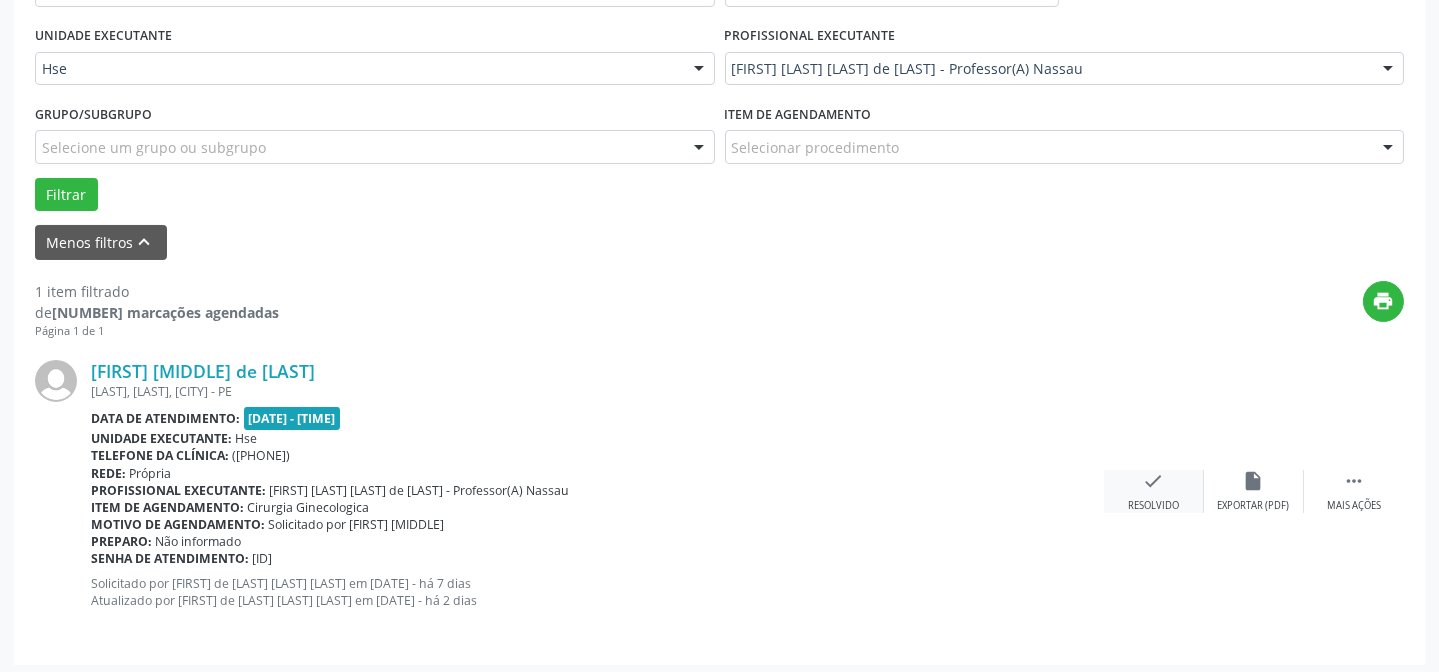 click on "check
Resolvido" at bounding box center (1154, 491) 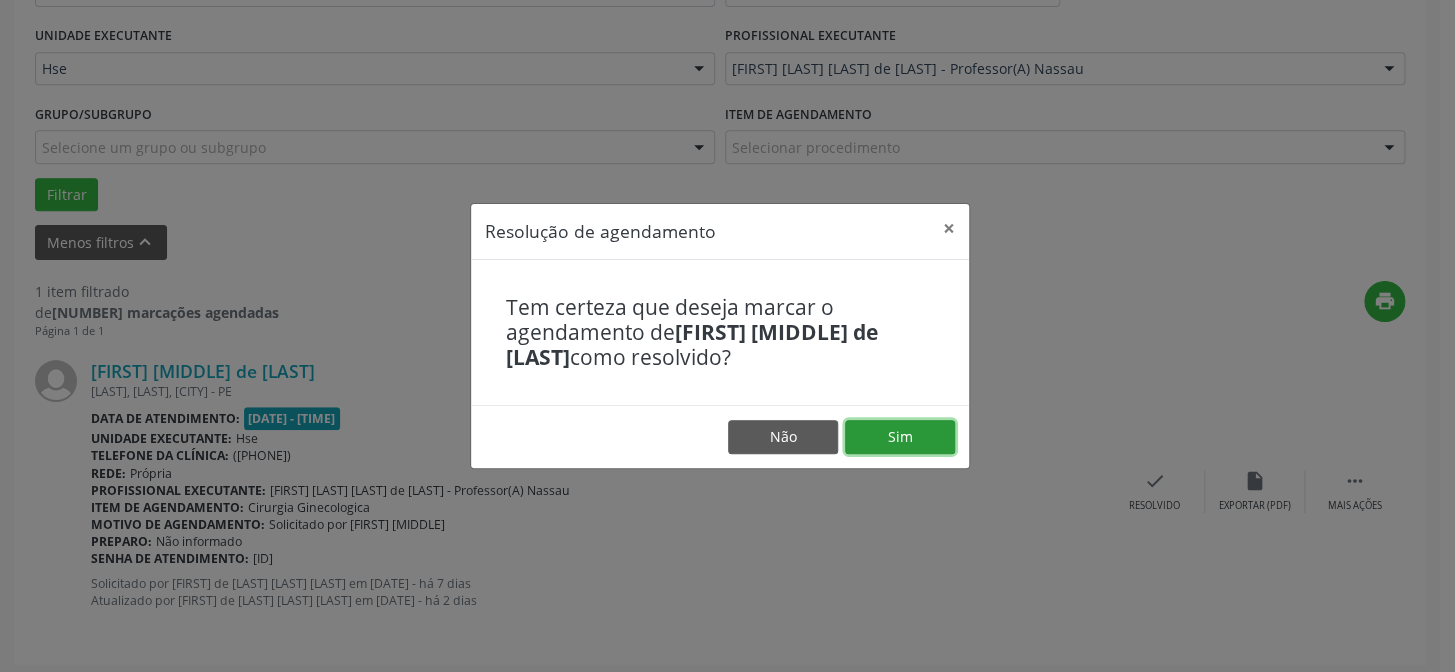 click on "Sim" at bounding box center (900, 437) 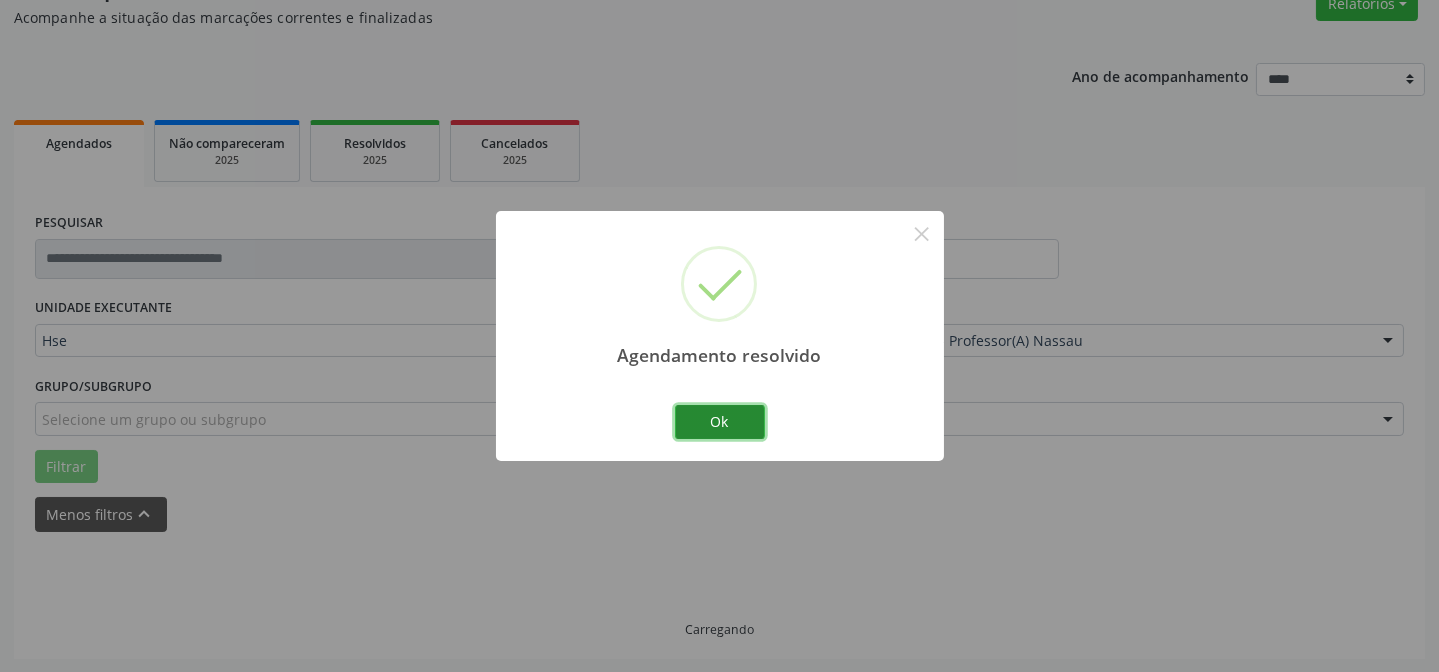 scroll, scrollTop: 135, scrollLeft: 0, axis: vertical 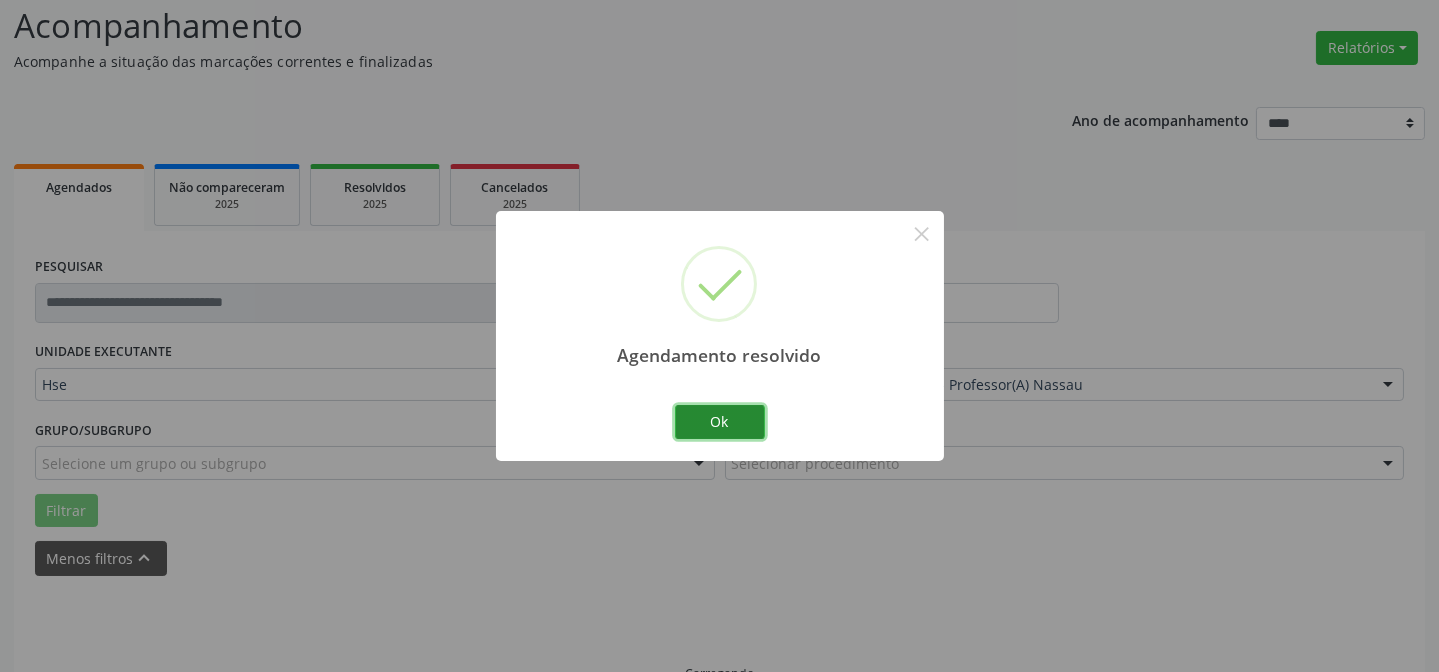 click on "Ok" at bounding box center [720, 422] 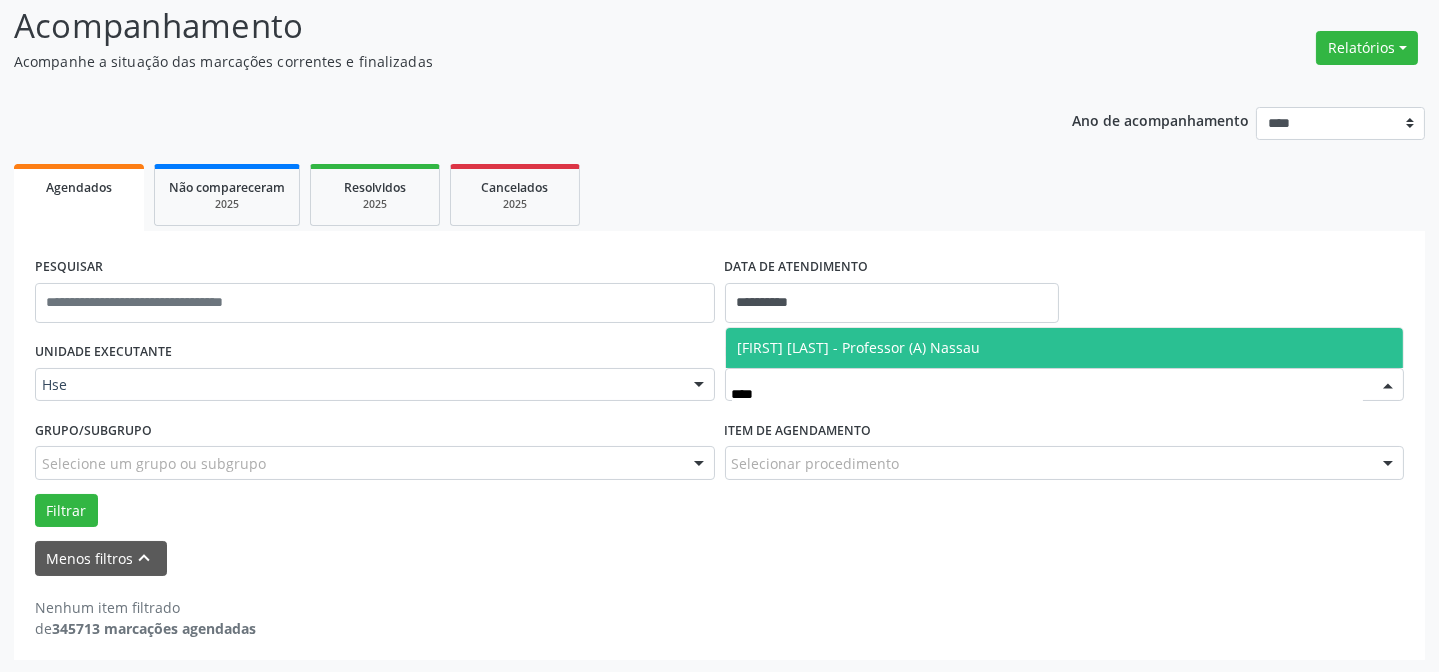 drag, startPoint x: 828, startPoint y: 350, endPoint x: 342, endPoint y: 470, distance: 500.59564 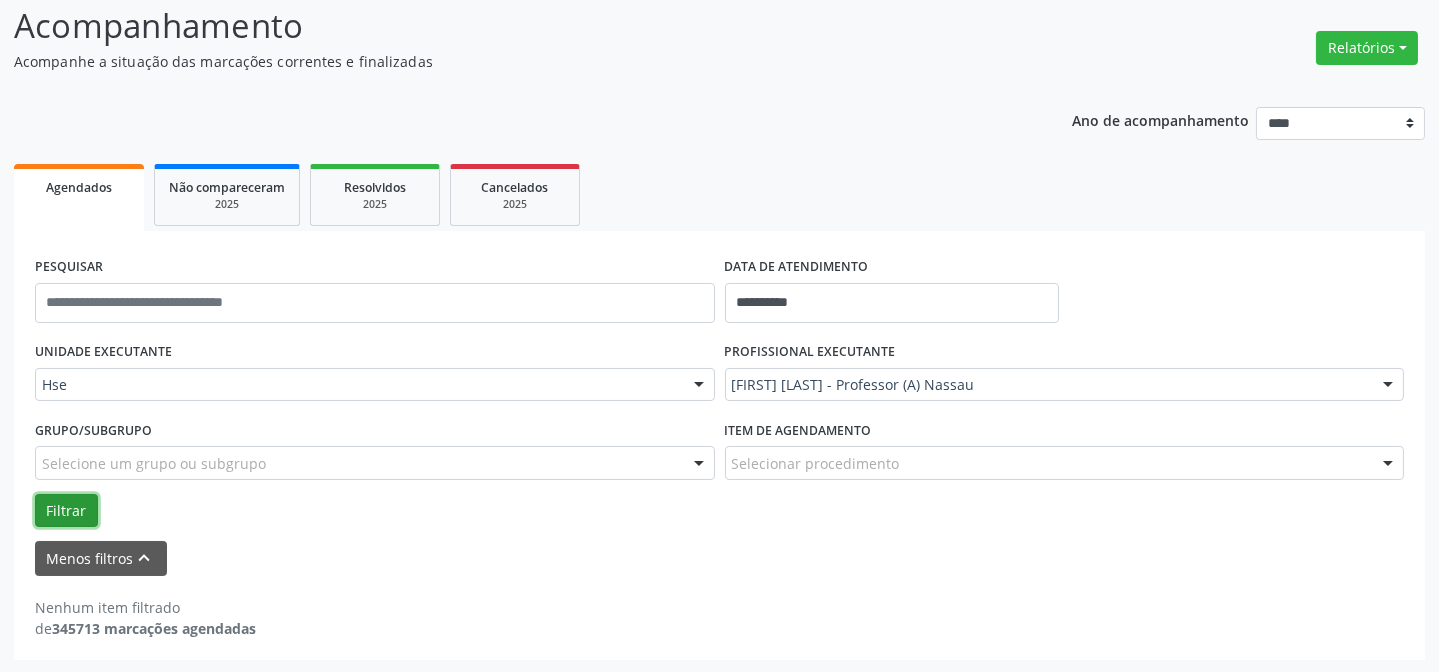 click on "Filtrar" at bounding box center (66, 511) 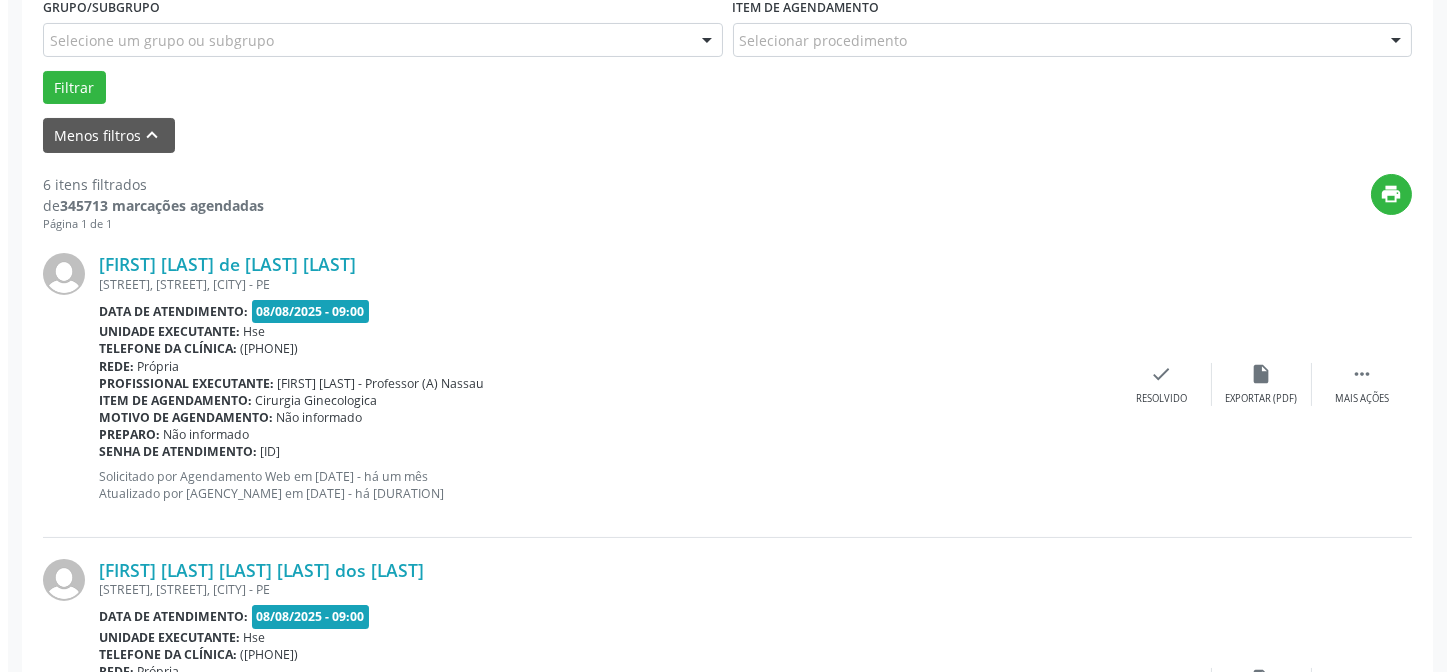scroll, scrollTop: 590, scrollLeft: 0, axis: vertical 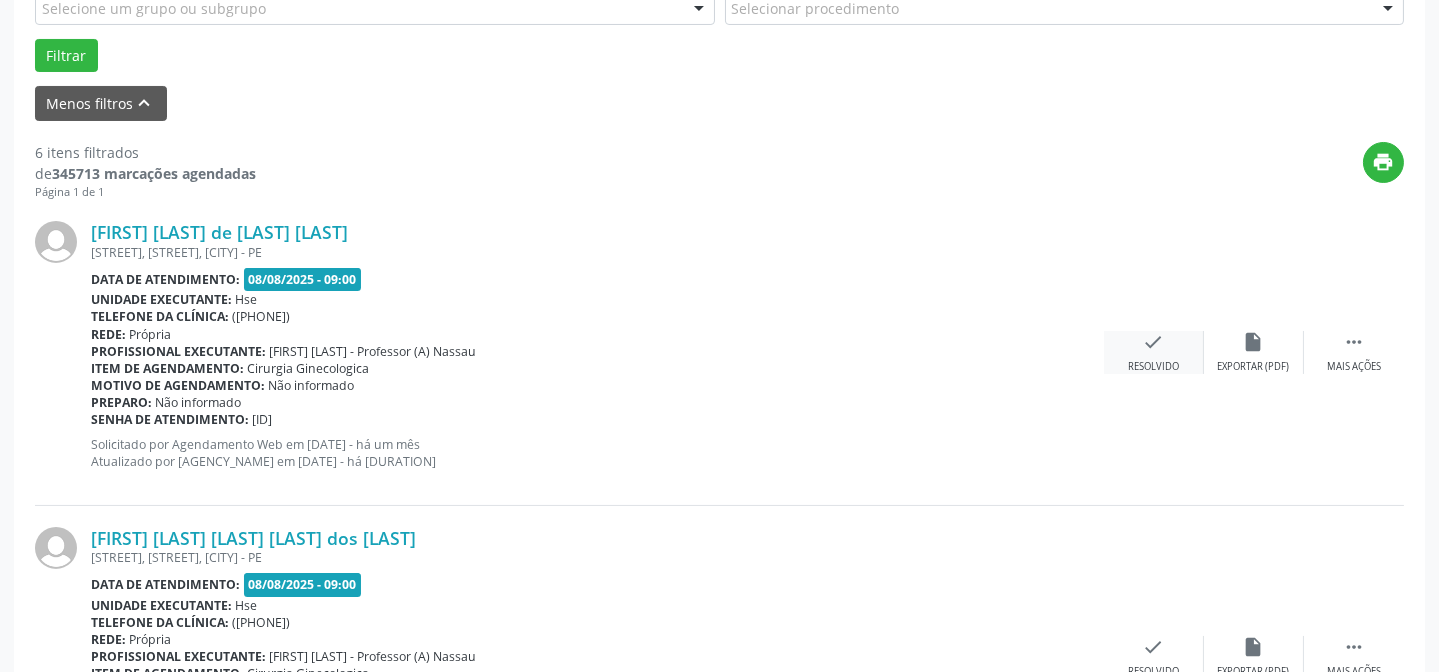 click on "Resolvido" at bounding box center [1153, 367] 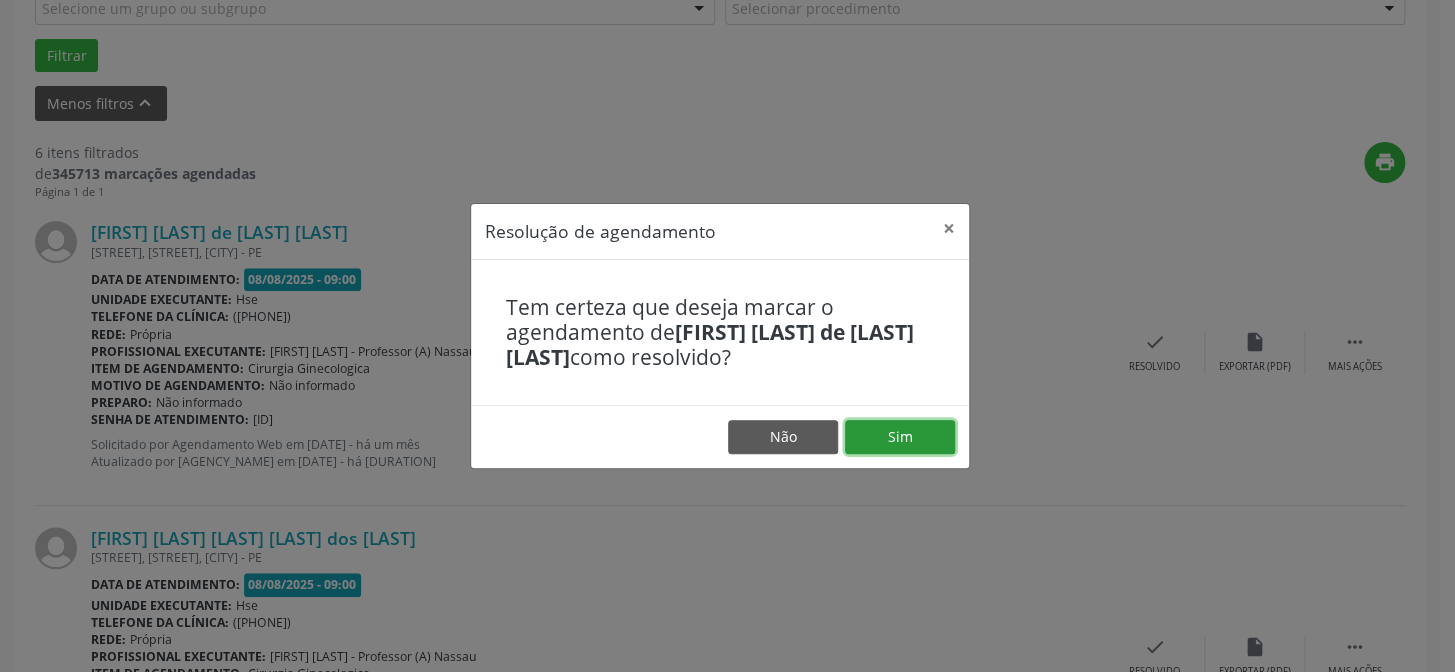 click on "Sim" at bounding box center [900, 437] 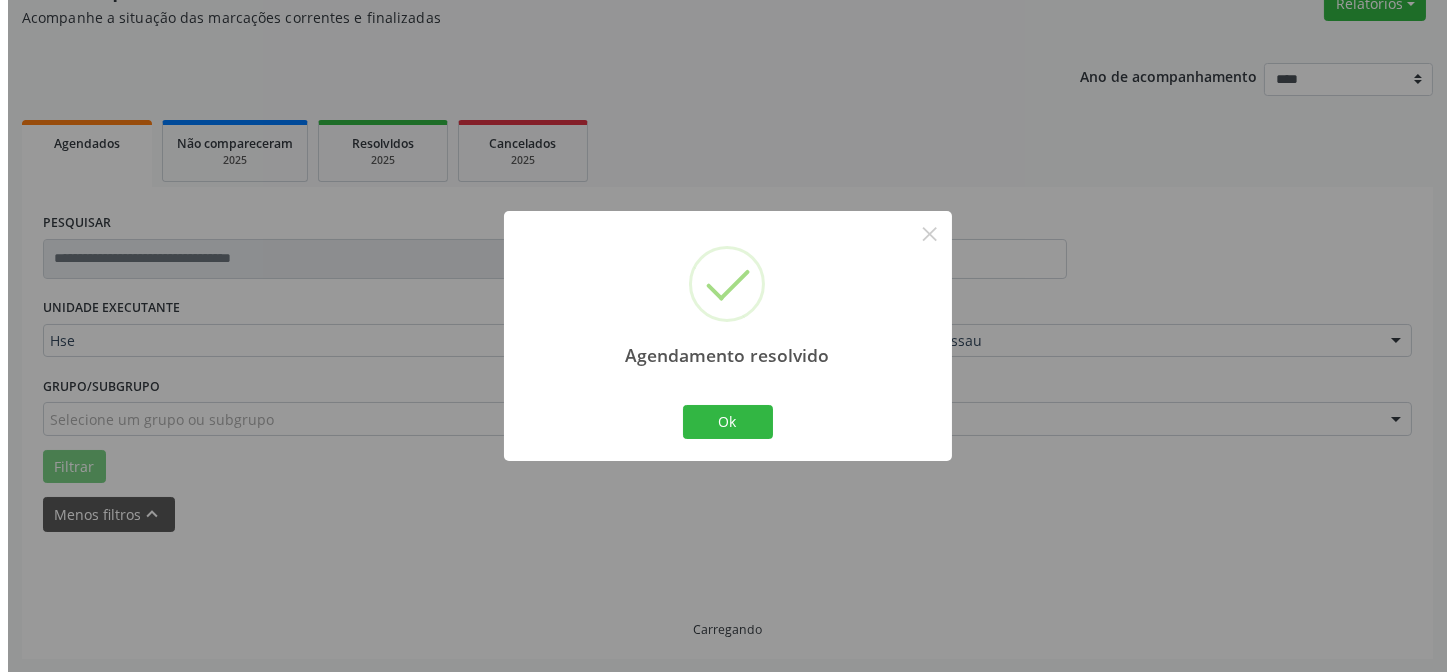 scroll, scrollTop: 590, scrollLeft: 0, axis: vertical 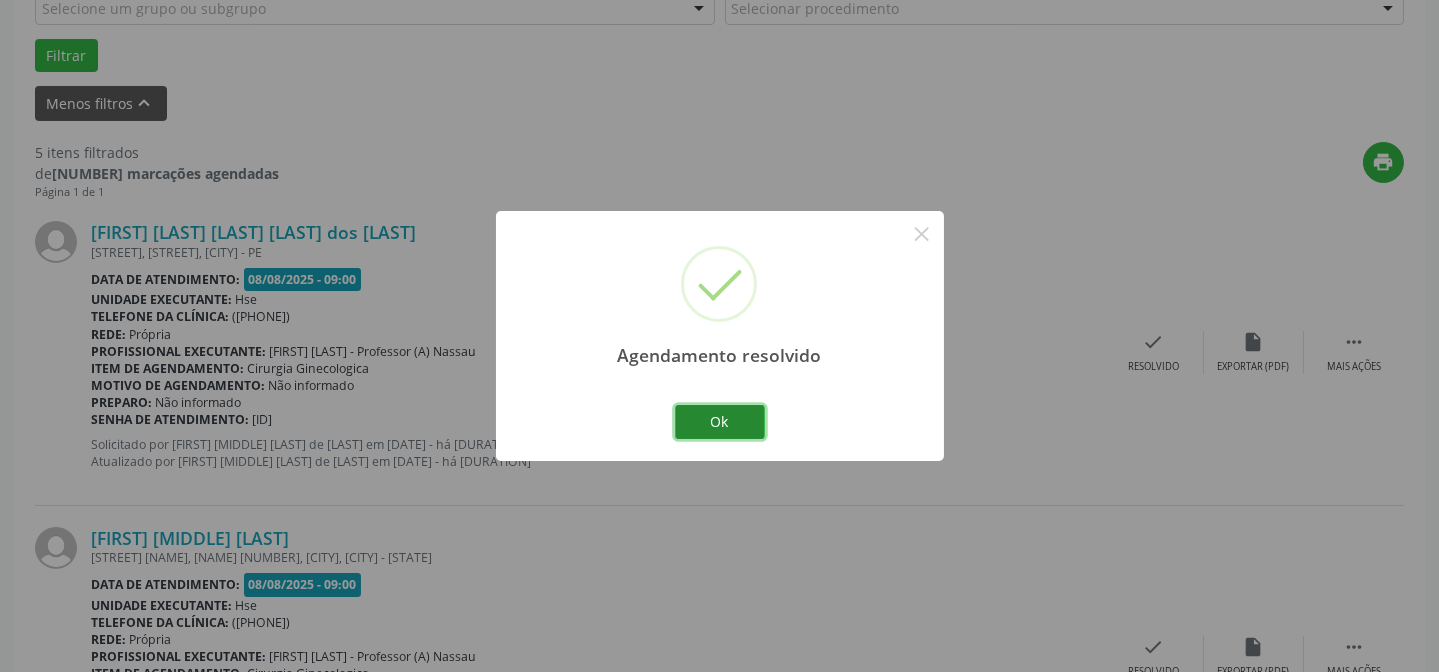 click on "Ok" at bounding box center (720, 422) 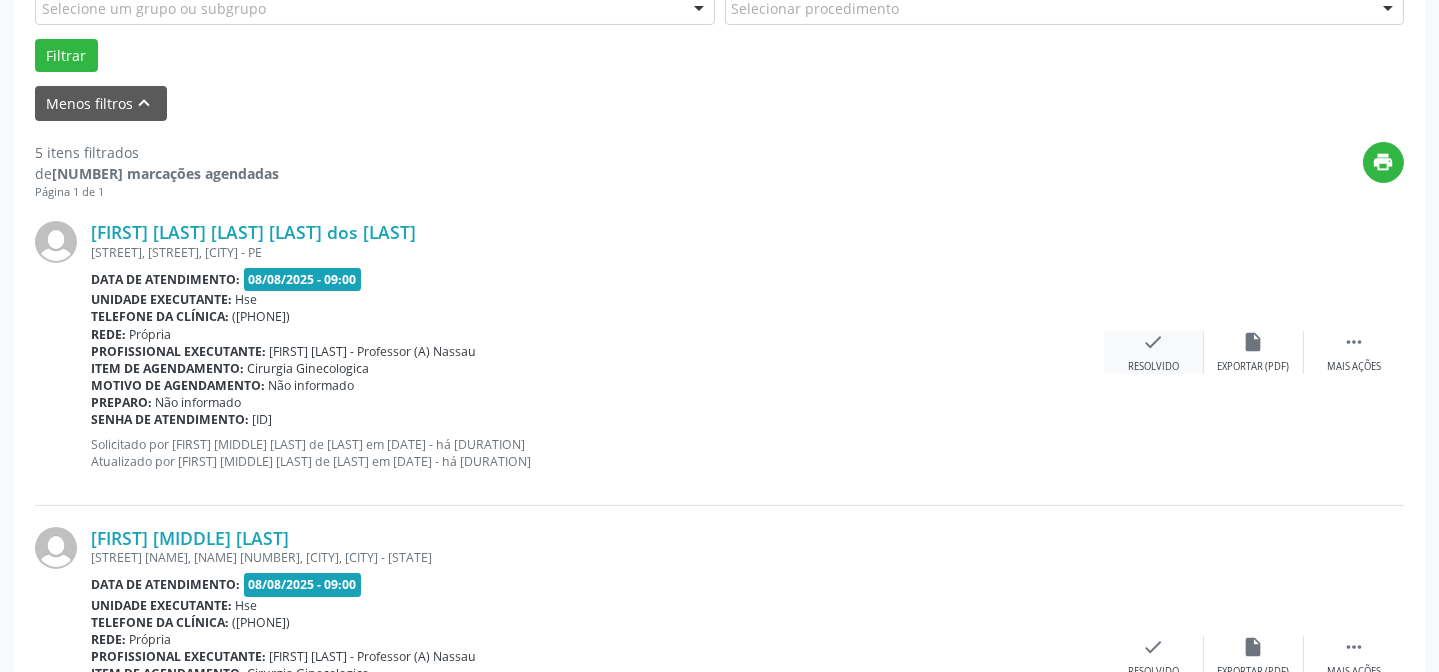 click on "check
Resolvido" at bounding box center (1154, 352) 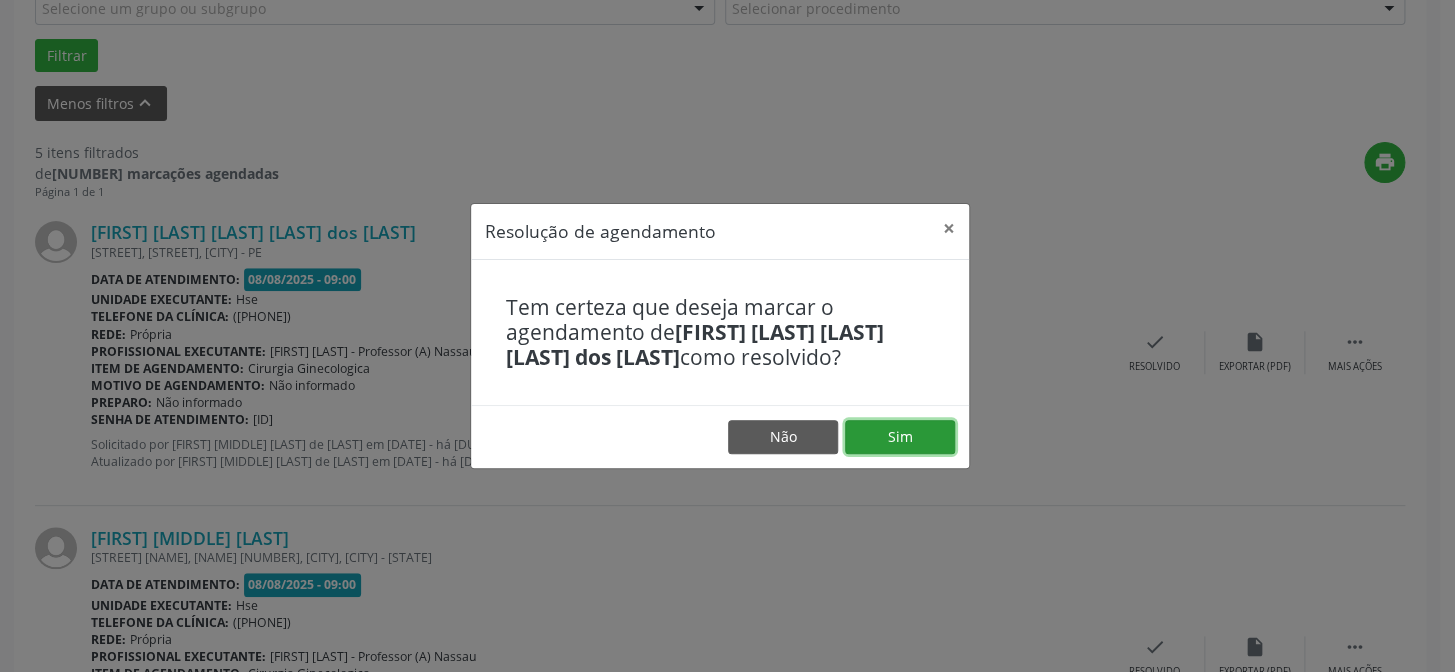 click on "Sim" at bounding box center (900, 437) 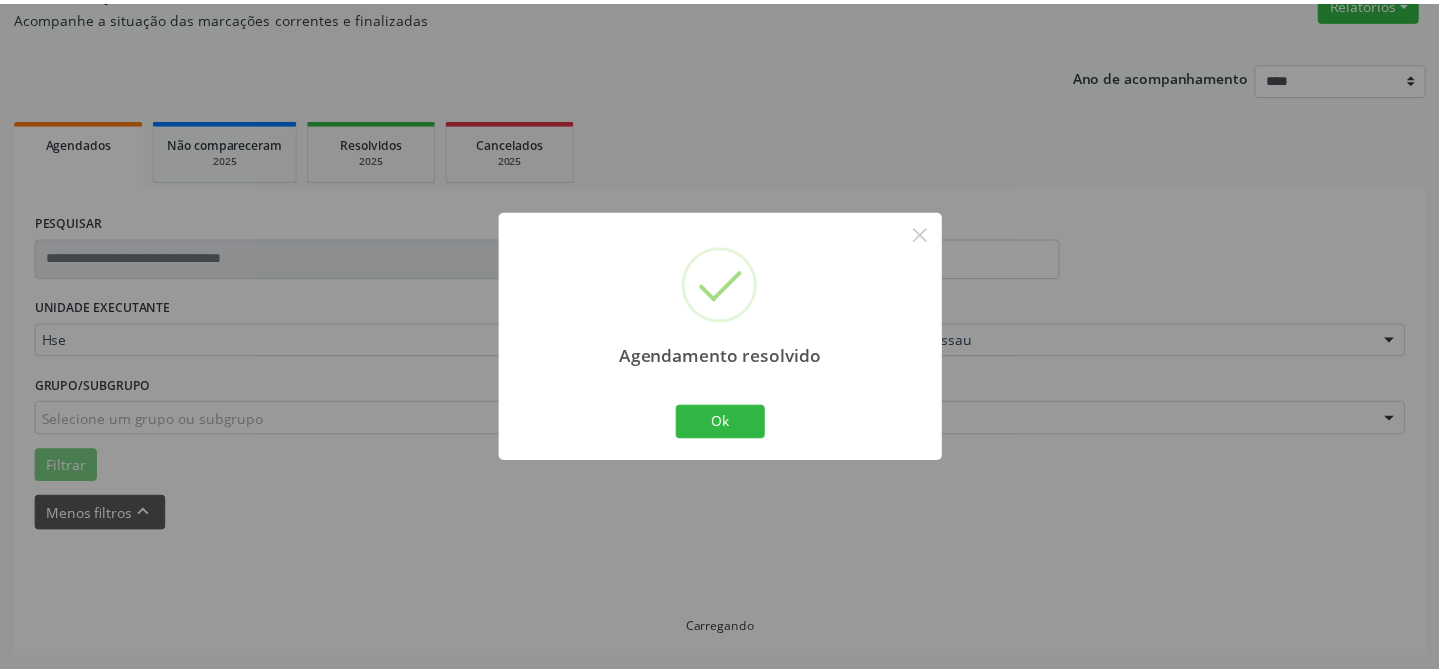 scroll, scrollTop: 179, scrollLeft: 0, axis: vertical 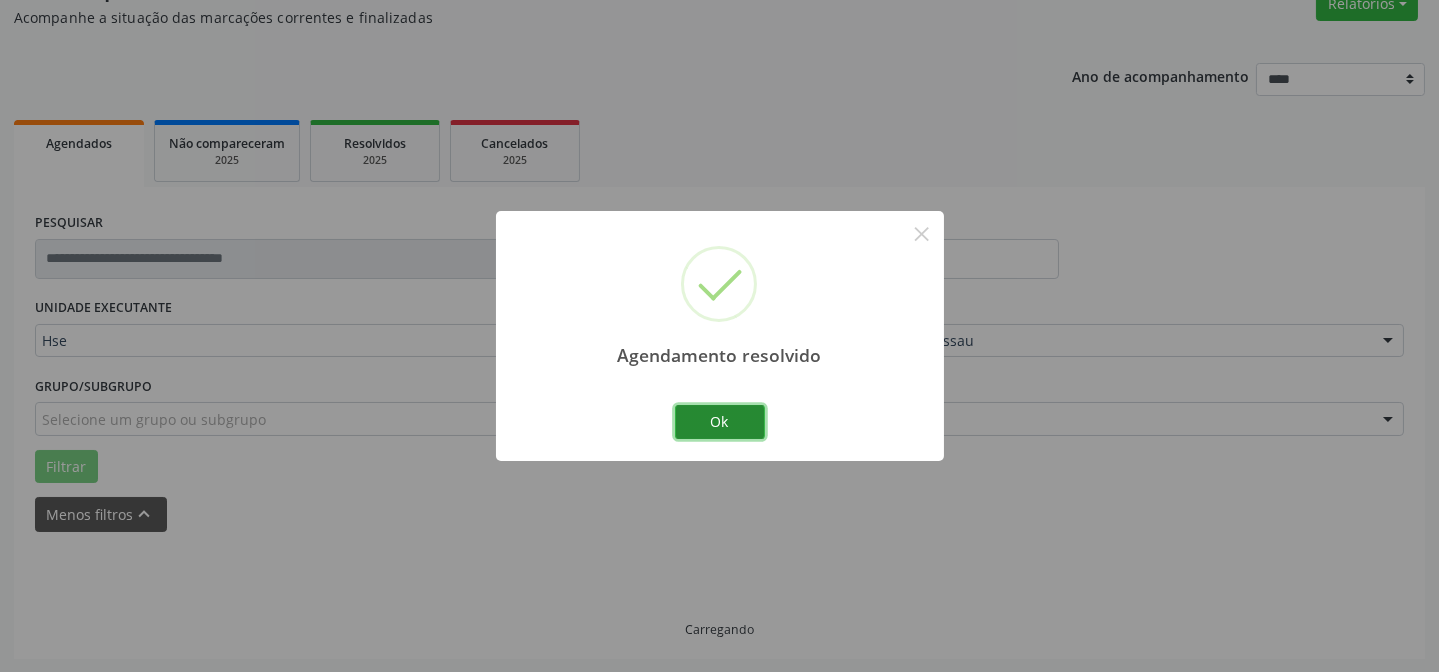 click on "Ok" at bounding box center [720, 422] 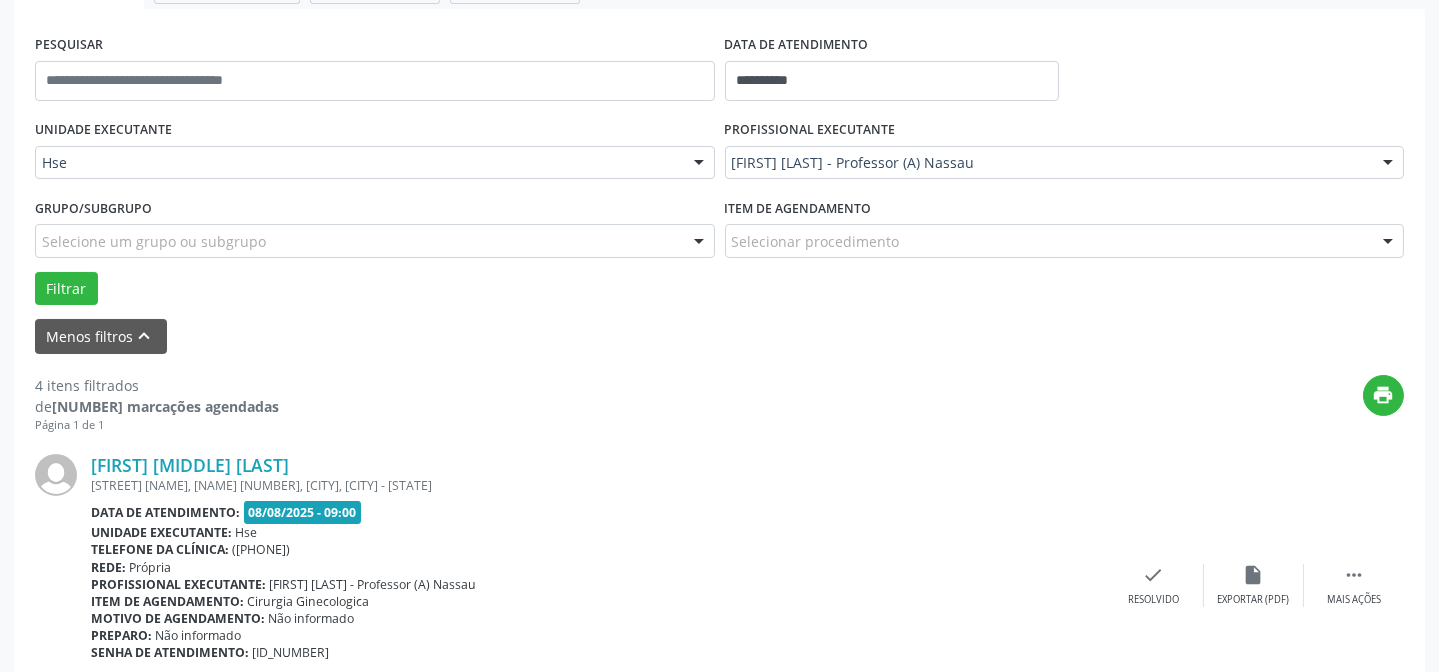 scroll, scrollTop: 360, scrollLeft: 0, axis: vertical 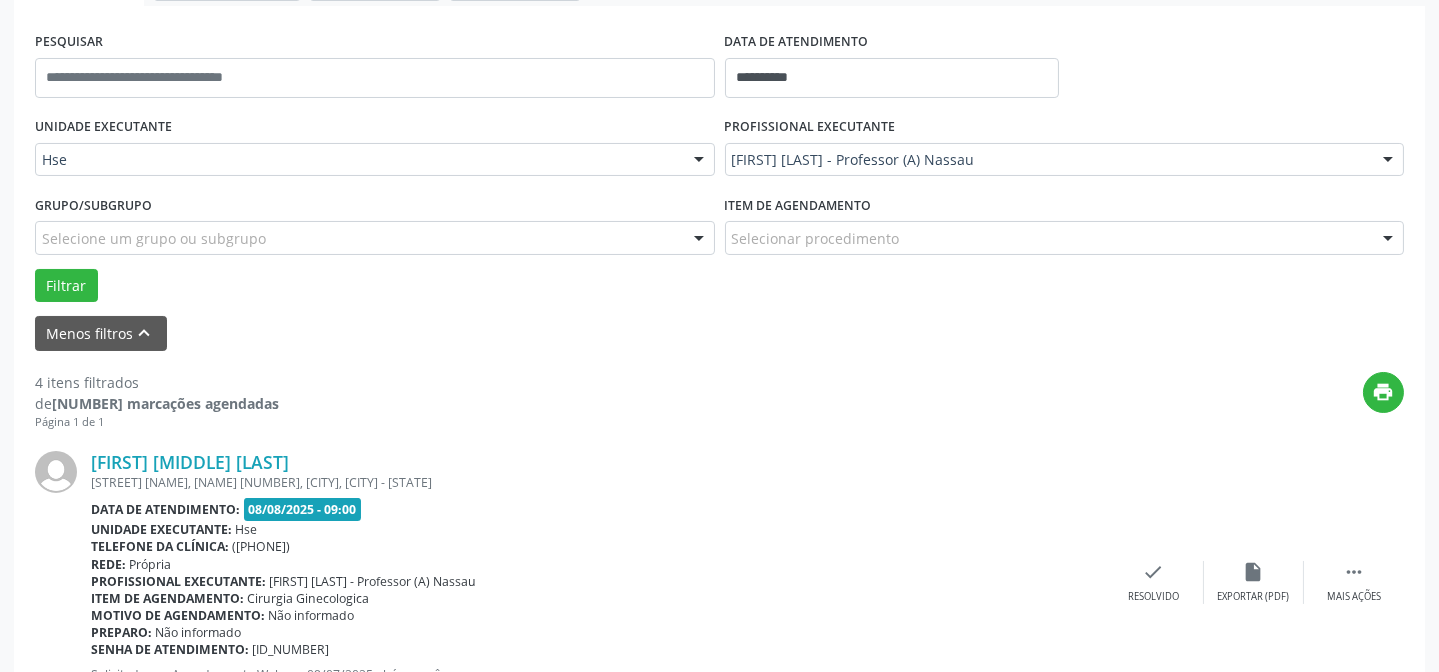 click on "[FIRST] [LAST] [LAST]
[STREET] [LAST], [LAST], [CITY] - PE
Data de atendimento:
[DATE] - [TIME]
Unidade executante:
Hse
Telefone da clínica:
[PHONE]
Rede:
Própria
Profissional executante:
[FIRST] [LAST] - Professor (A) Nassau
Item de agendamento:
Cirurgia Ginecologica
Motivo de agendamento:
Não informado
Preparo:
Não informado
Senha de atendimento:
[ID_NUMBER]
Solicitado por Agendamento Web em [DATE] - há um mês
Atualizado por Agendamento Web em [DATE] - há um dia

Mais ações
insert_drive_file
Exportar (PDF)
check
Resolvido" at bounding box center [719, 582] 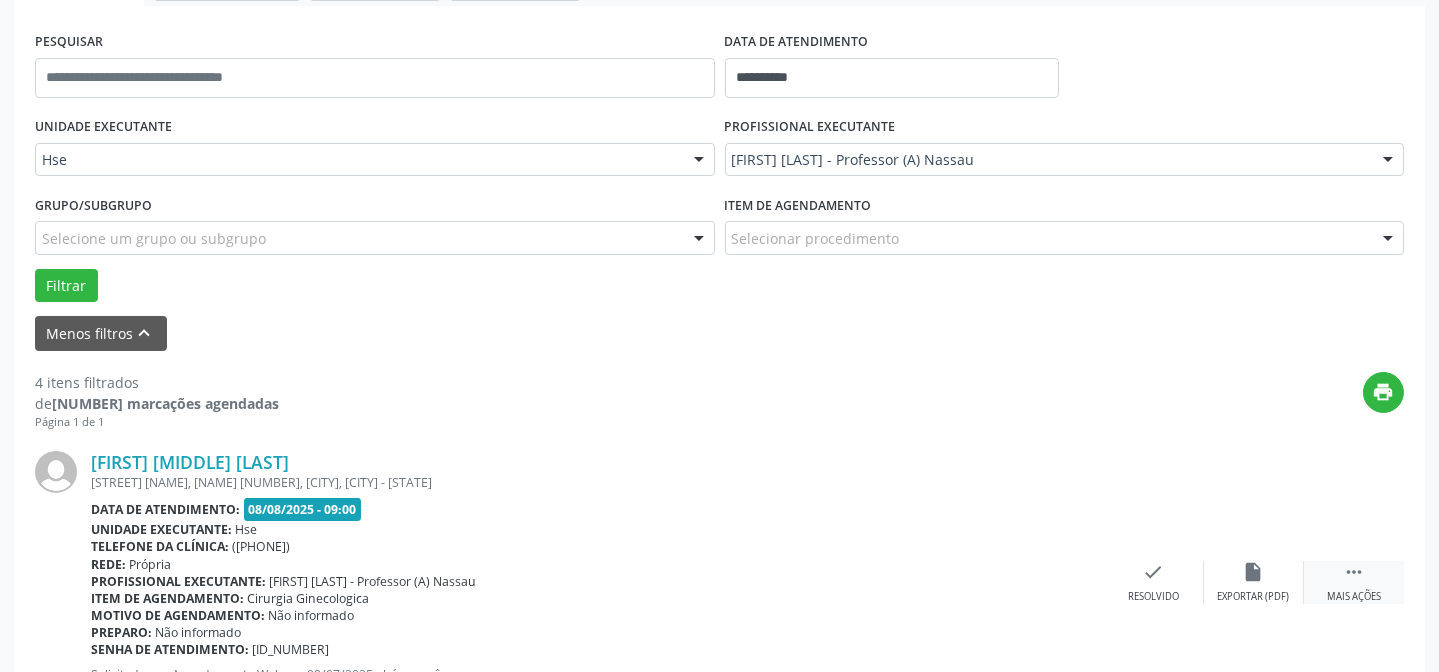 click on "
Mais ações" at bounding box center [1354, 582] 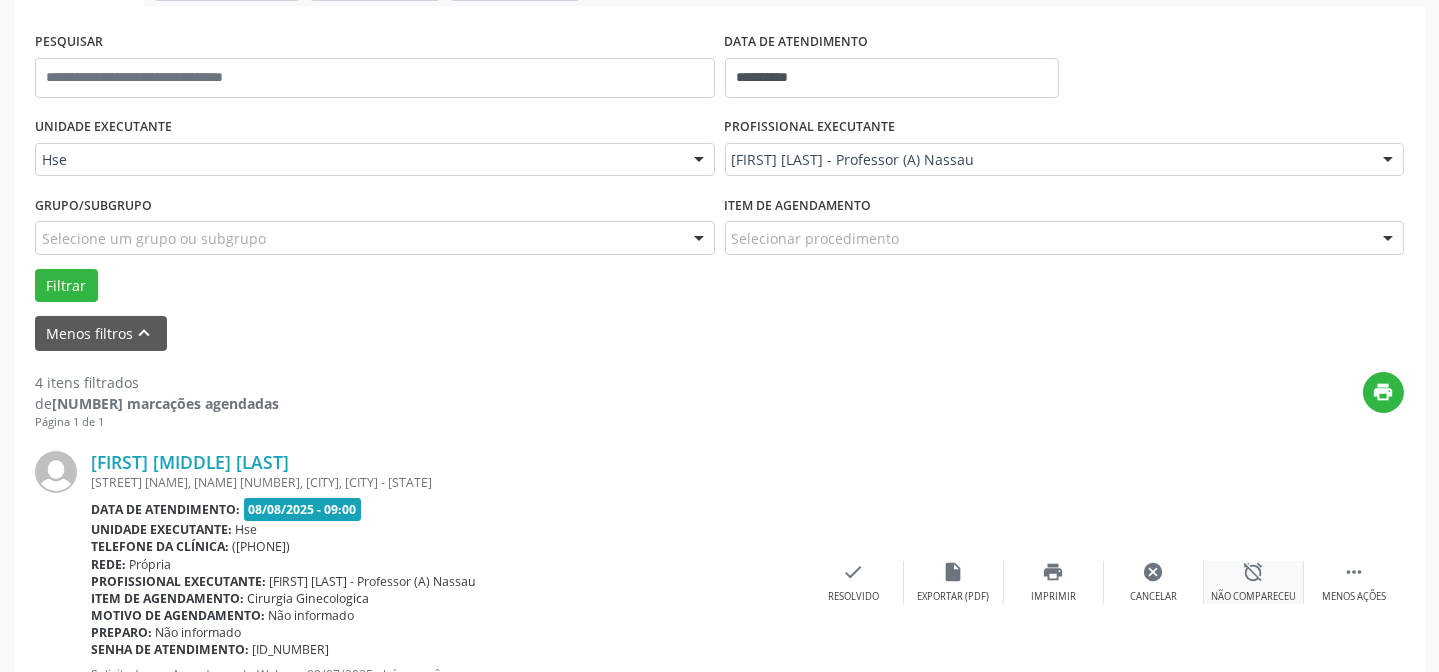 click on "Não compareceu" at bounding box center (1253, 597) 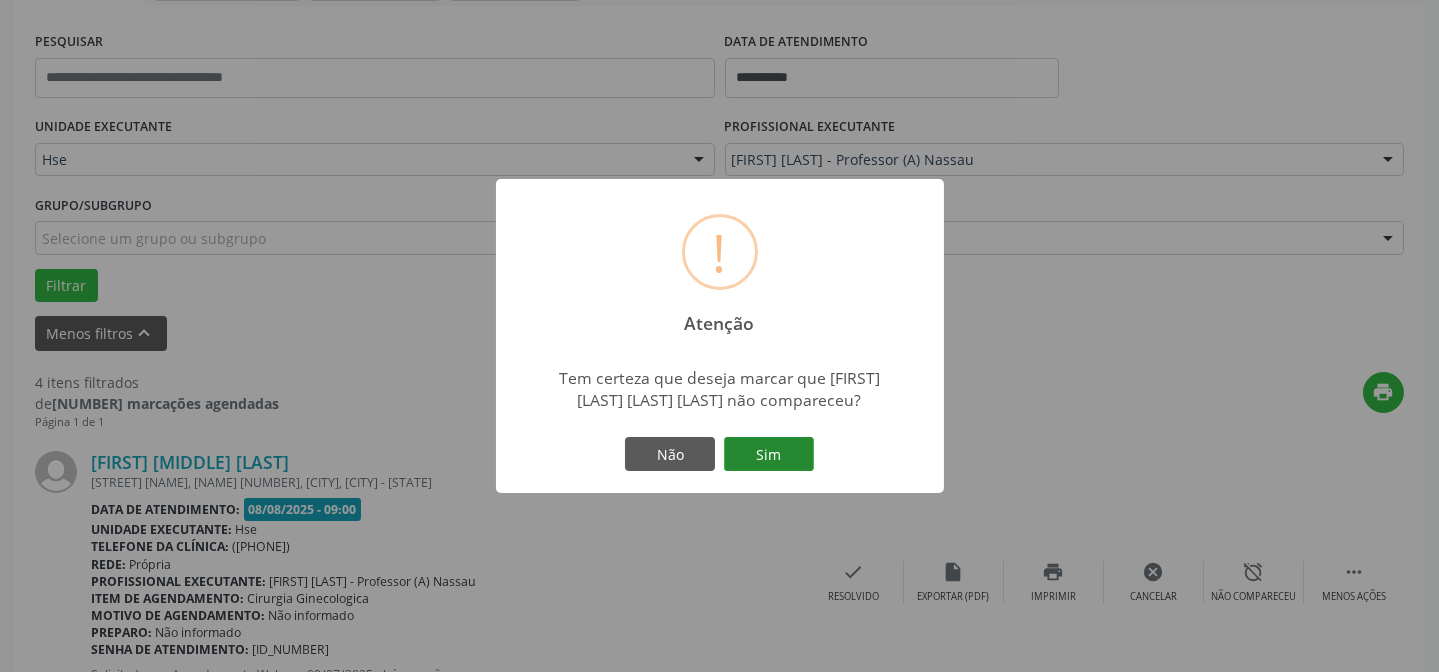 click on "Sim" at bounding box center (769, 454) 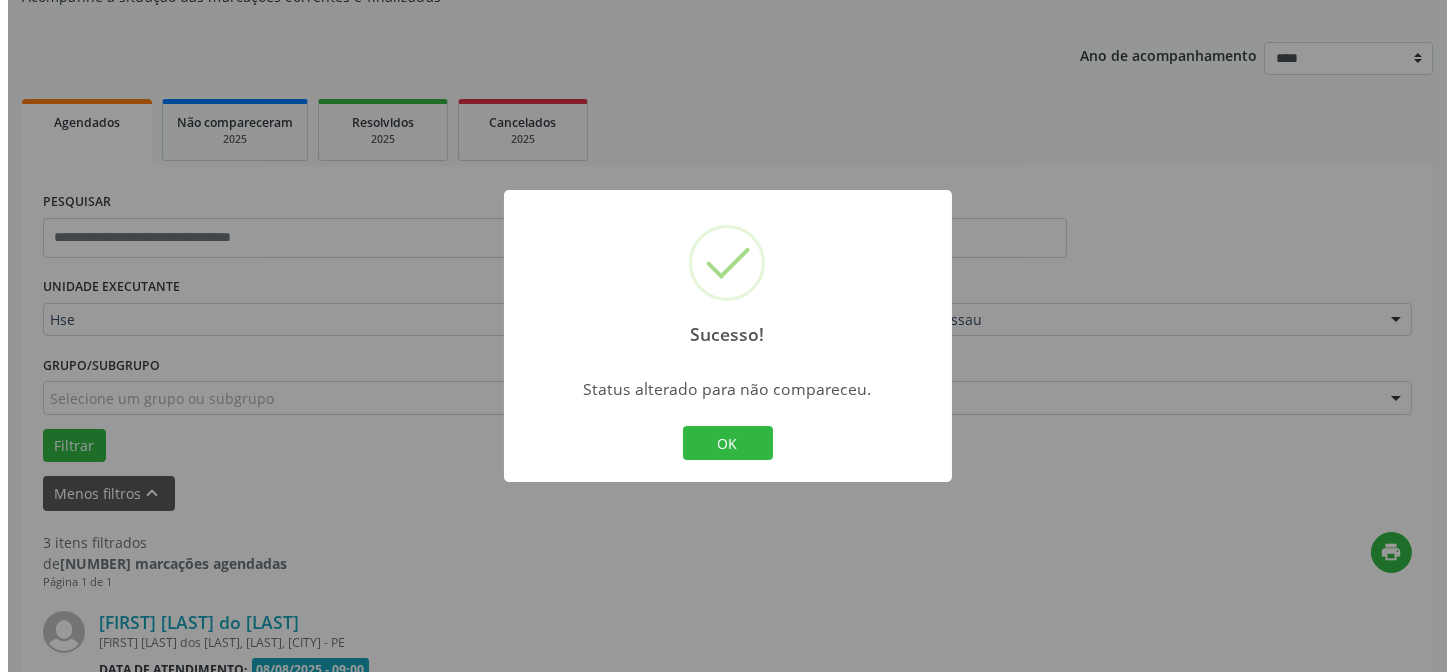 scroll, scrollTop: 360, scrollLeft: 0, axis: vertical 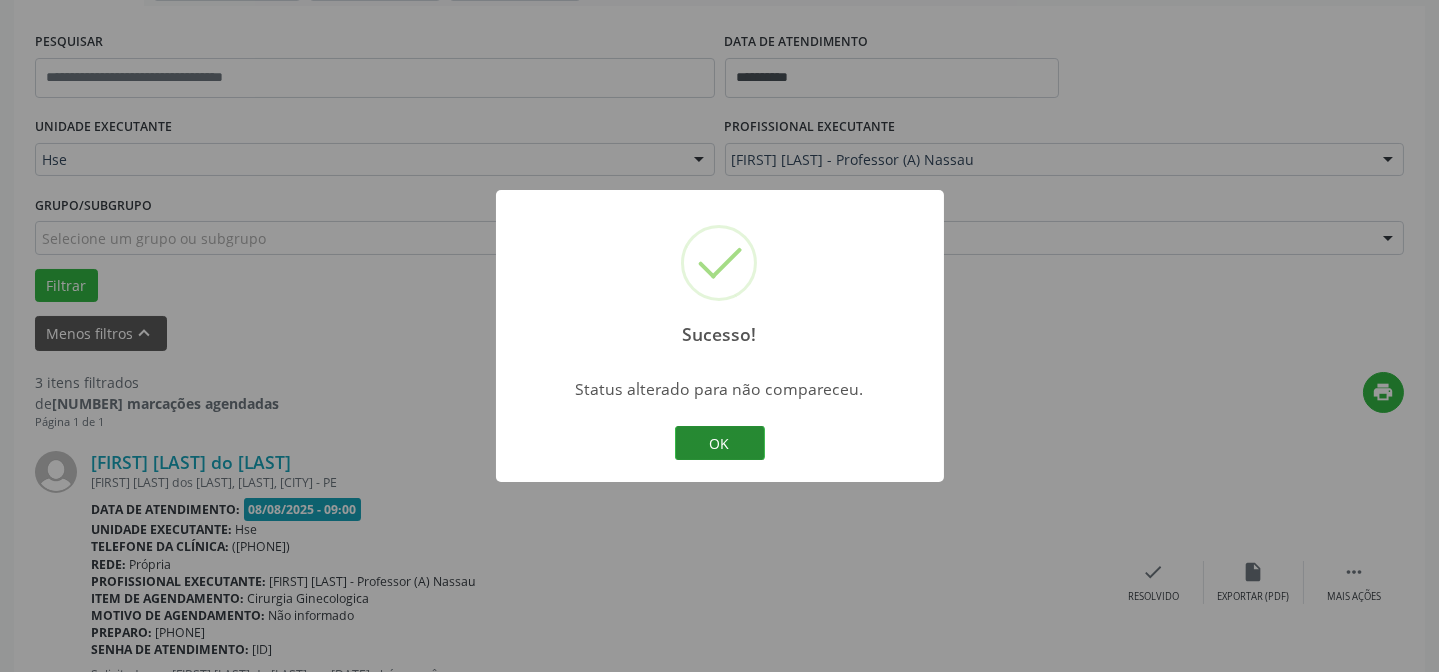 click on "OK" at bounding box center [720, 443] 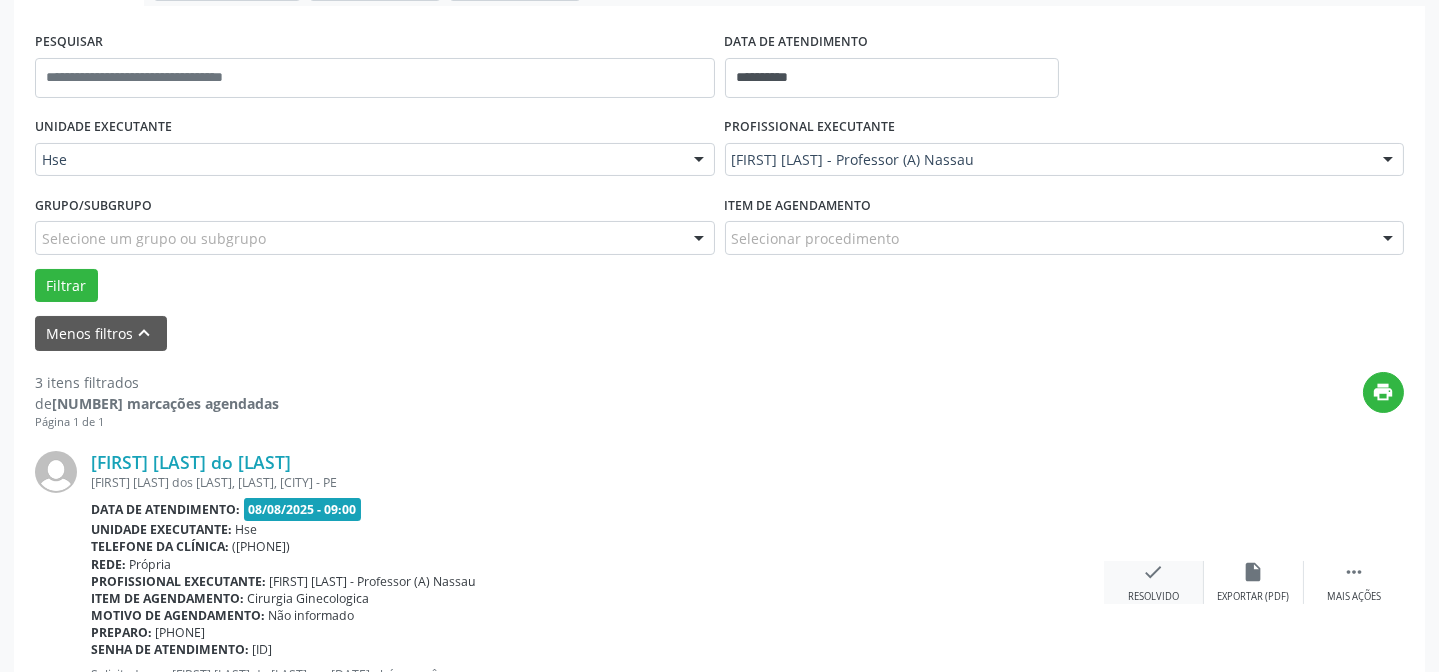 click on "check" at bounding box center [1154, 572] 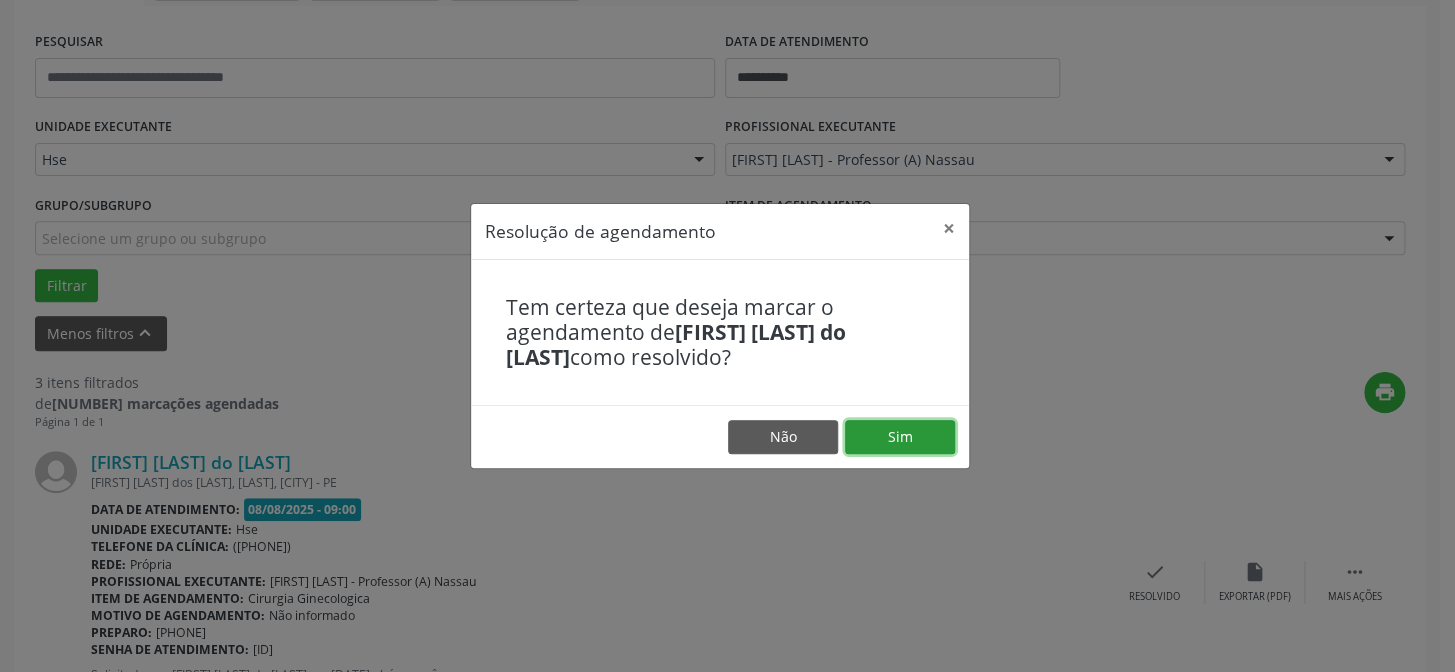 click on "Sim" at bounding box center [900, 437] 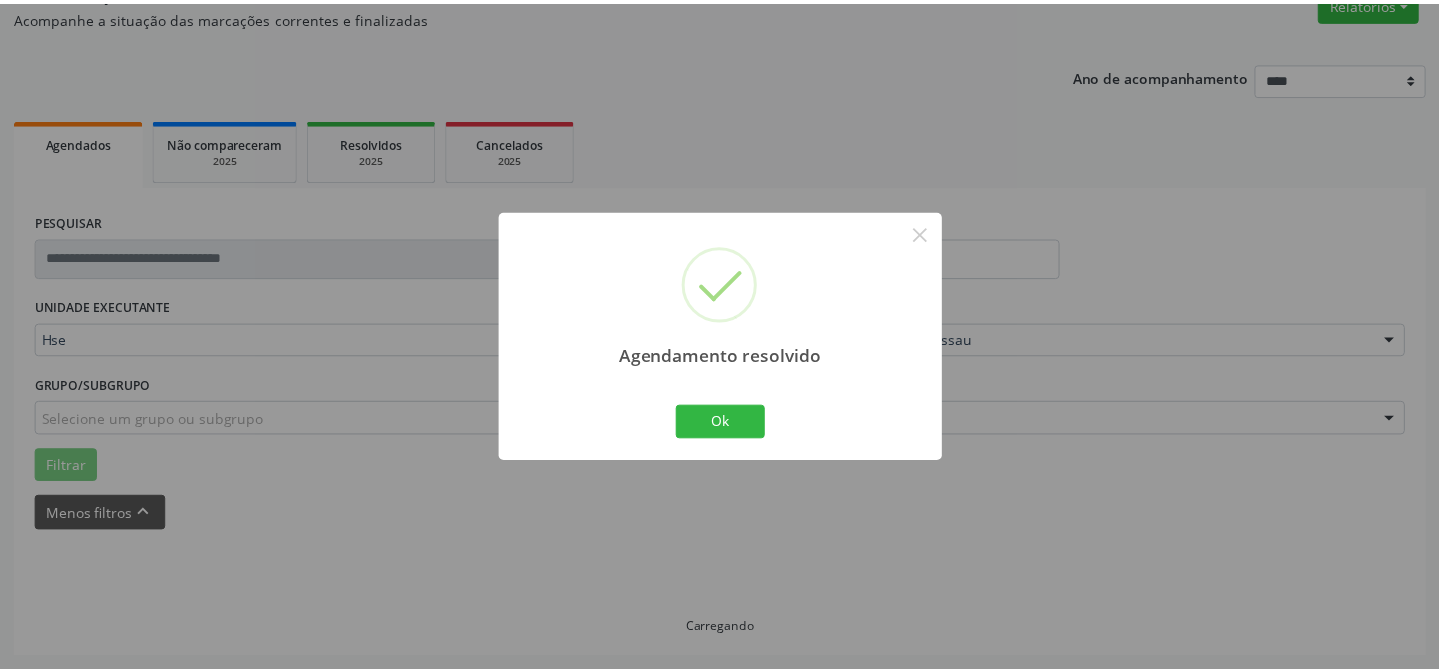 scroll, scrollTop: 179, scrollLeft: 0, axis: vertical 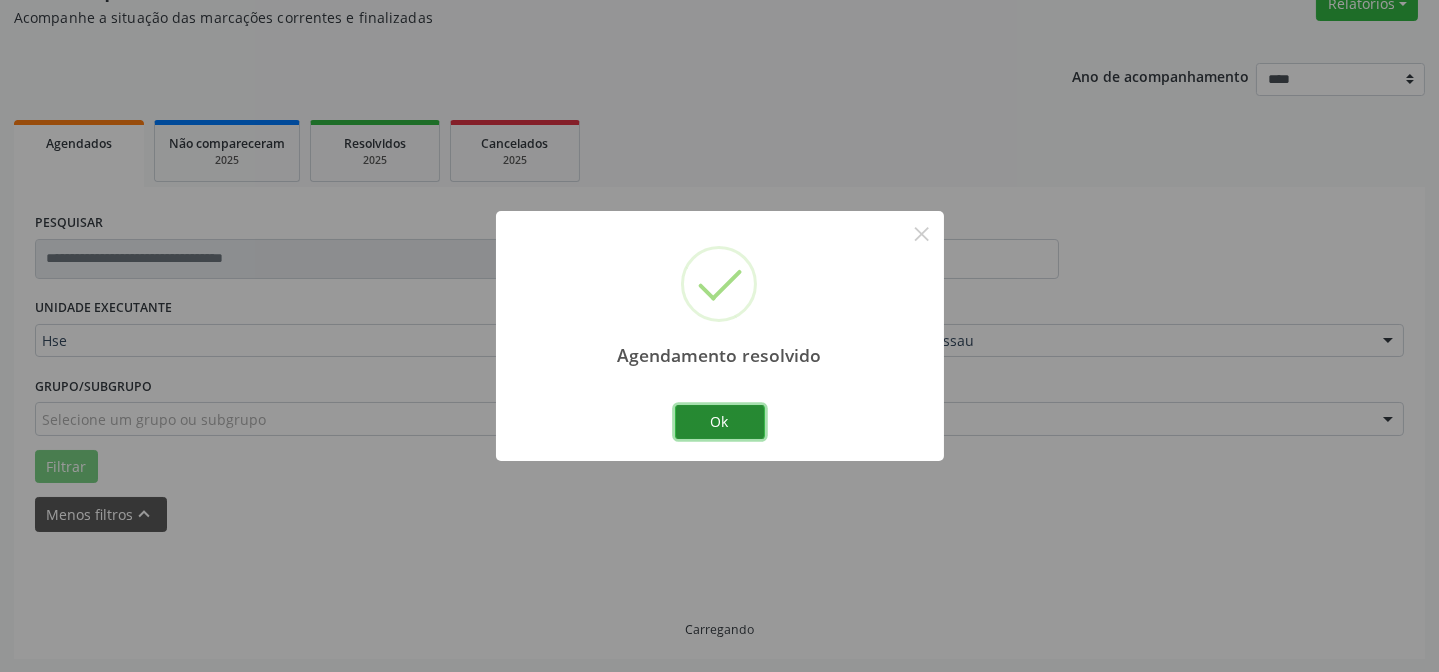 click on "Ok" at bounding box center (720, 422) 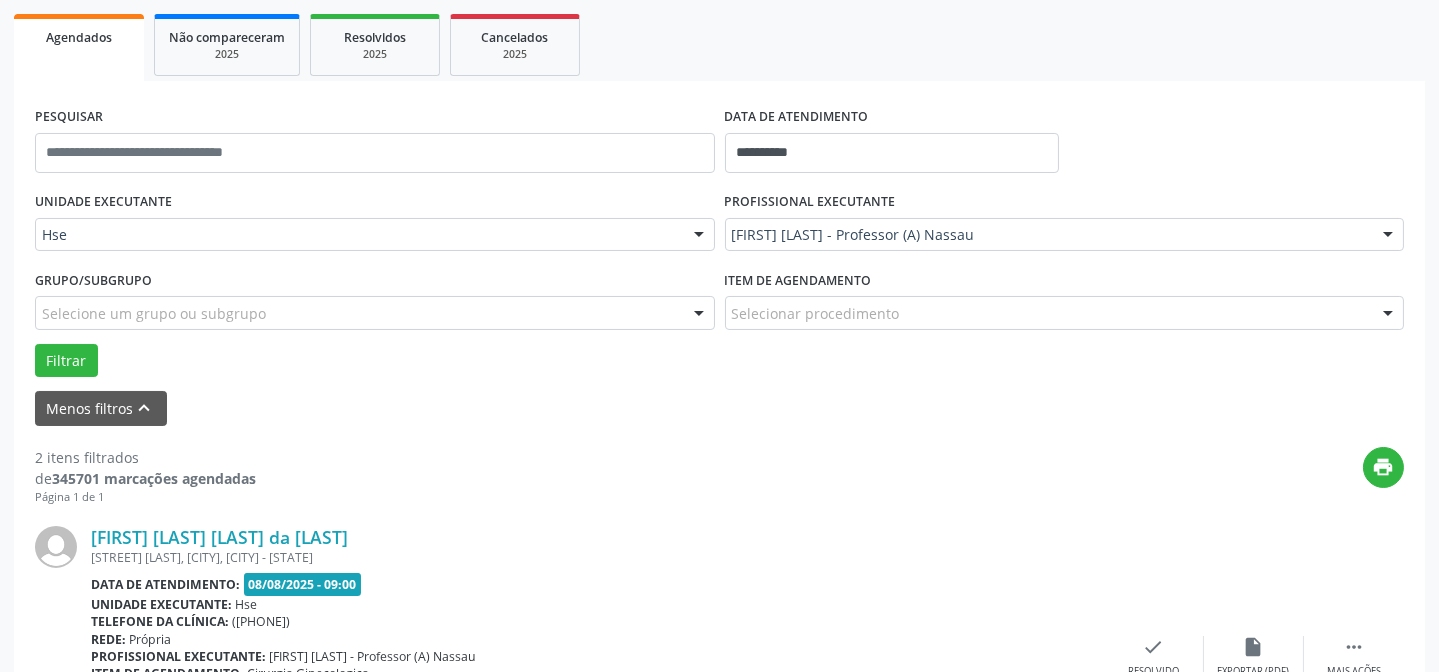 scroll, scrollTop: 381, scrollLeft: 0, axis: vertical 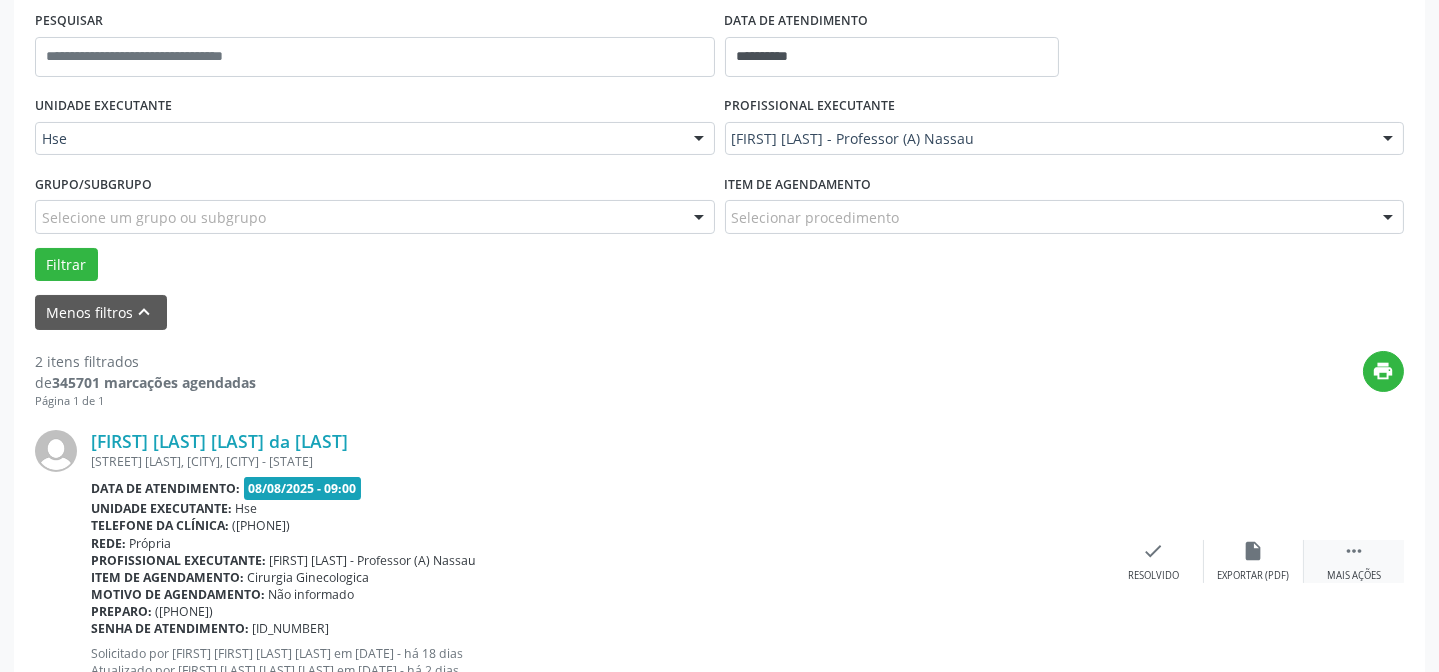 click on "" at bounding box center (1354, 551) 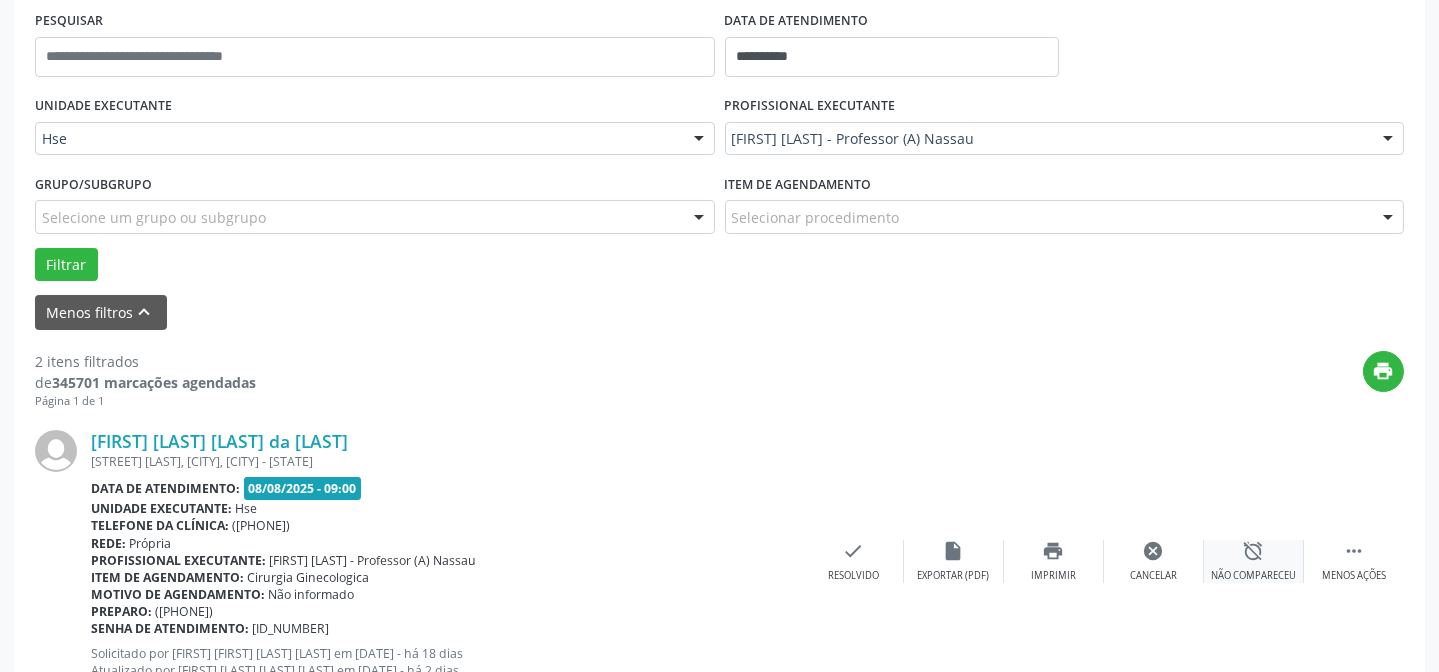 click on "alarm_off
Não compareceu" at bounding box center [1254, 561] 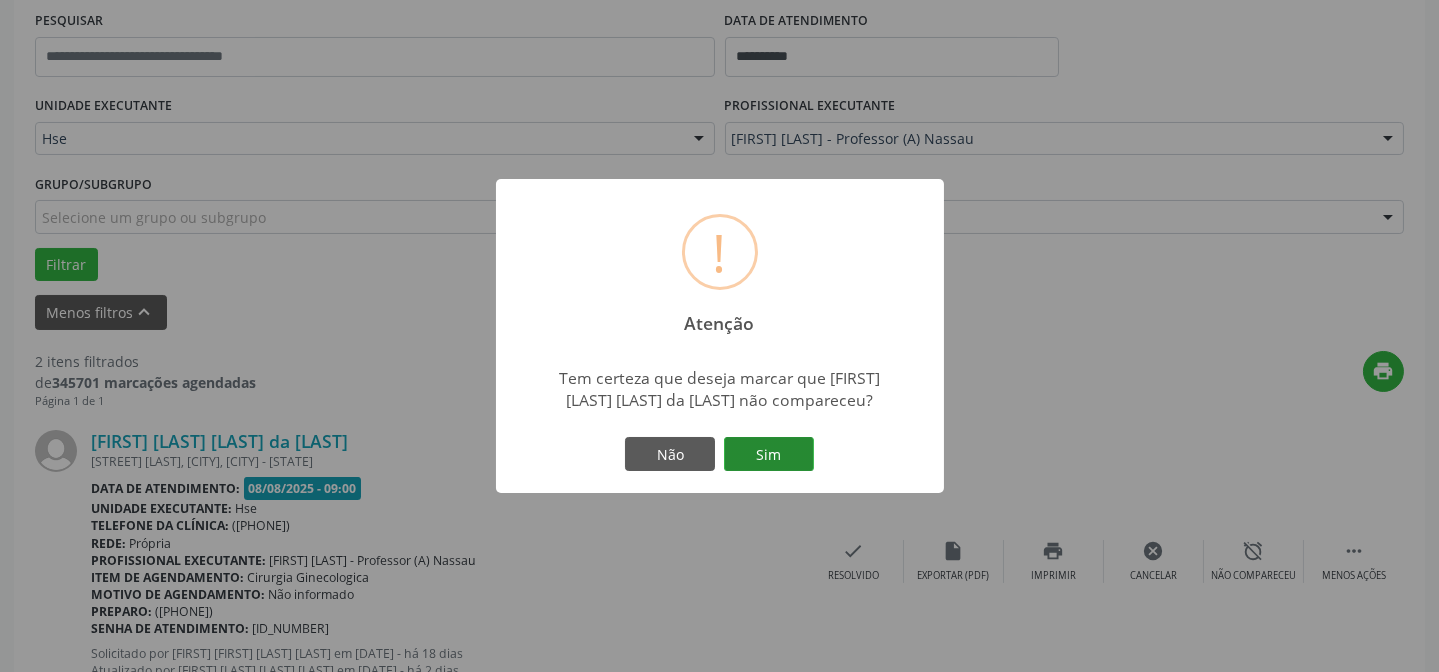 click on "Sim" at bounding box center [769, 454] 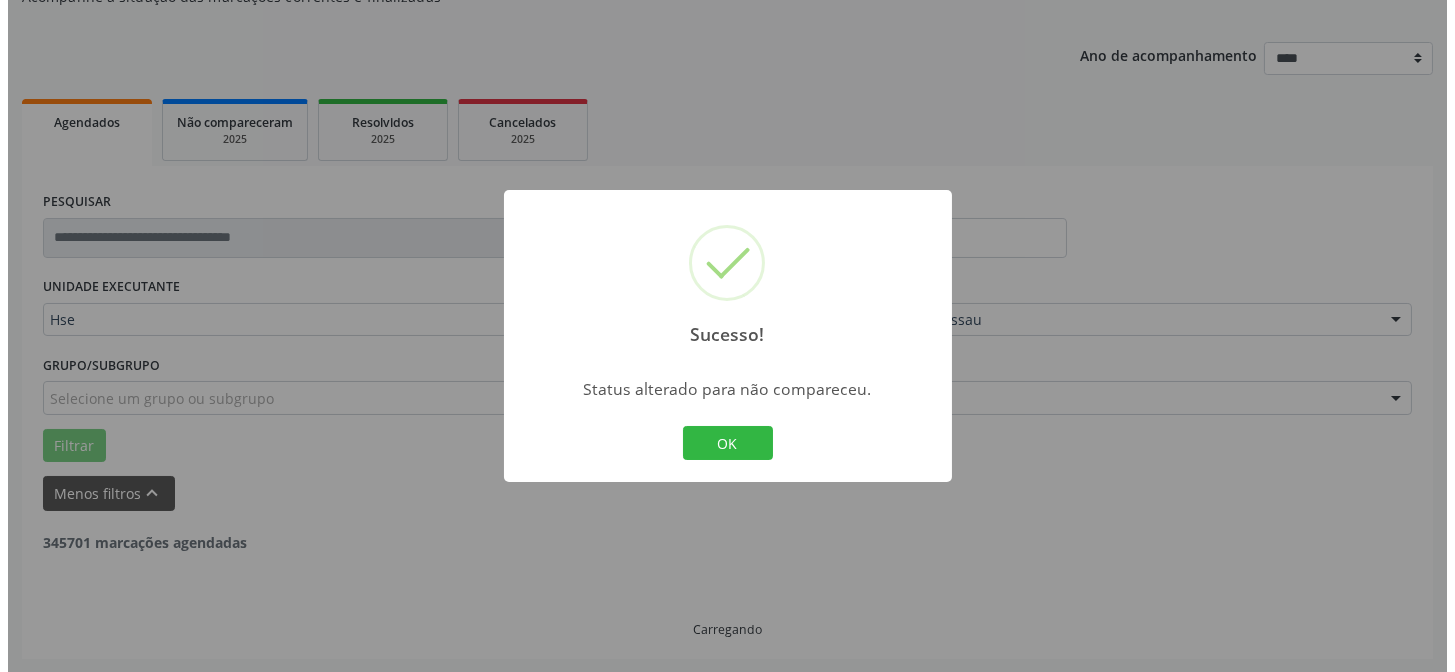 scroll, scrollTop: 381, scrollLeft: 0, axis: vertical 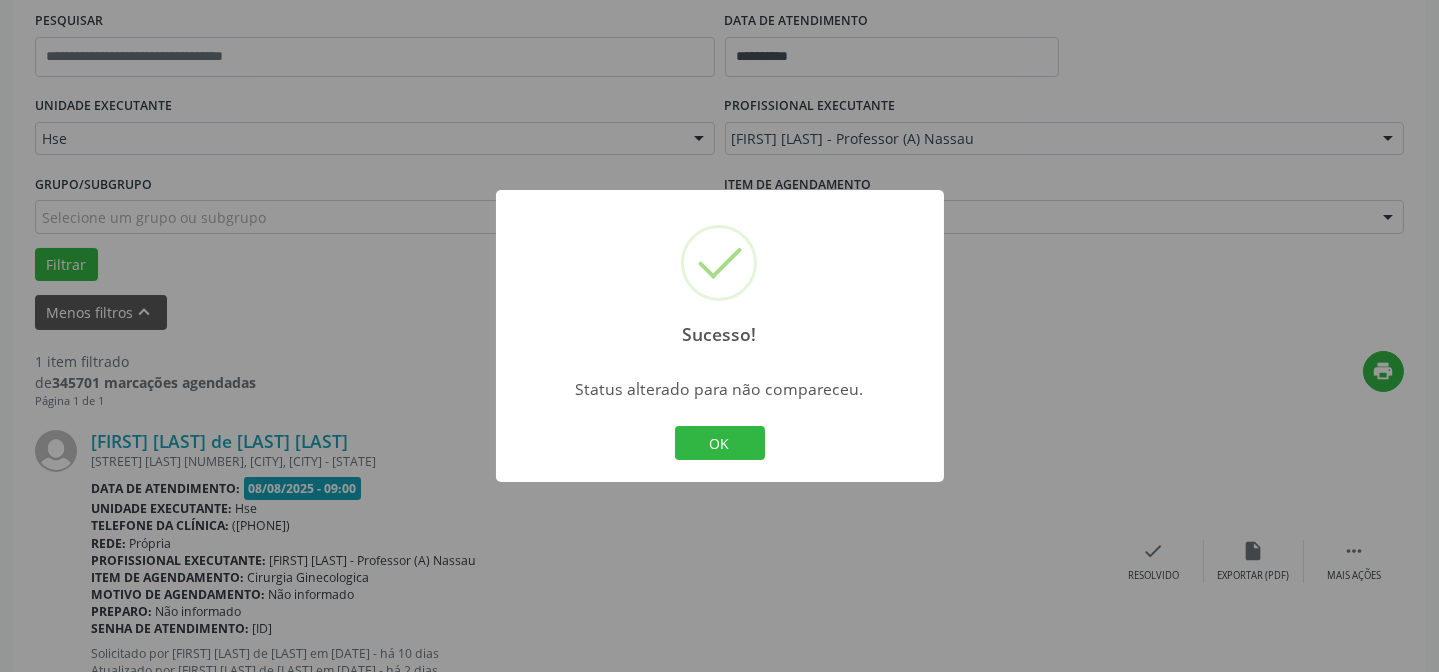 click on "Sucesso! × Status alterado para não compareceu. OK Cancel" at bounding box center [720, 336] 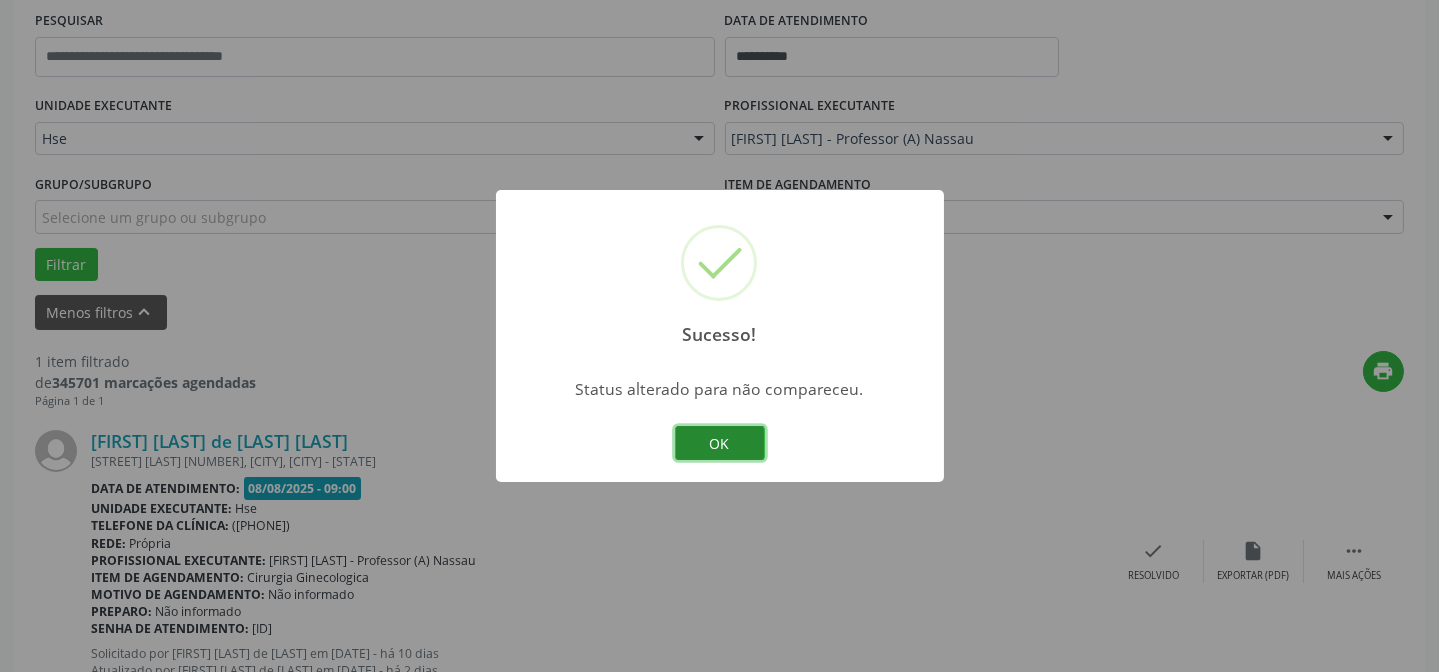 click on "OK" at bounding box center (720, 443) 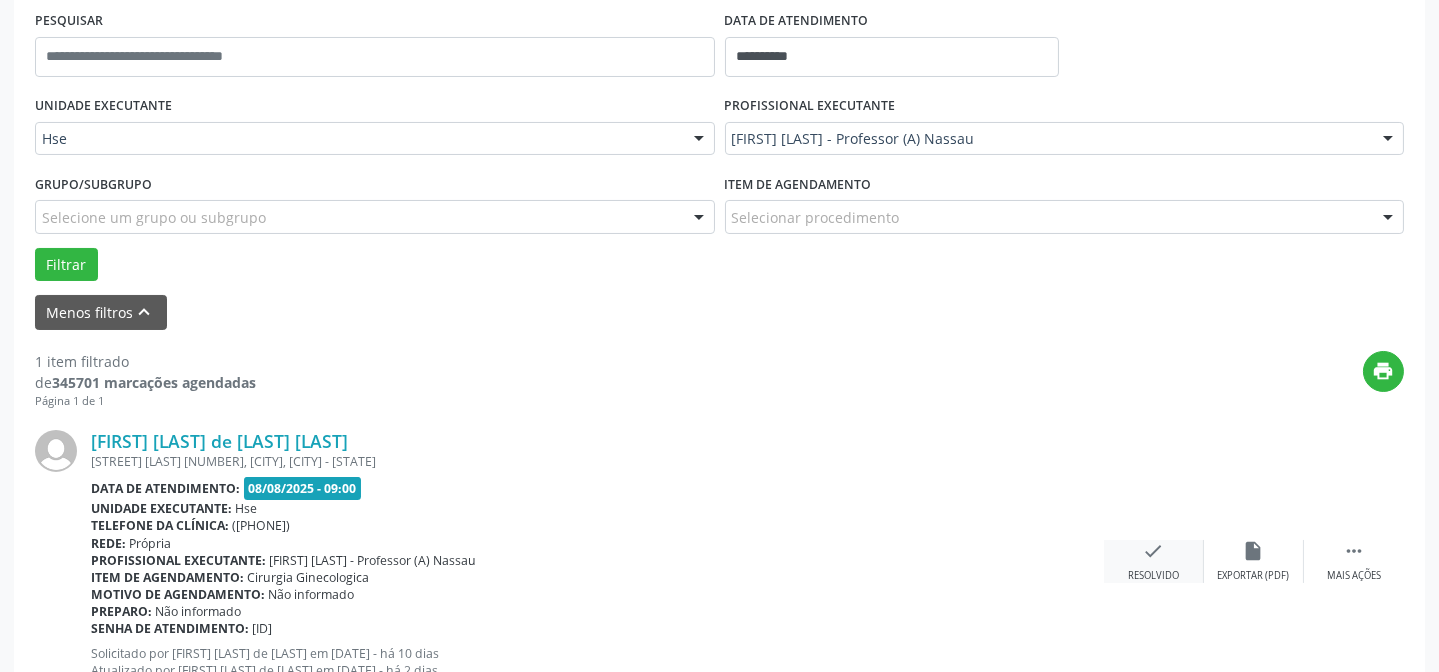click on "check
Resolvido" at bounding box center [1154, 561] 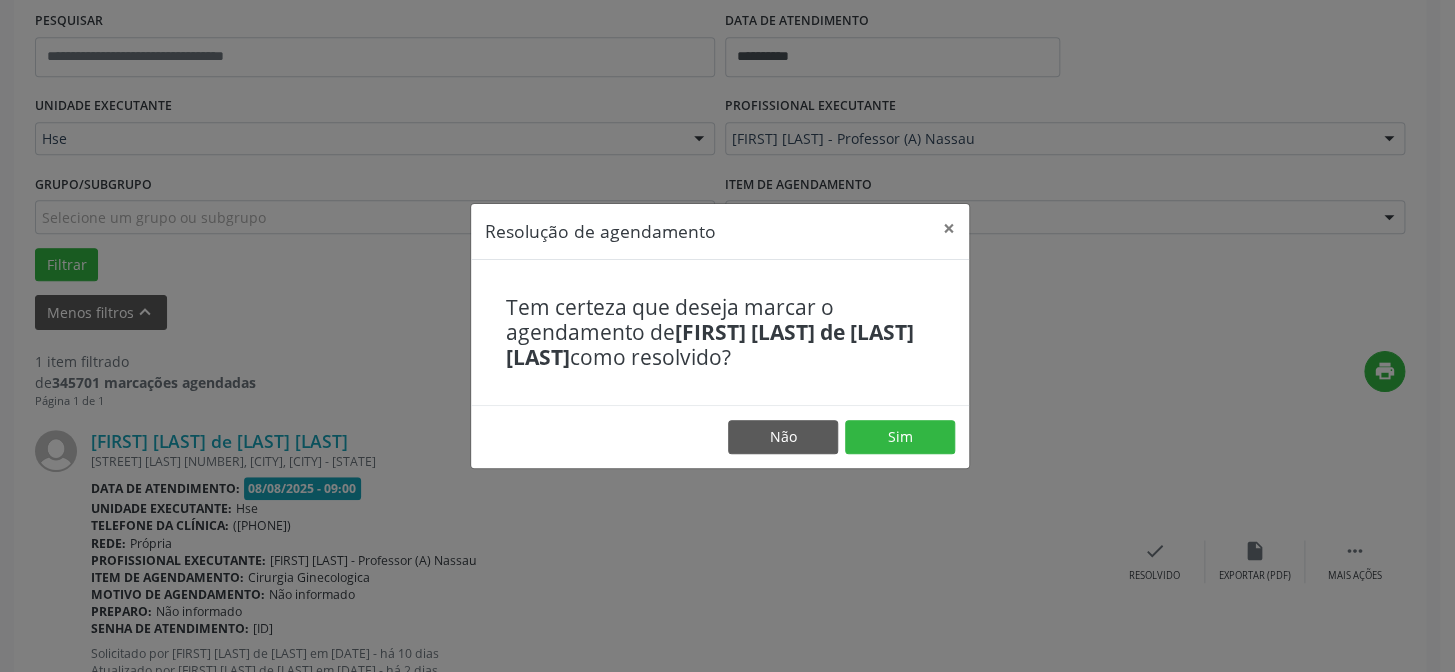 click on "Não Sim" at bounding box center [720, 436] 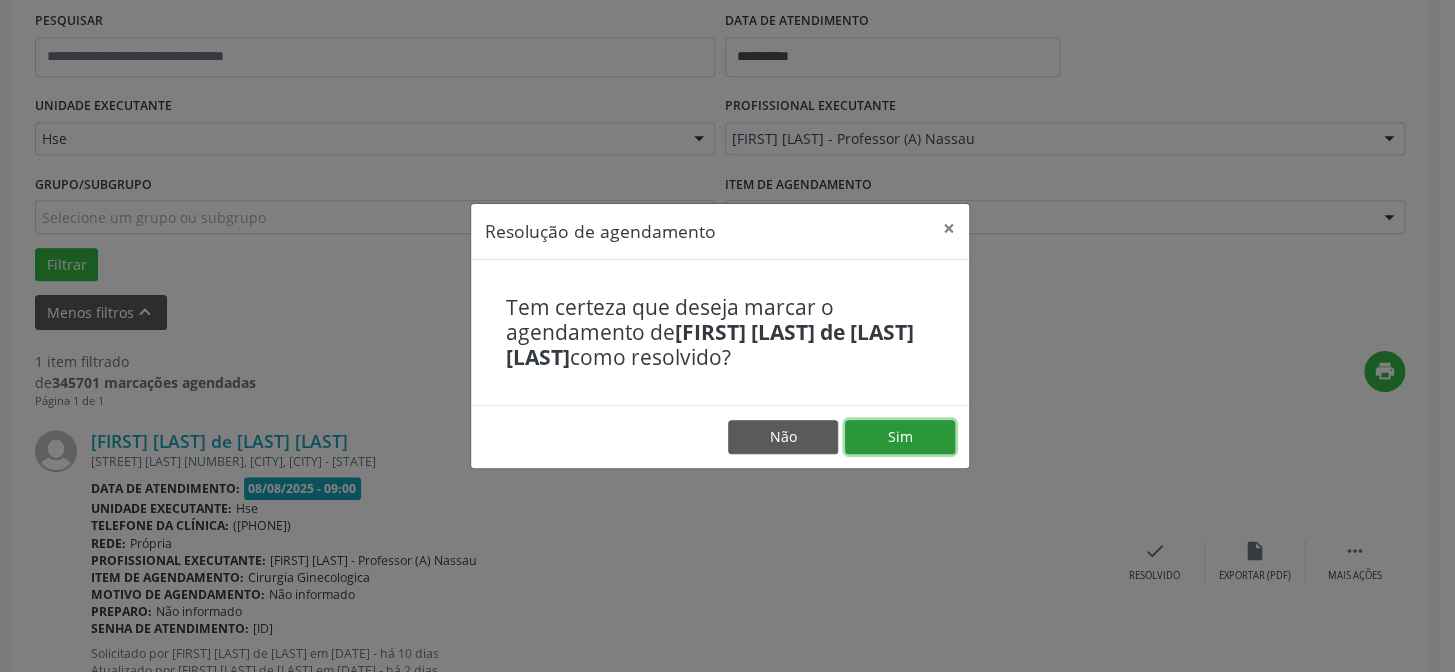 click on "Sim" at bounding box center [900, 437] 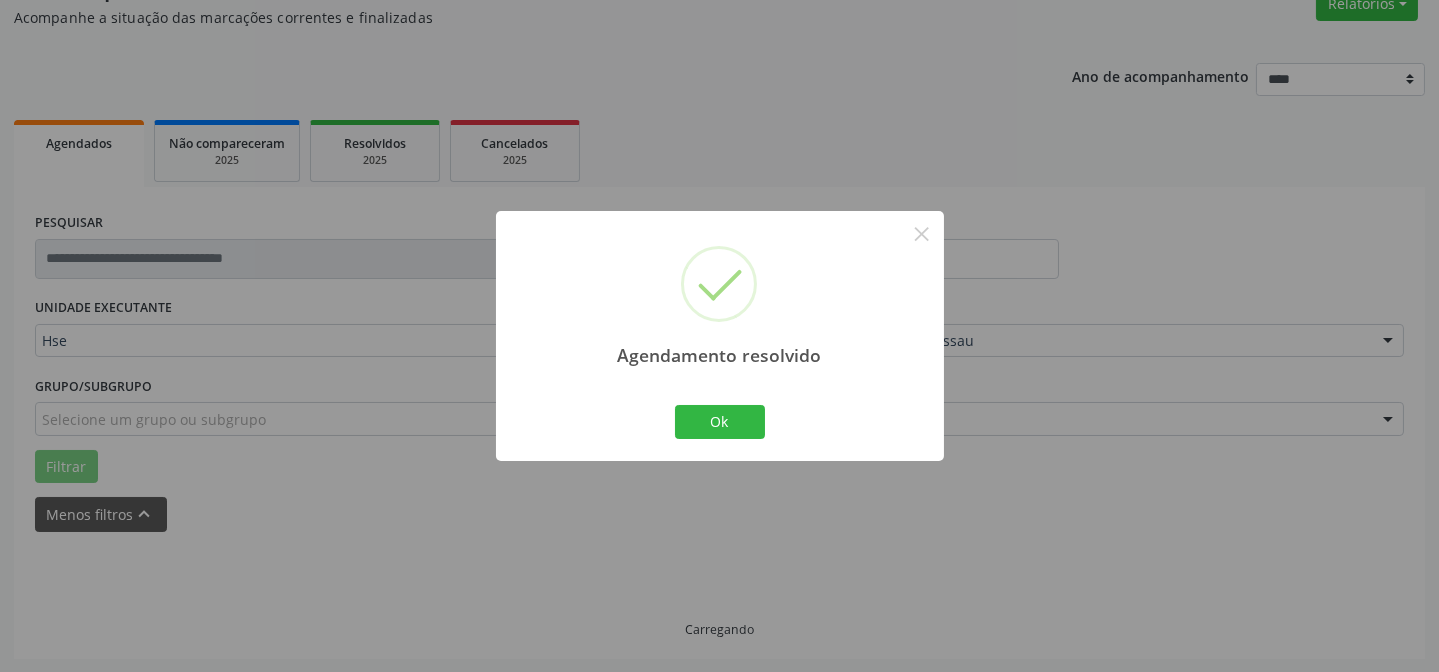 click on "Agendamento resolvido × Ok Cancel" at bounding box center (720, 335) 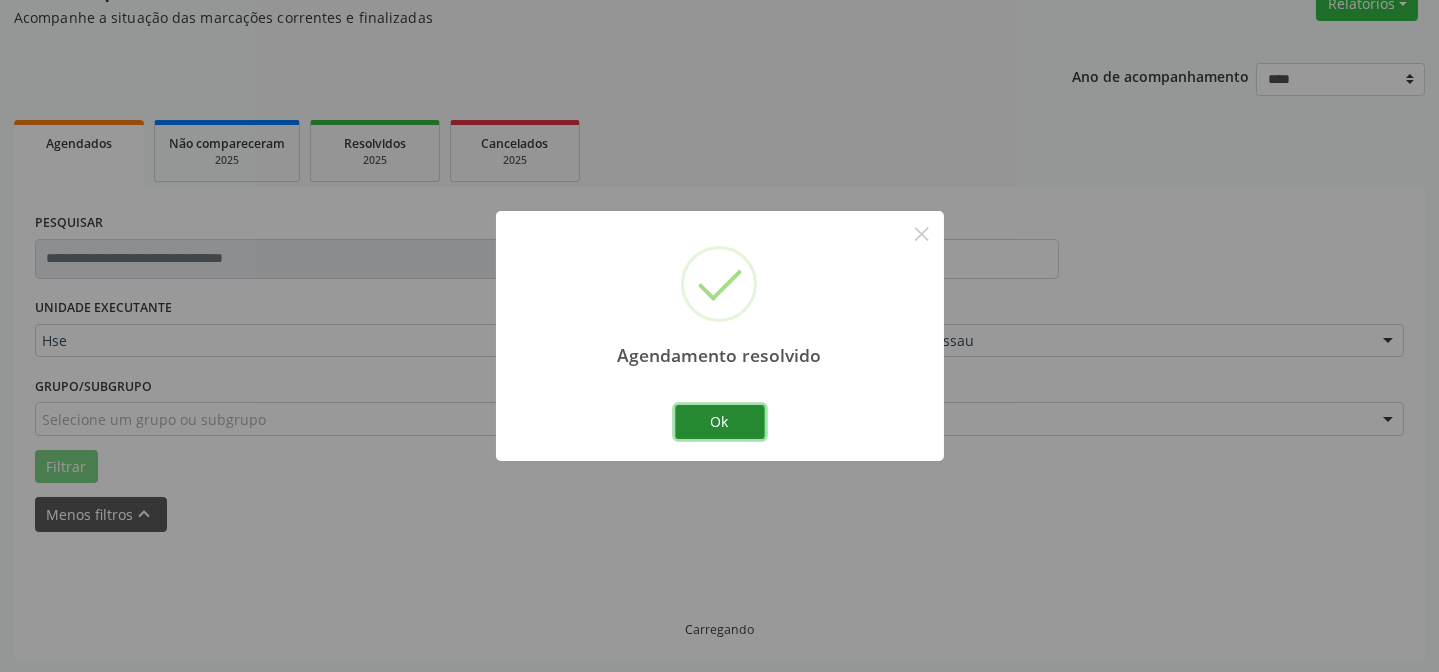 click on "Ok" at bounding box center [720, 422] 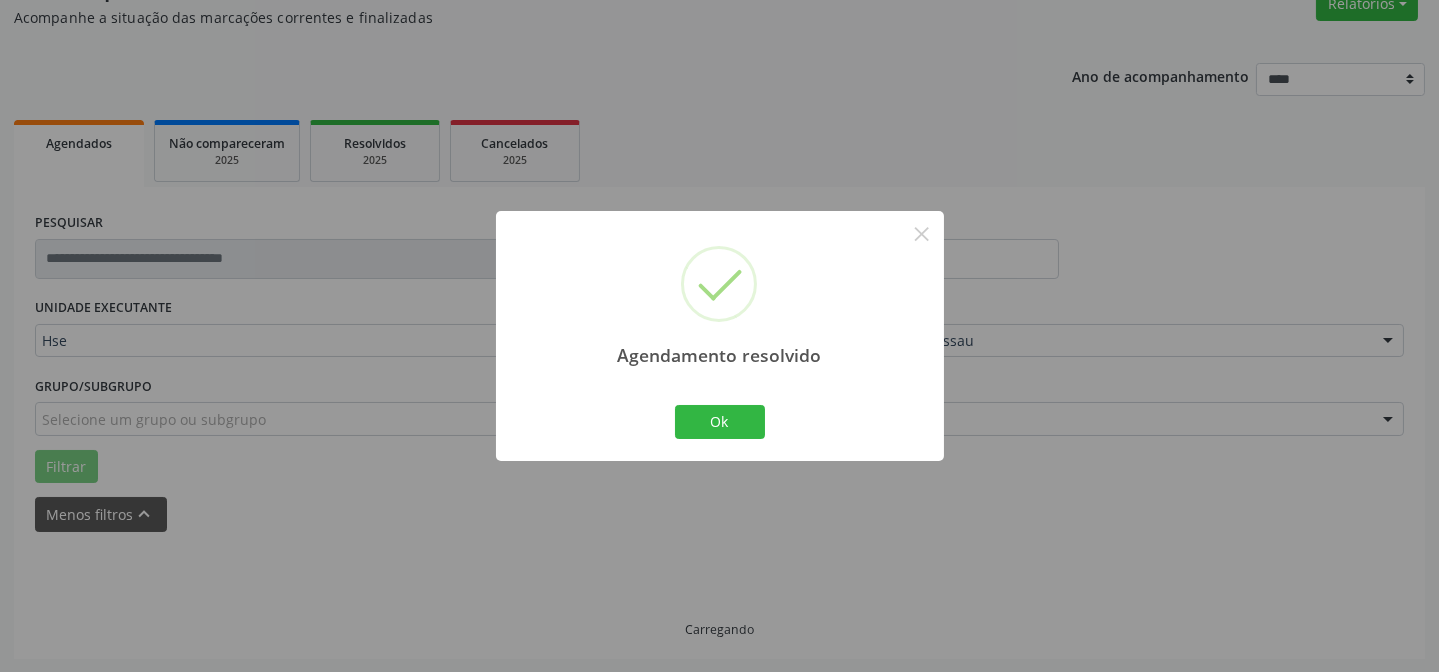 scroll, scrollTop: 135, scrollLeft: 0, axis: vertical 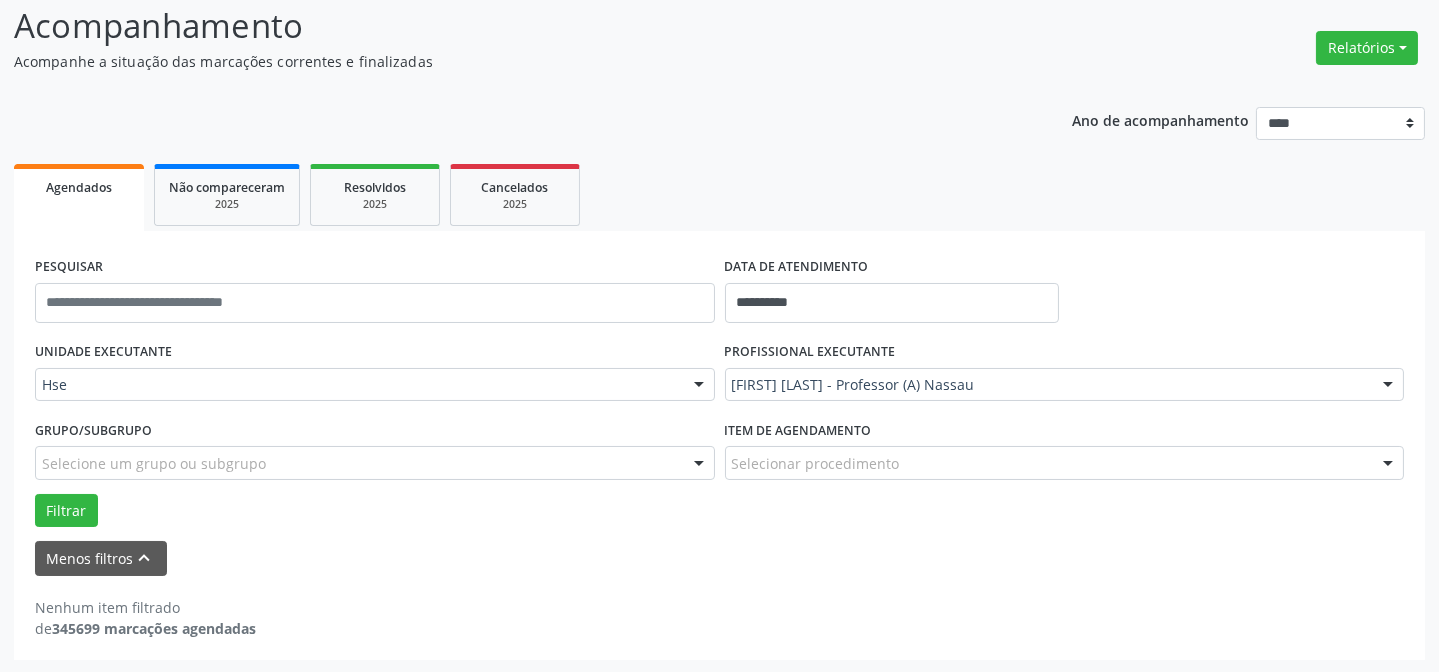 drag, startPoint x: 879, startPoint y: 380, endPoint x: 855, endPoint y: 409, distance: 37.64306 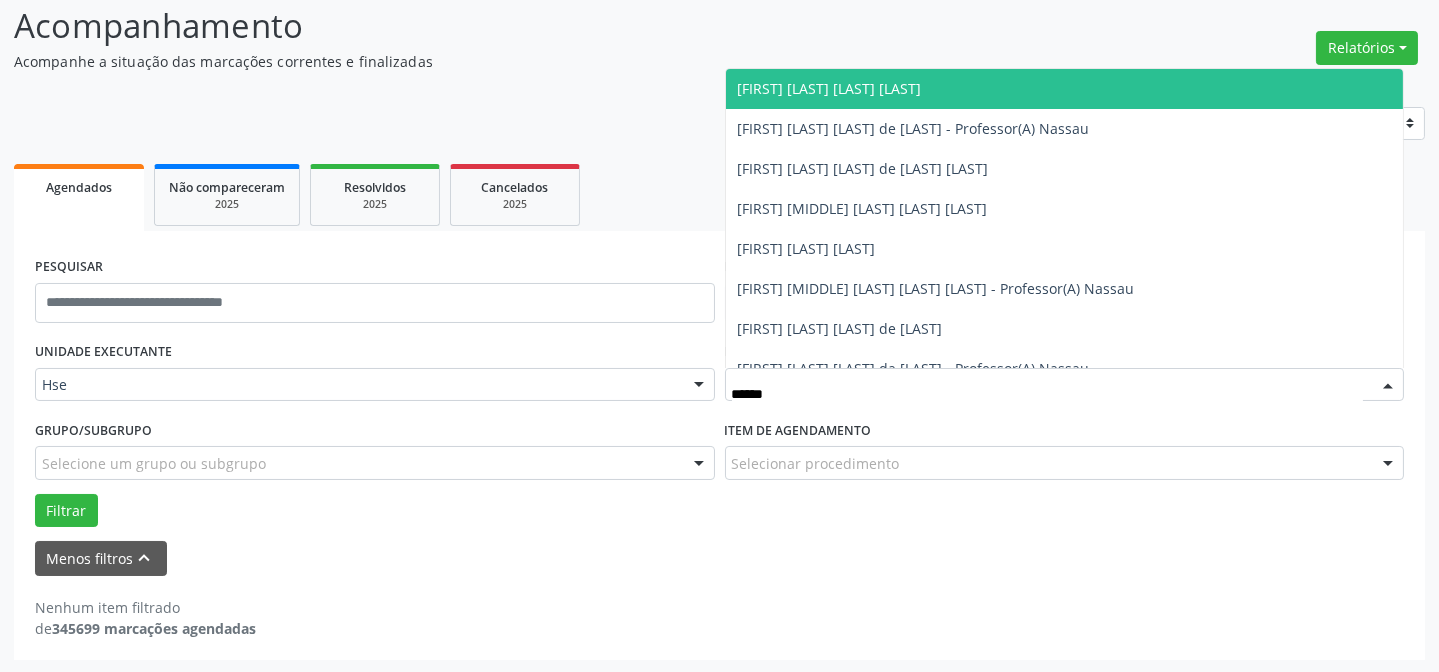 type on "*******" 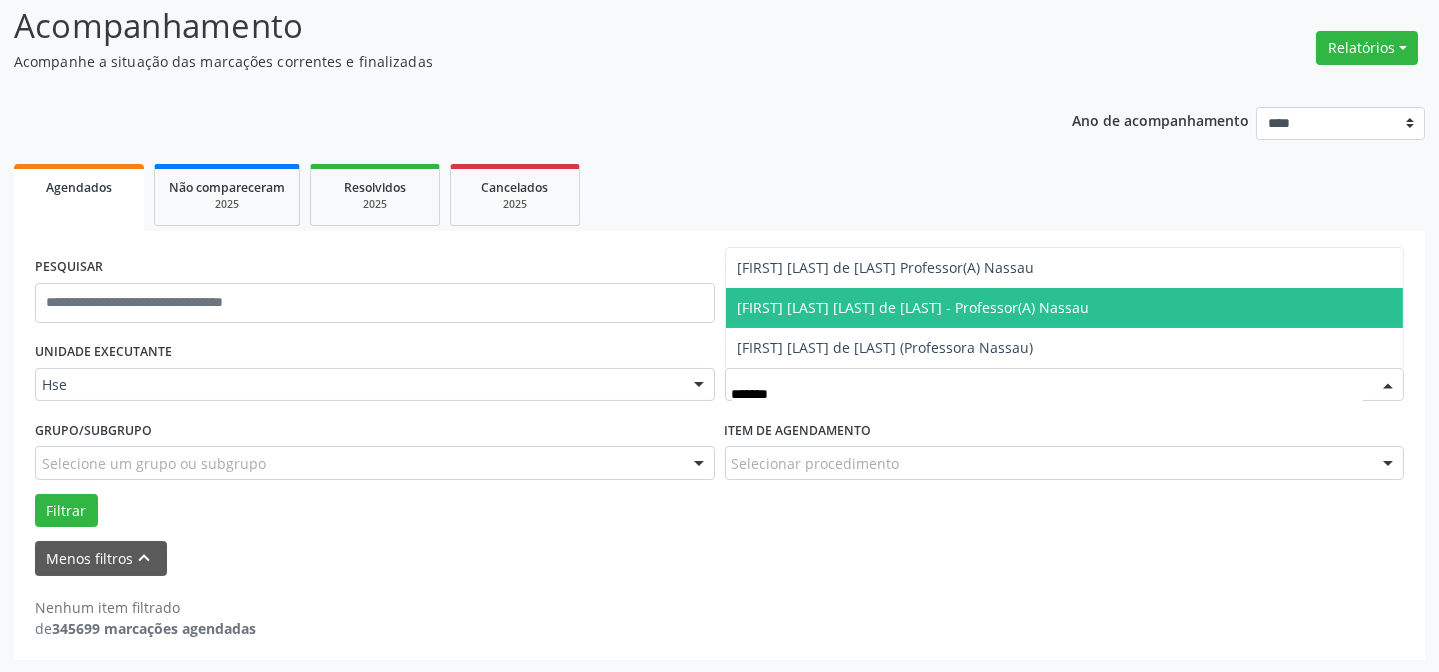 click on "[FIRST] [LAST] [LAST] de [LAST] - Professor(A) Nassau" at bounding box center [914, 307] 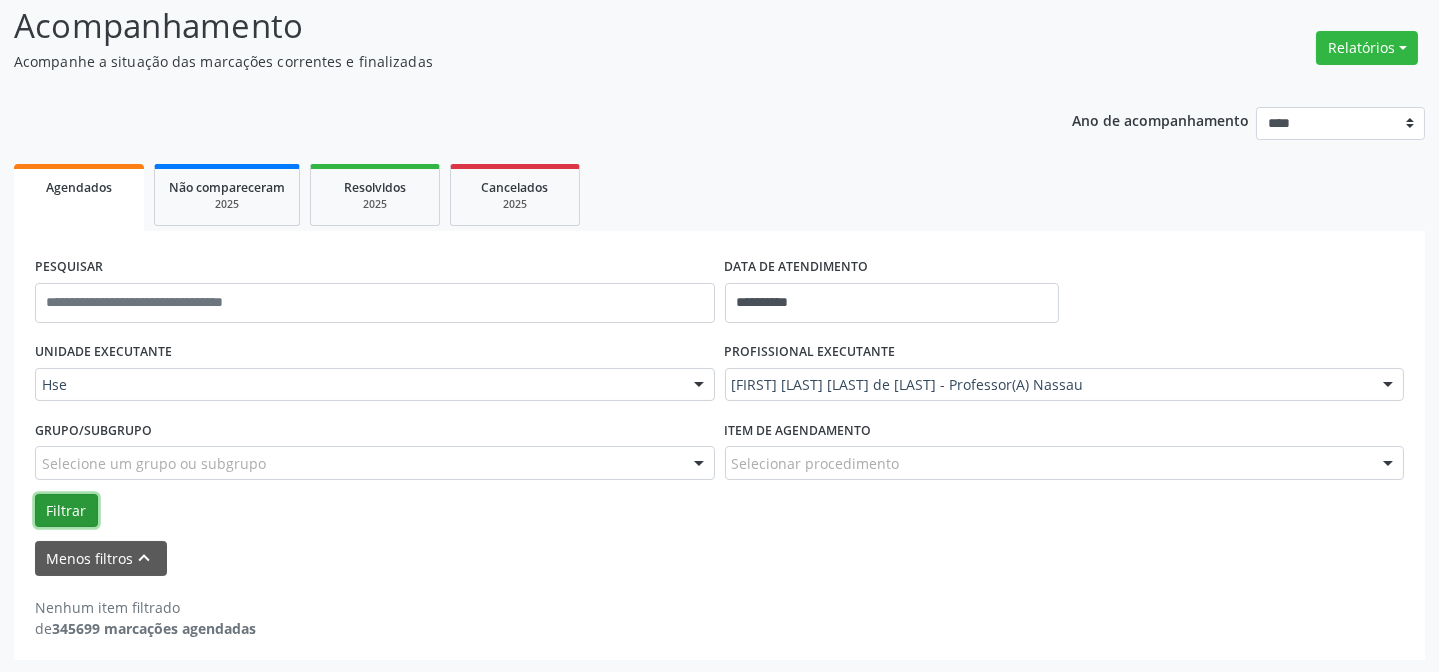 click on "Filtrar" at bounding box center [66, 511] 